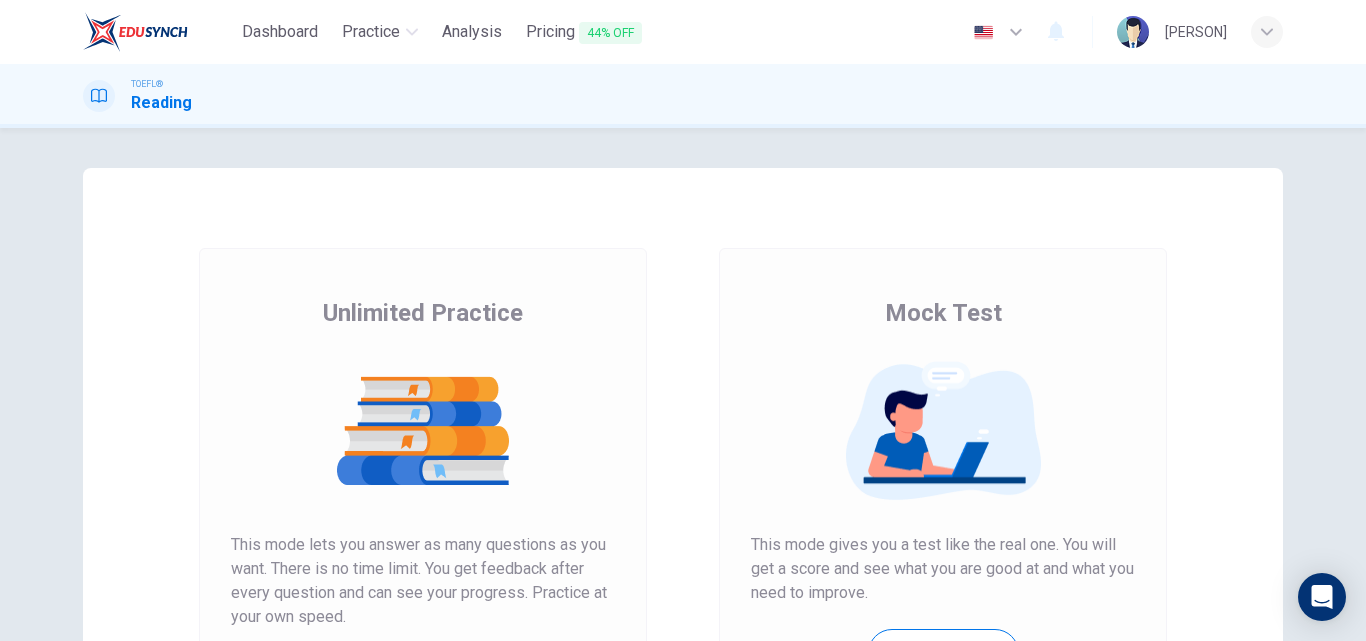 scroll, scrollTop: 0, scrollLeft: 0, axis: both 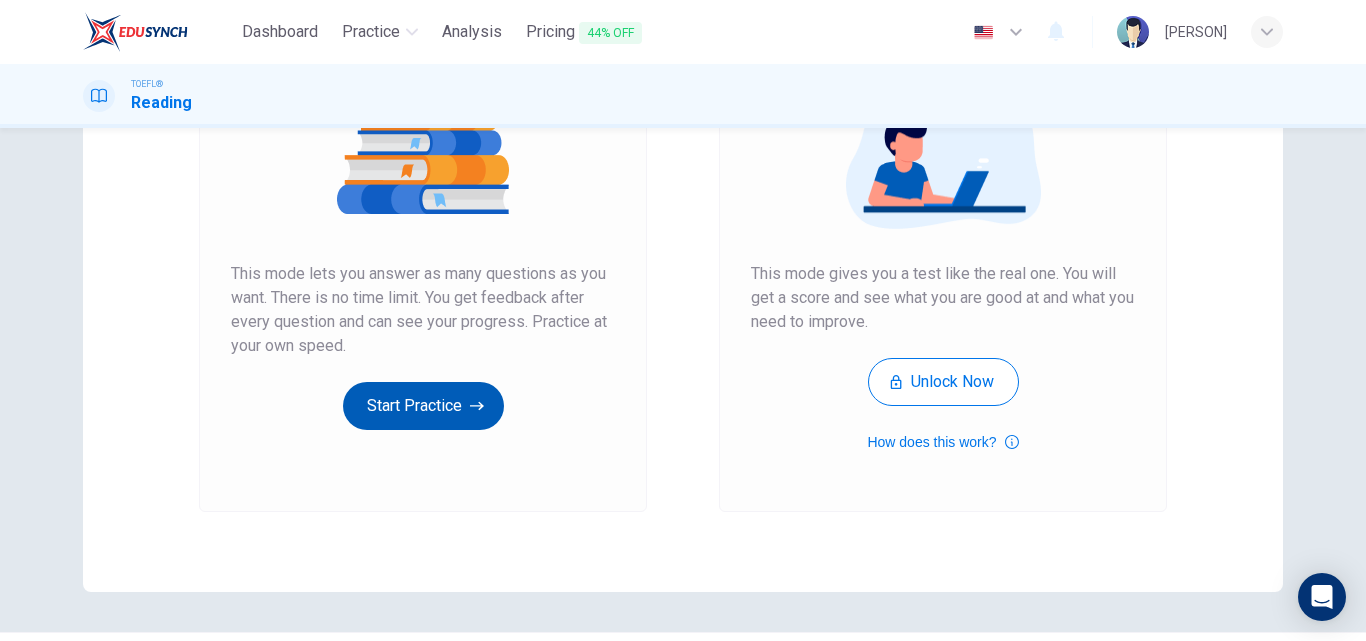 click on "Start Practice" at bounding box center (423, 406) 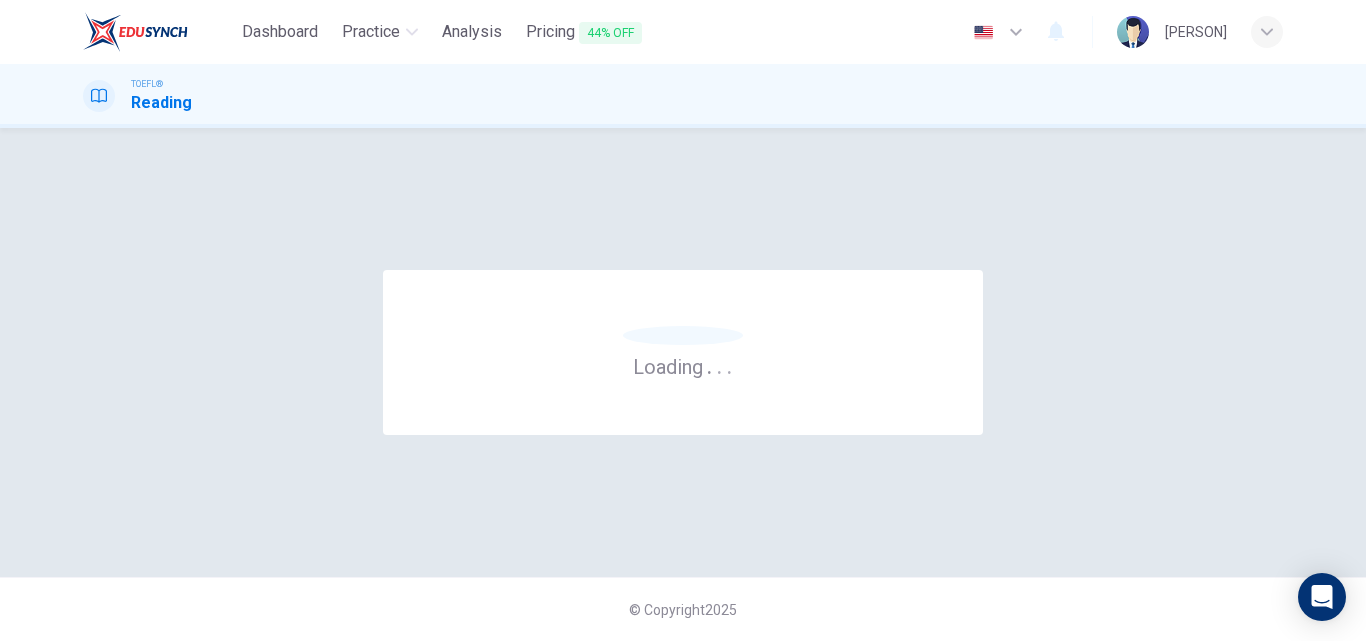 scroll, scrollTop: 0, scrollLeft: 0, axis: both 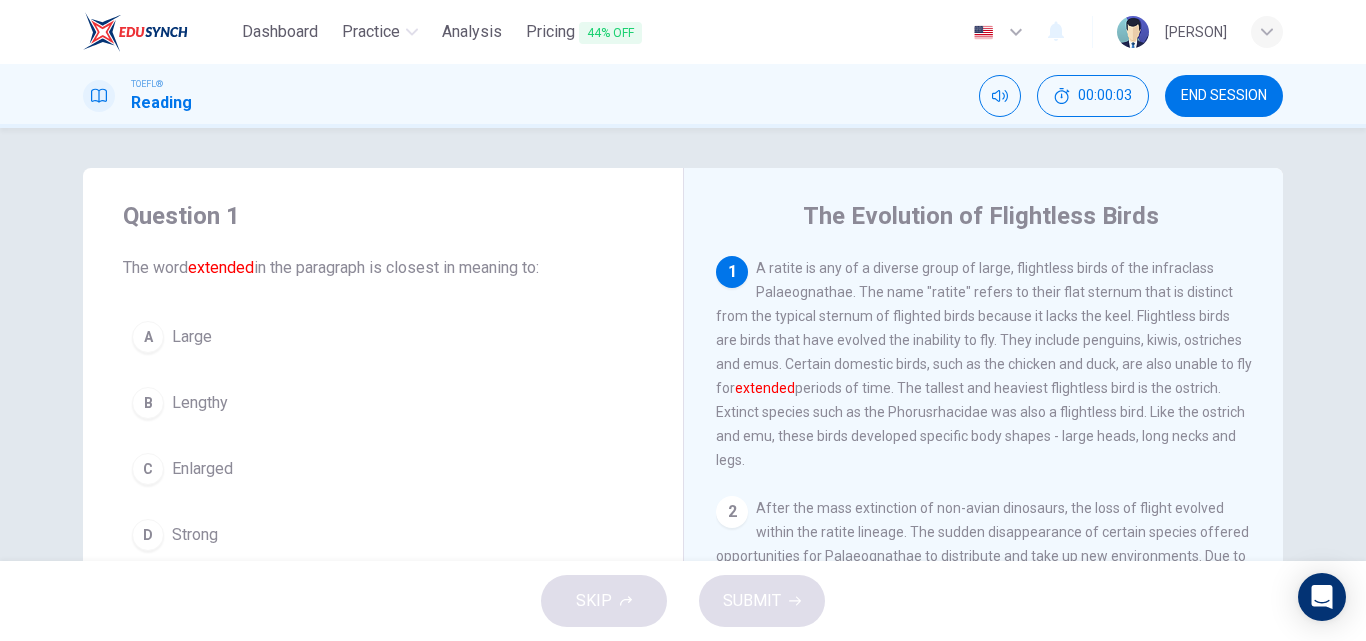 click on "B Lengthy" at bounding box center [383, 403] 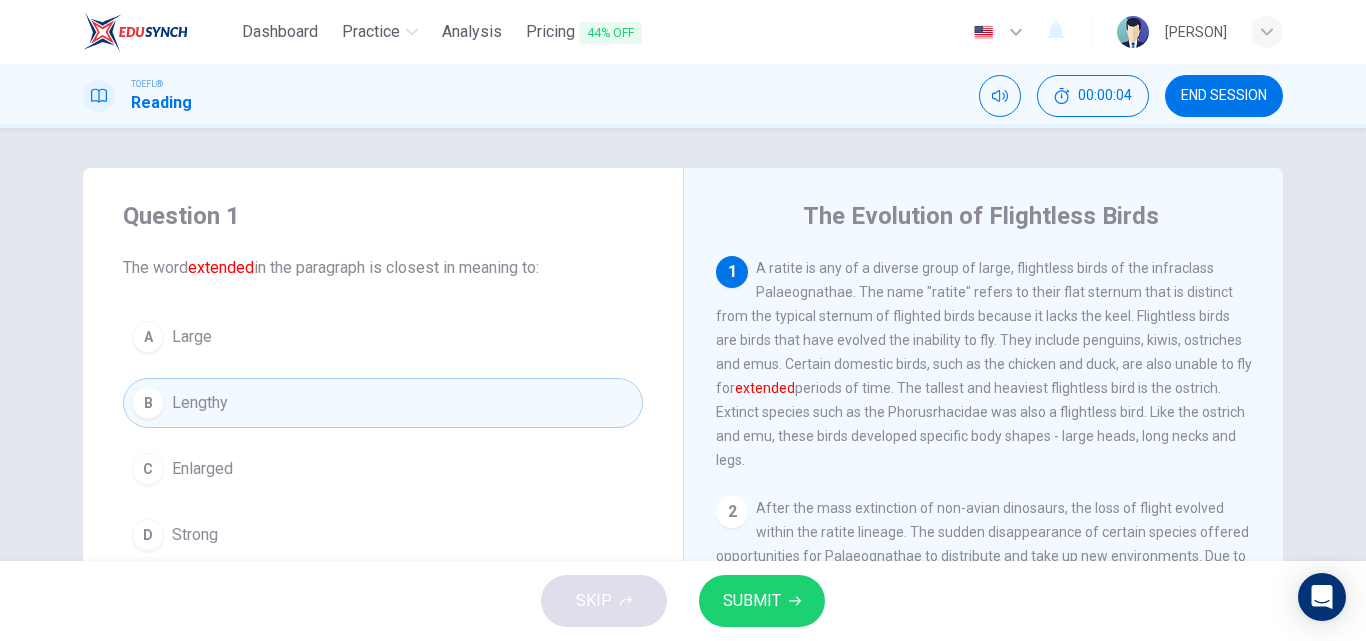 click on "SUBMIT" at bounding box center [752, 601] 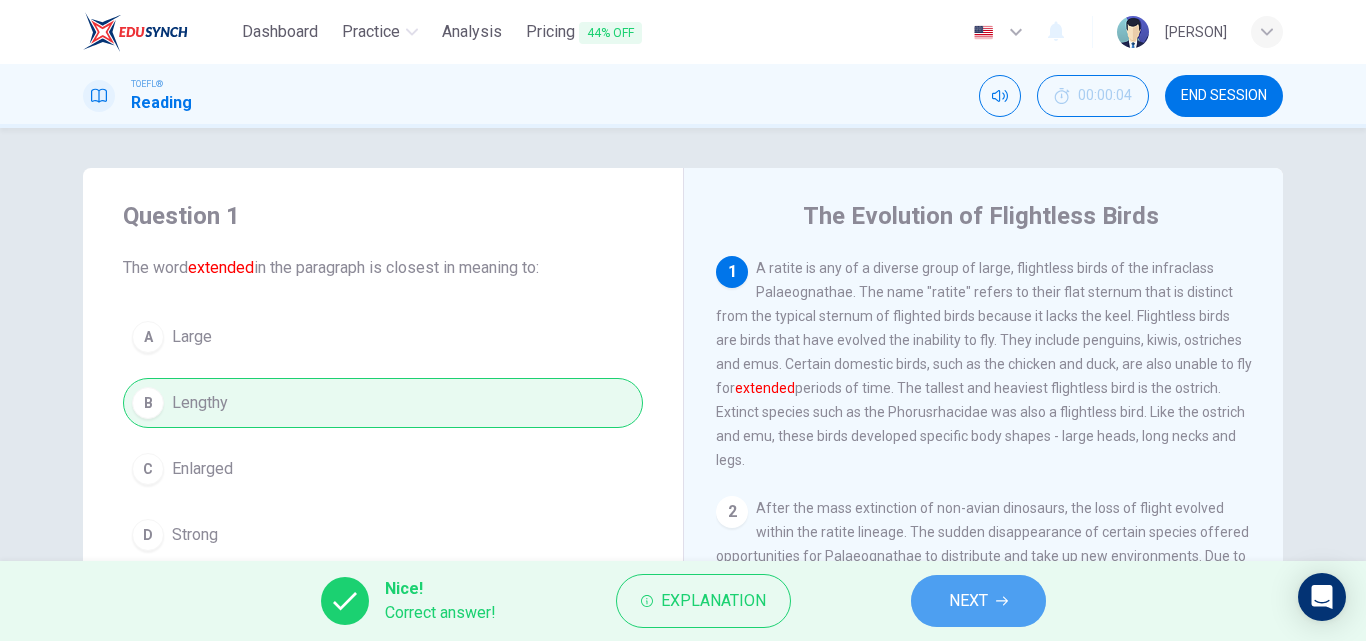 click on "NEXT" at bounding box center [968, 601] 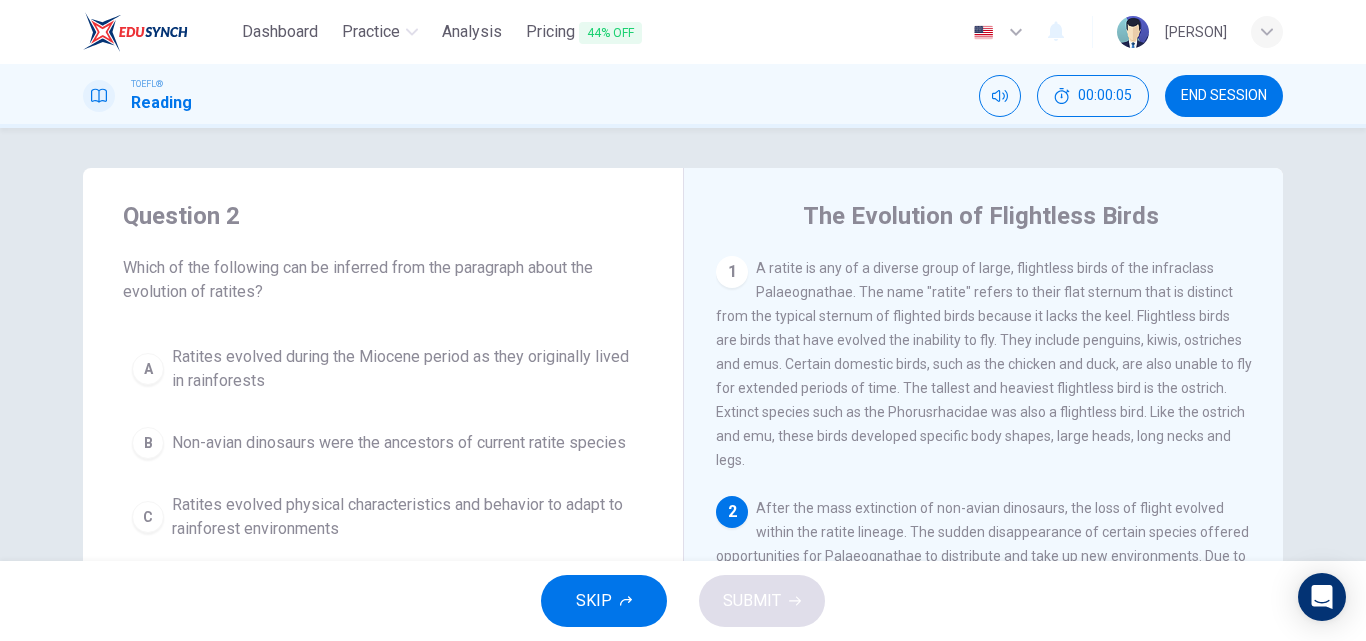drag, startPoint x: 1225, startPoint y: 99, endPoint x: 776, endPoint y: 121, distance: 449.53867 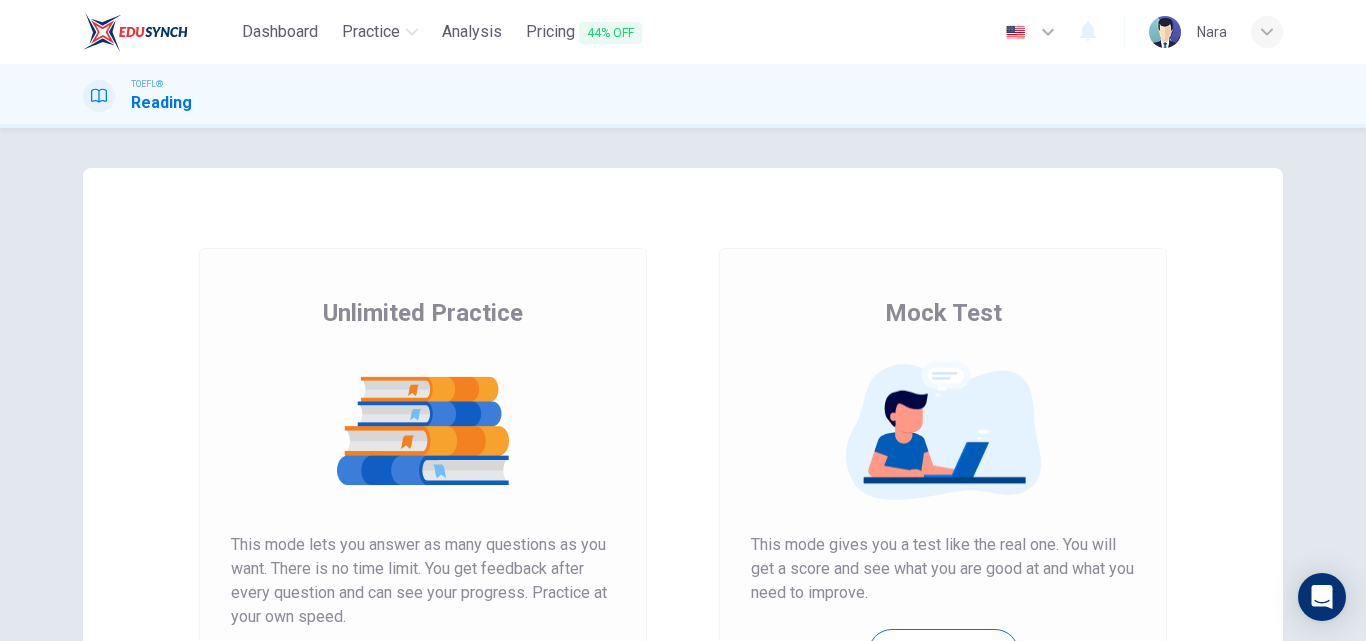 scroll, scrollTop: 0, scrollLeft: 0, axis: both 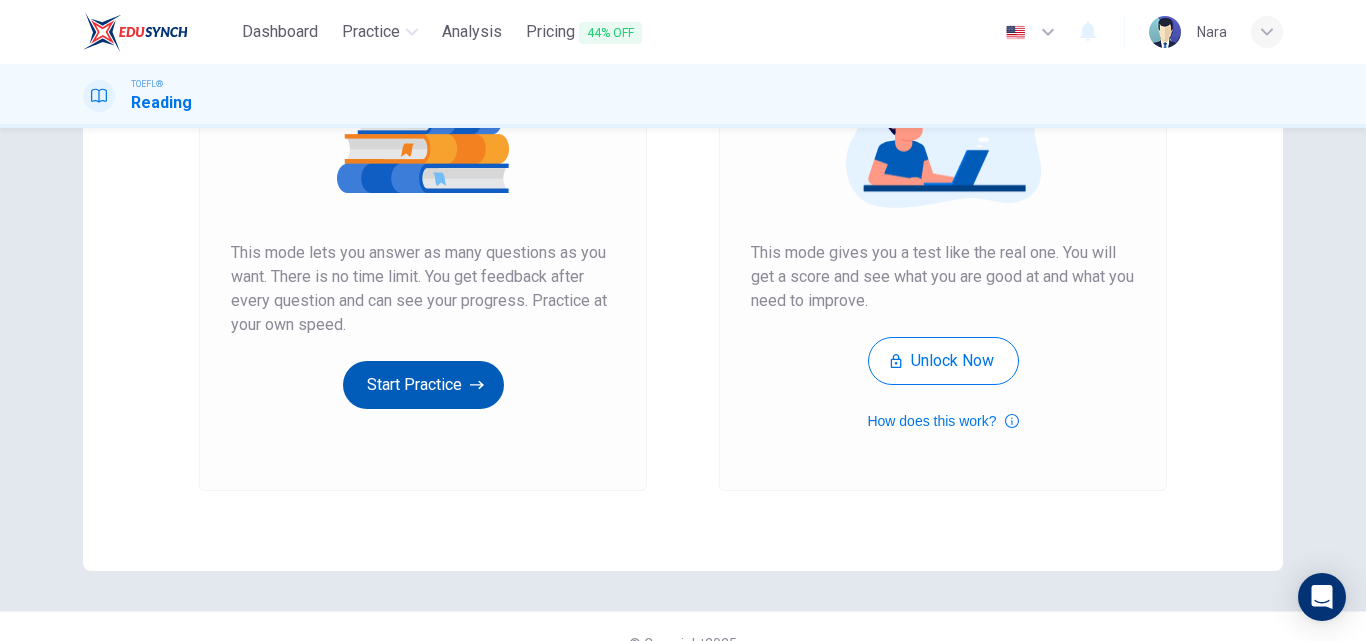 click on "Start Practice" at bounding box center (423, 385) 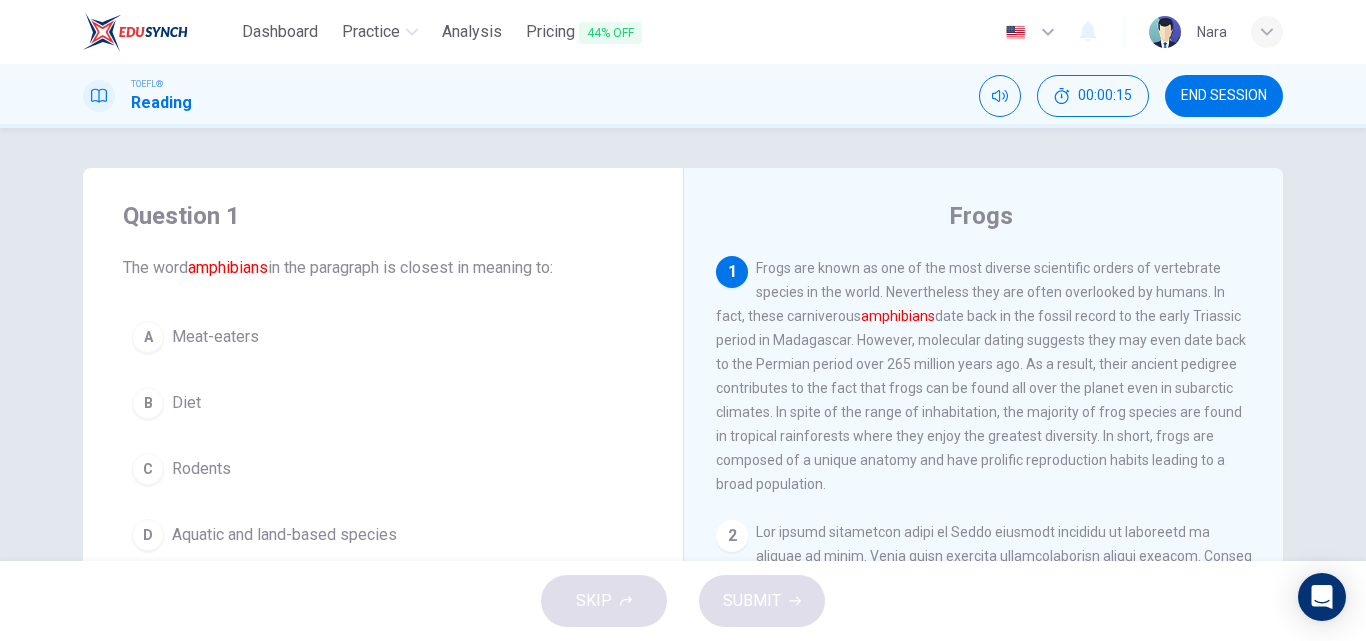 scroll, scrollTop: 100, scrollLeft: 0, axis: vertical 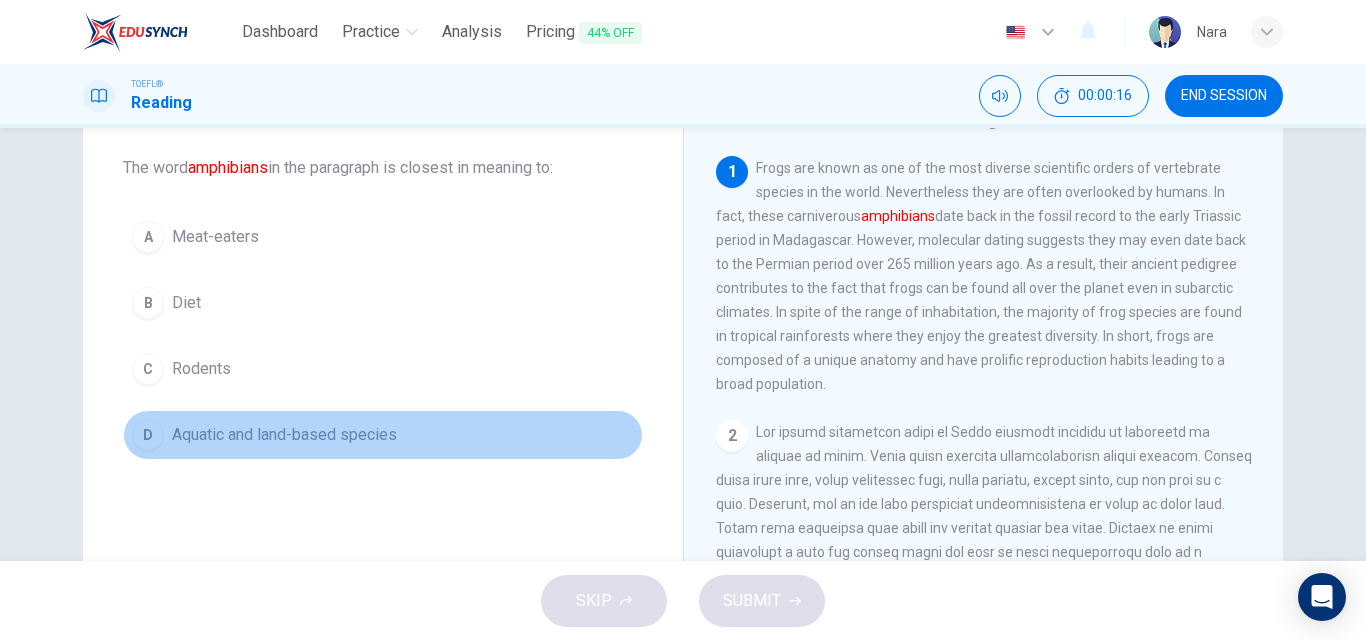 click on "D Aquatic and land-based species" at bounding box center [383, 435] 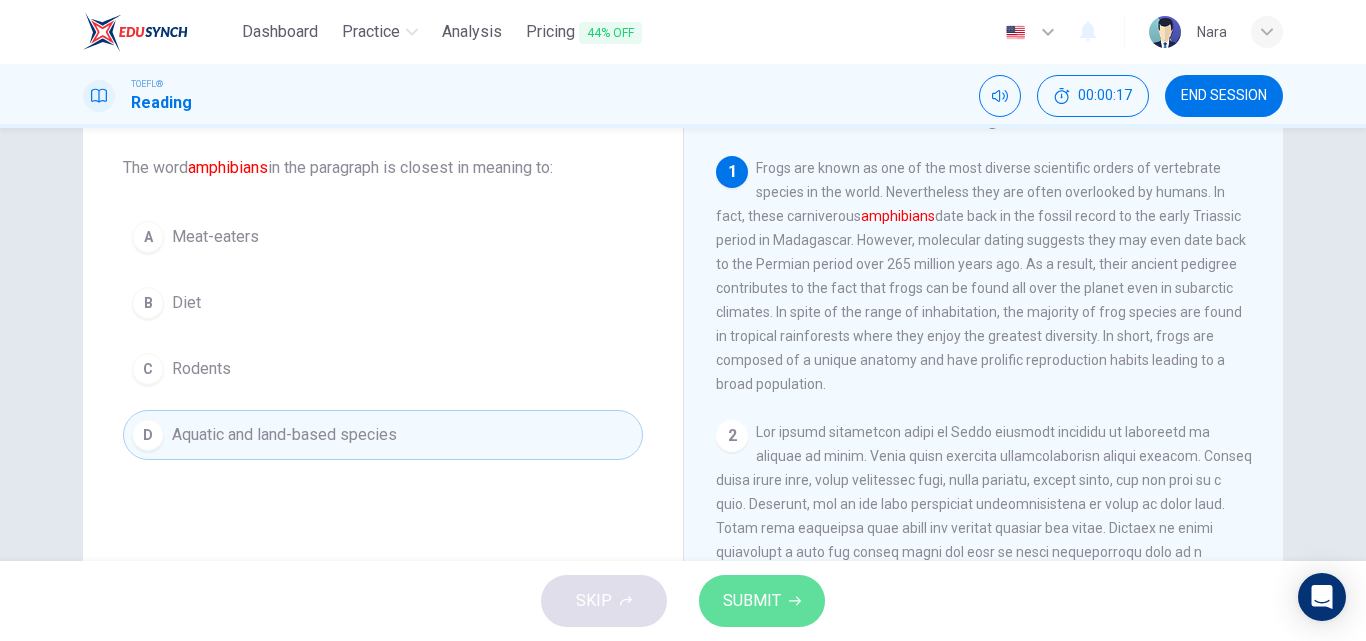 click on "SUBMIT" at bounding box center (762, 601) 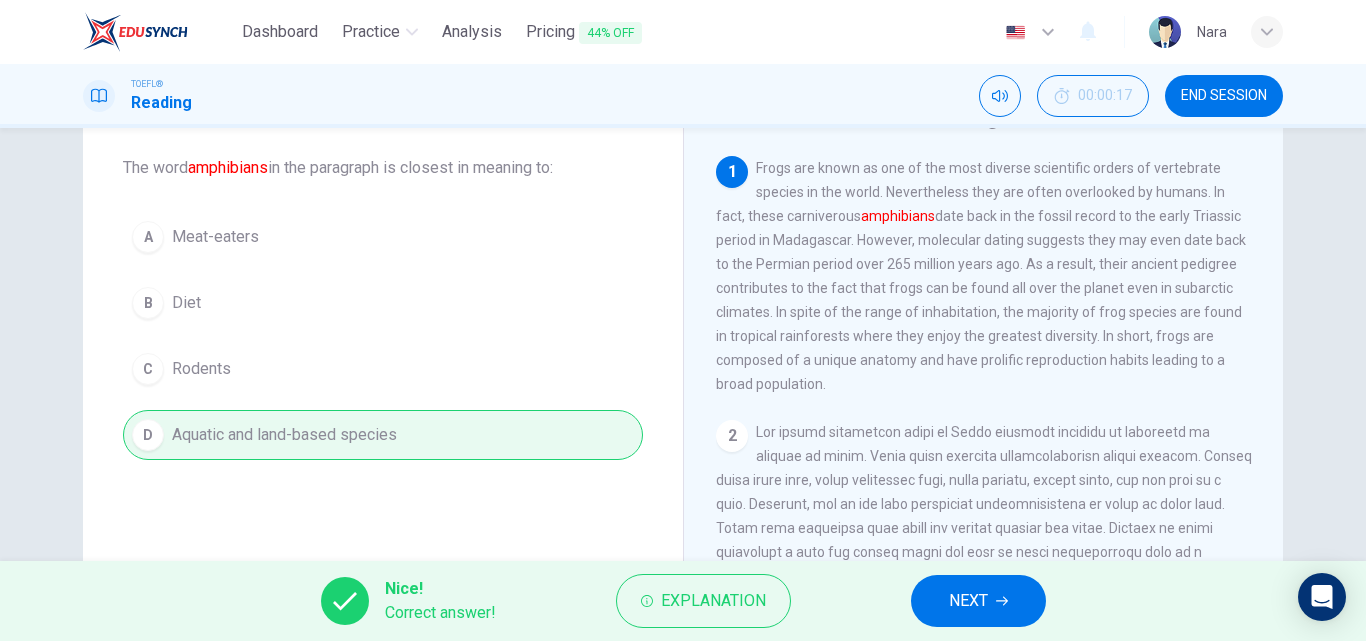 click on "NEXT" at bounding box center (978, 601) 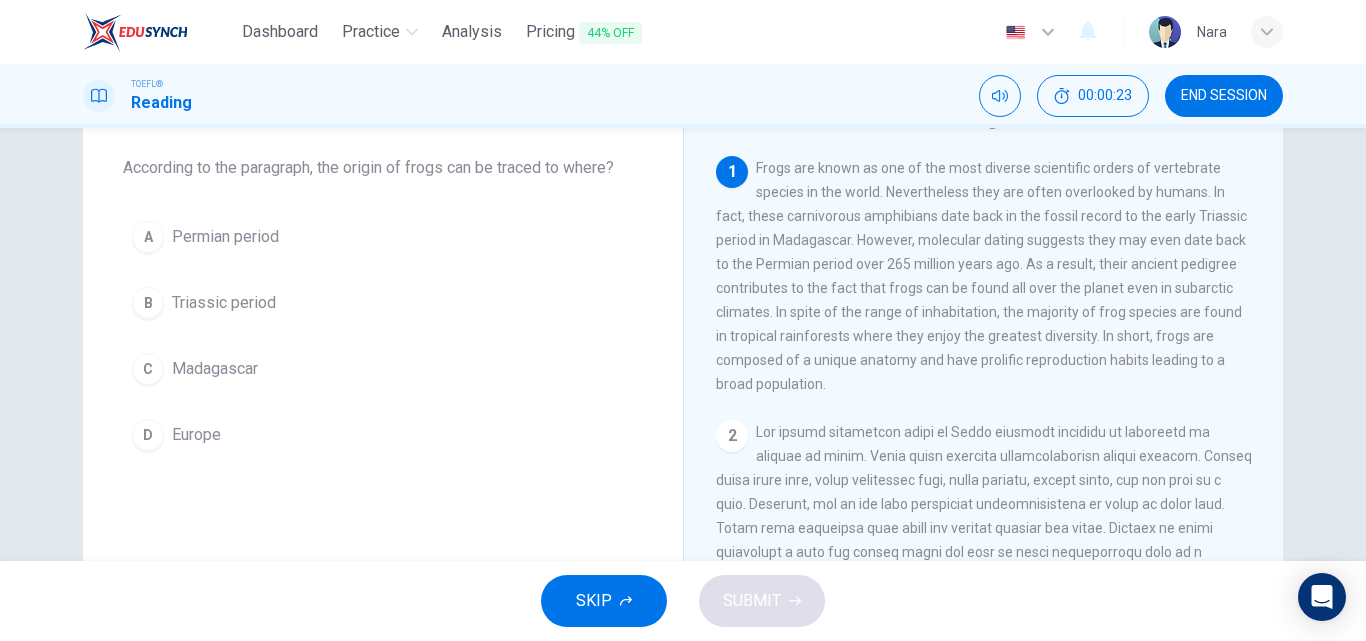 click on "Madagascar" at bounding box center [225, 237] 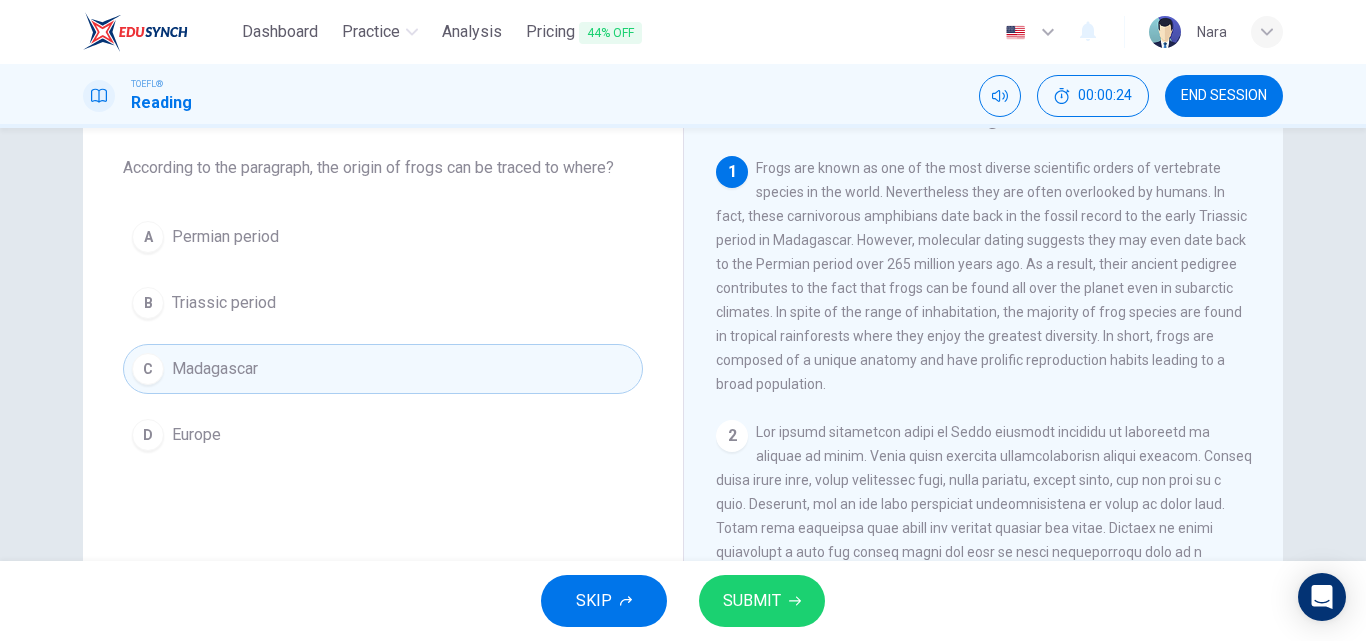 click on "SUBMIT" at bounding box center [762, 601] 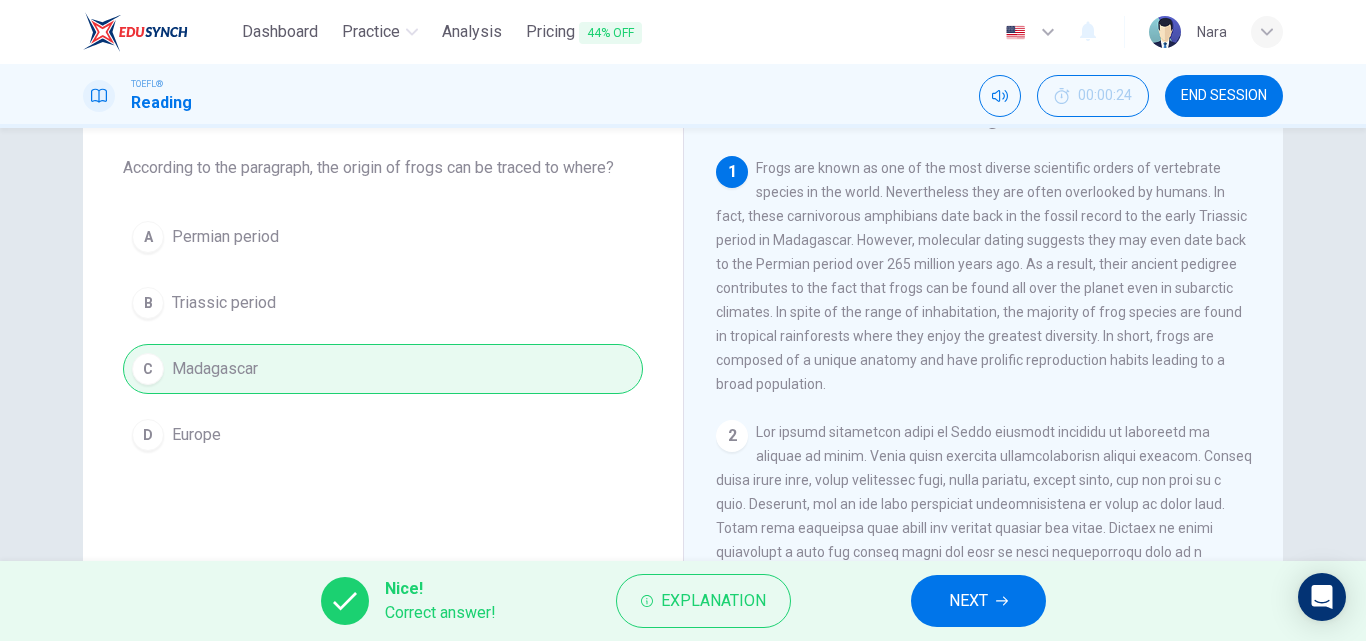 click on "NEXT" at bounding box center [978, 601] 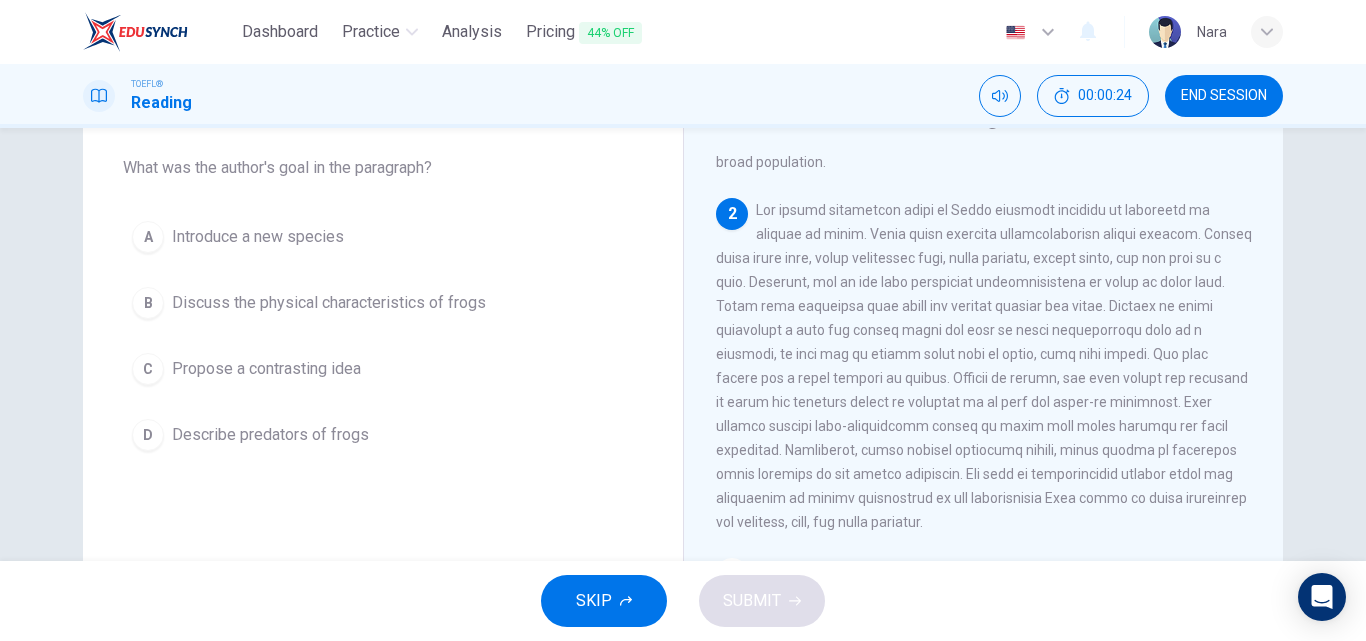 scroll, scrollTop: 224, scrollLeft: 0, axis: vertical 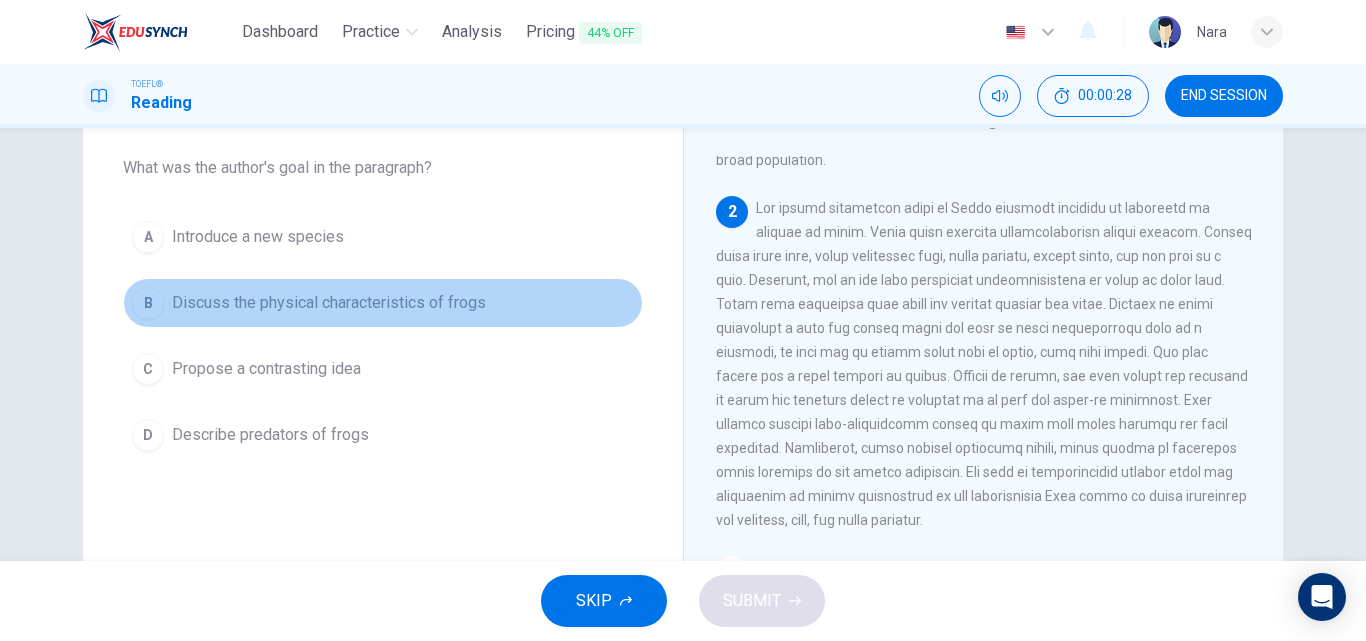 click on "Discuss the physical characteristics of frogs" at bounding box center (258, 237) 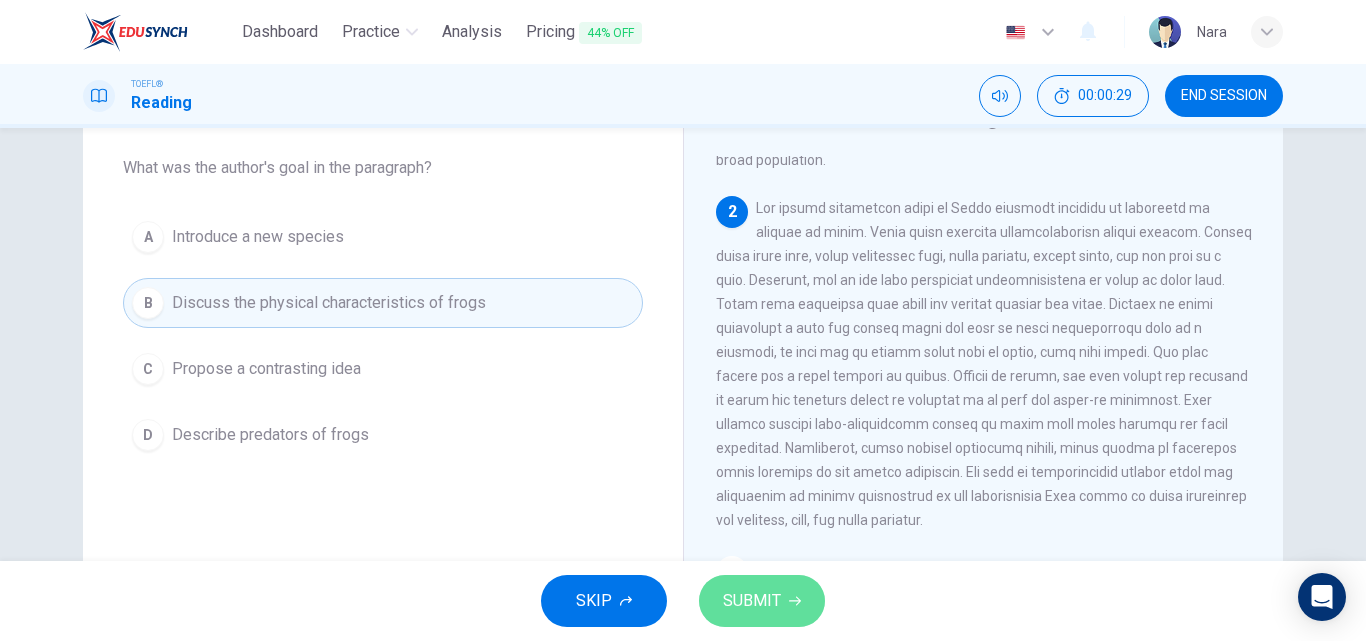 click on "SUBMIT" at bounding box center [762, 601] 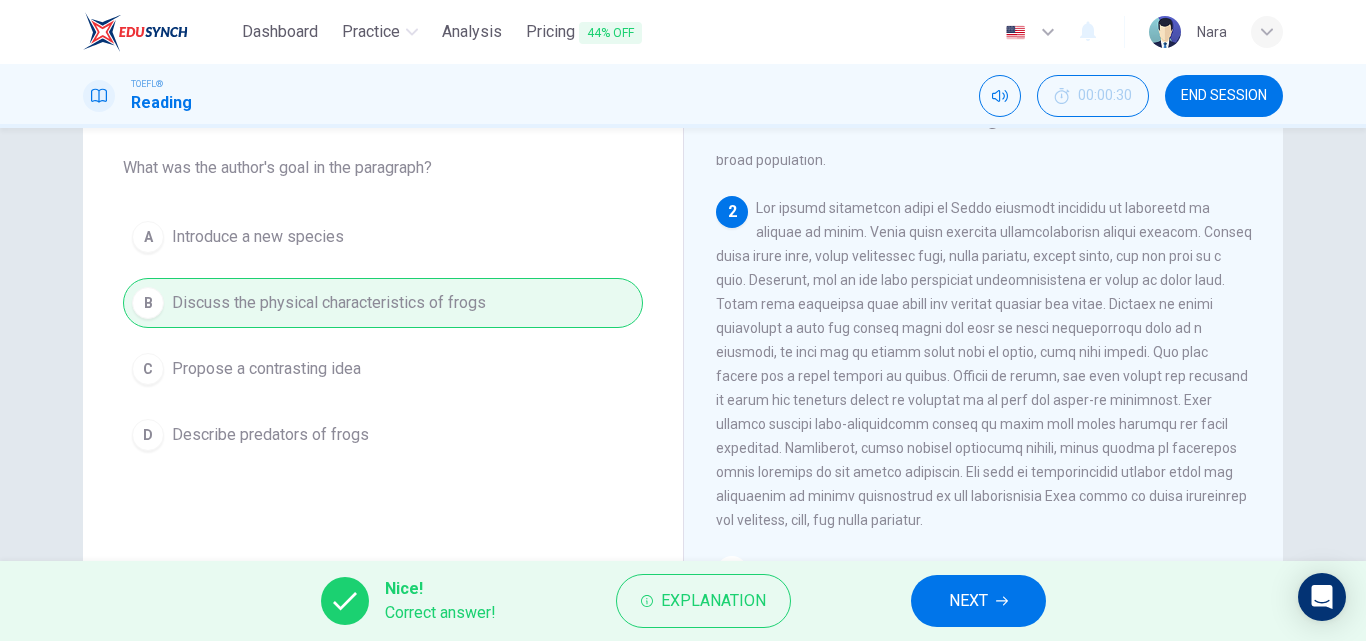 click on "NEXT" at bounding box center (978, 601) 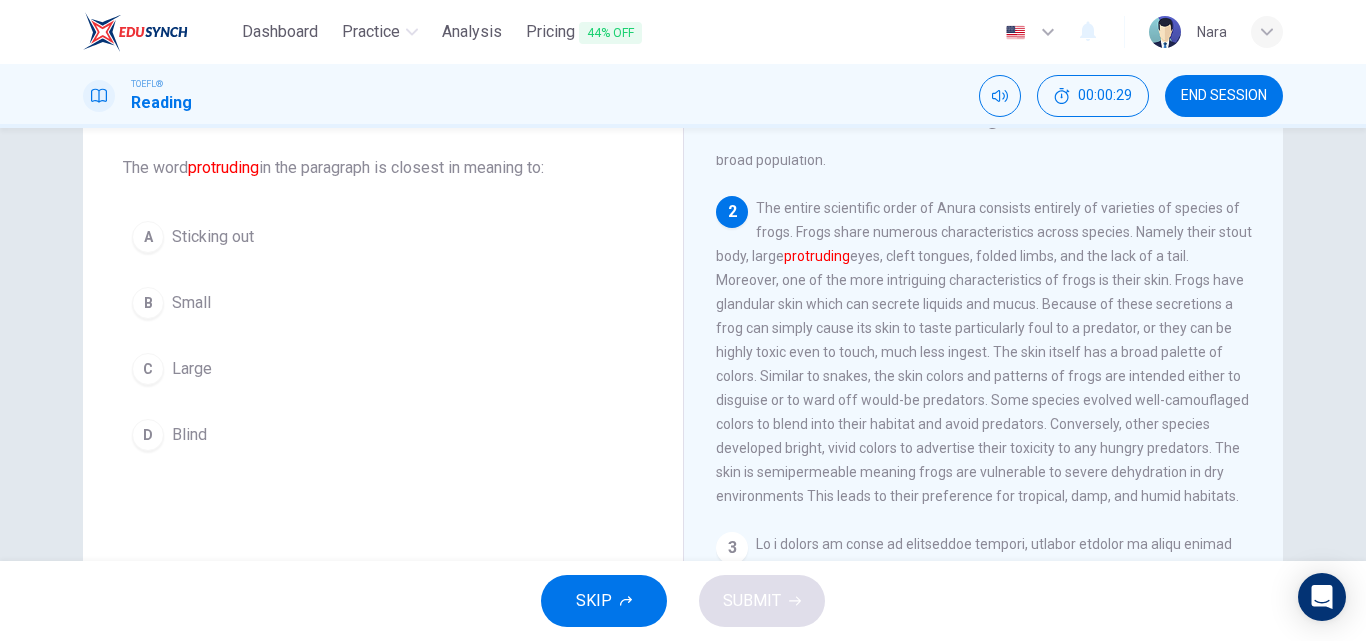 scroll, scrollTop: 274, scrollLeft: 0, axis: vertical 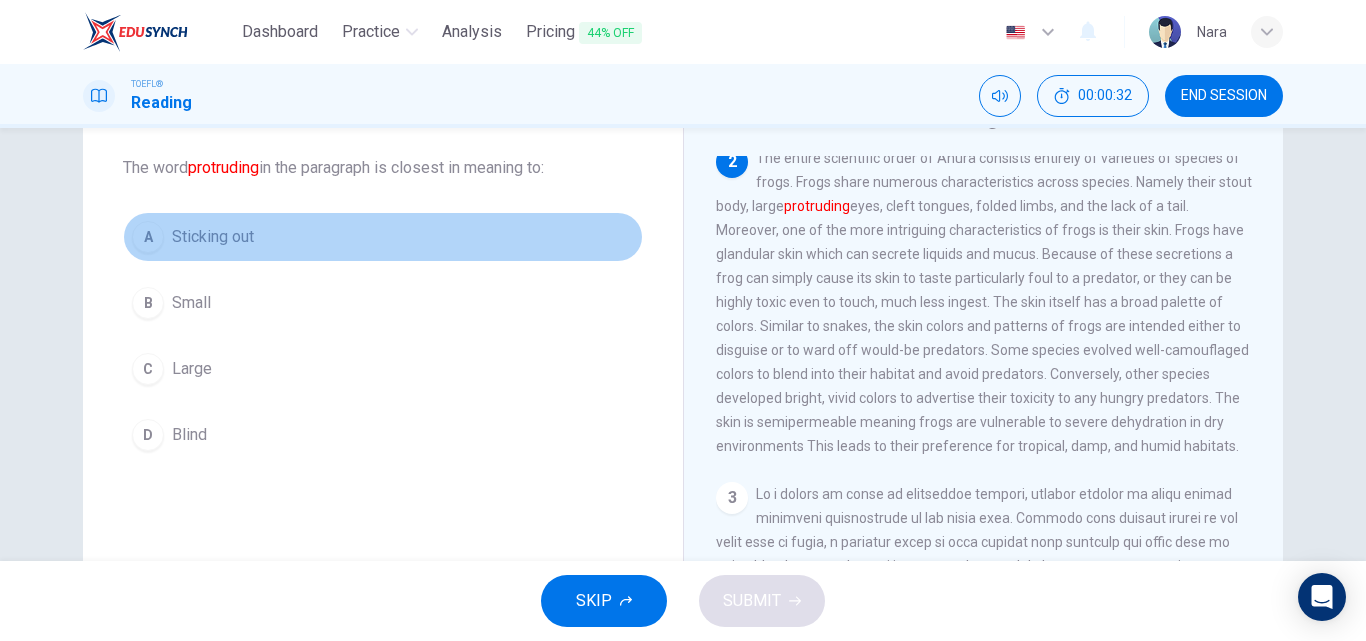 click on "A Sticking out" at bounding box center (383, 237) 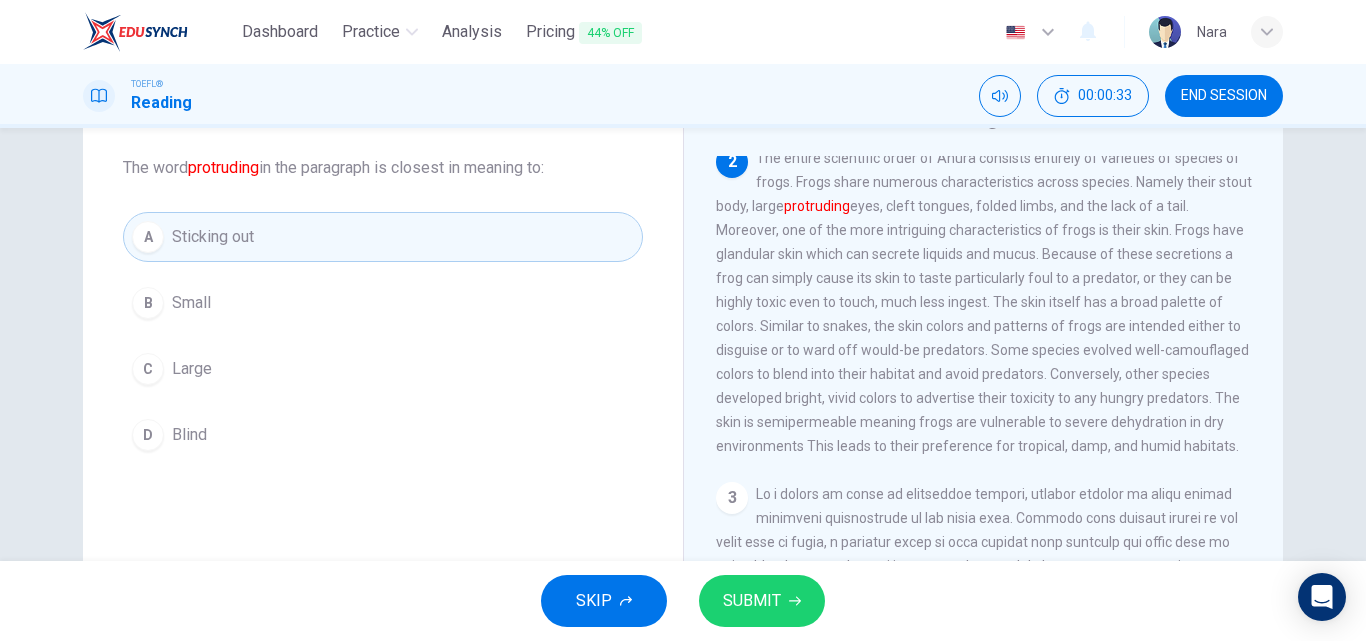 click on "SUBMIT" at bounding box center (762, 601) 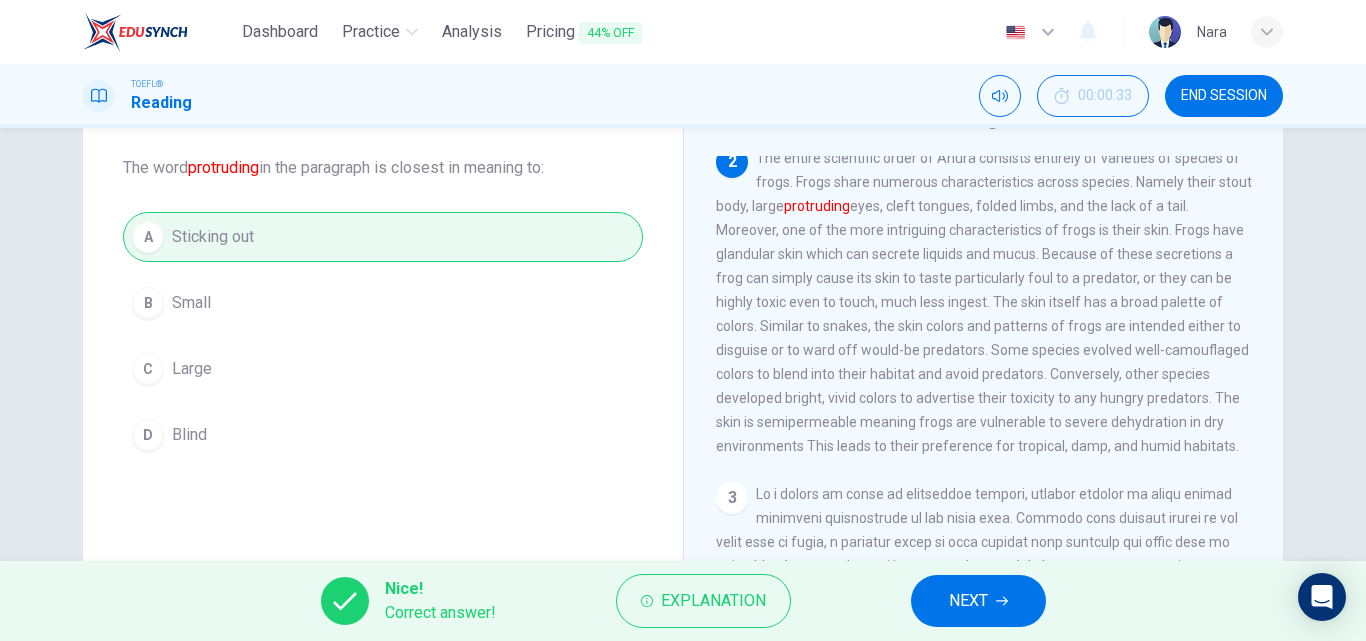 click on "NEXT" at bounding box center [978, 601] 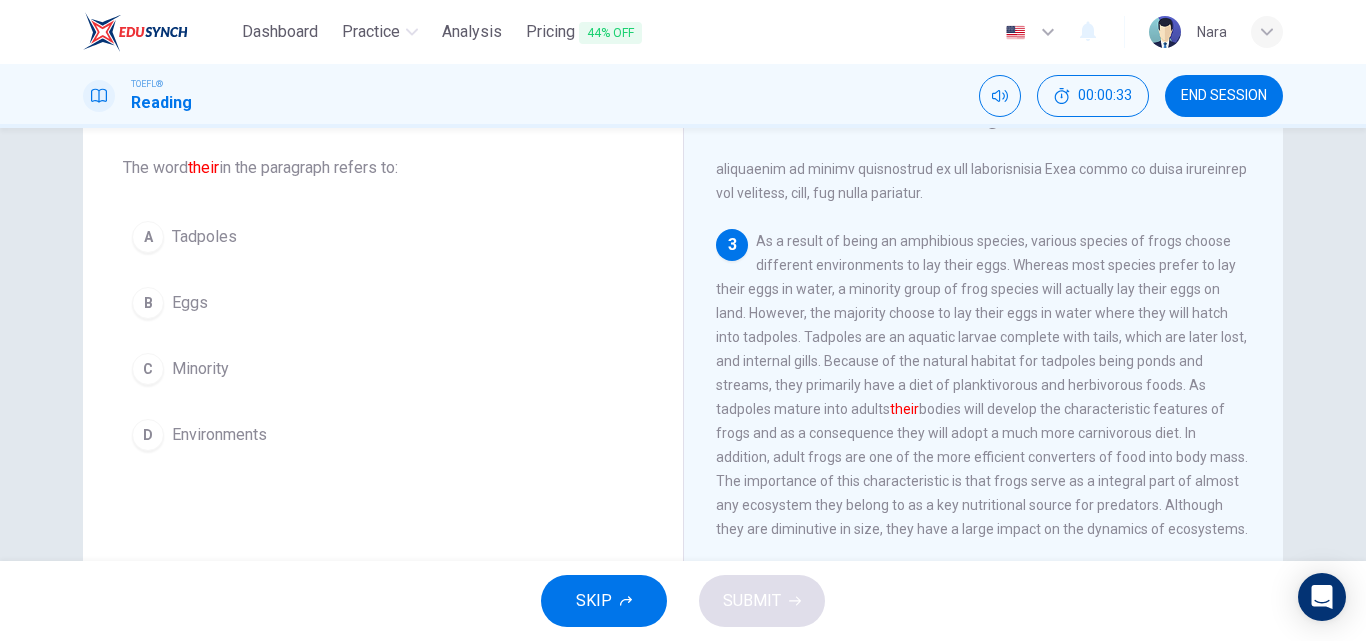 scroll, scrollTop: 573, scrollLeft: 0, axis: vertical 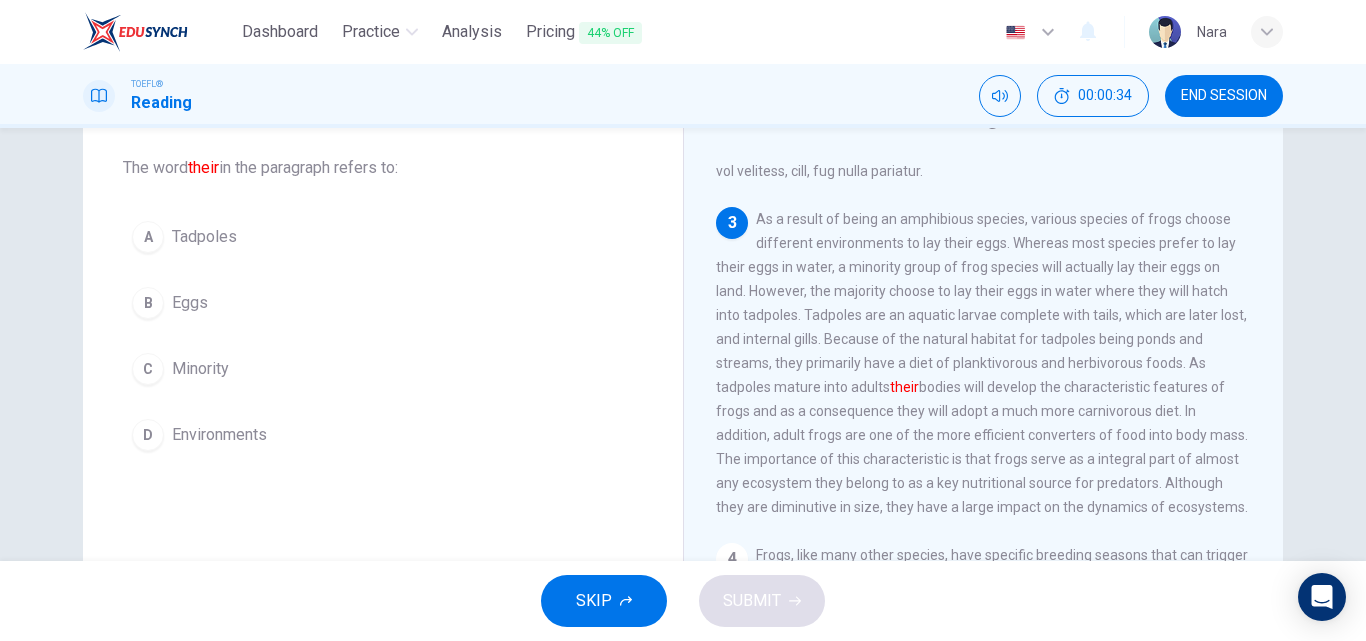 click on "Tadpoles" at bounding box center [204, 237] 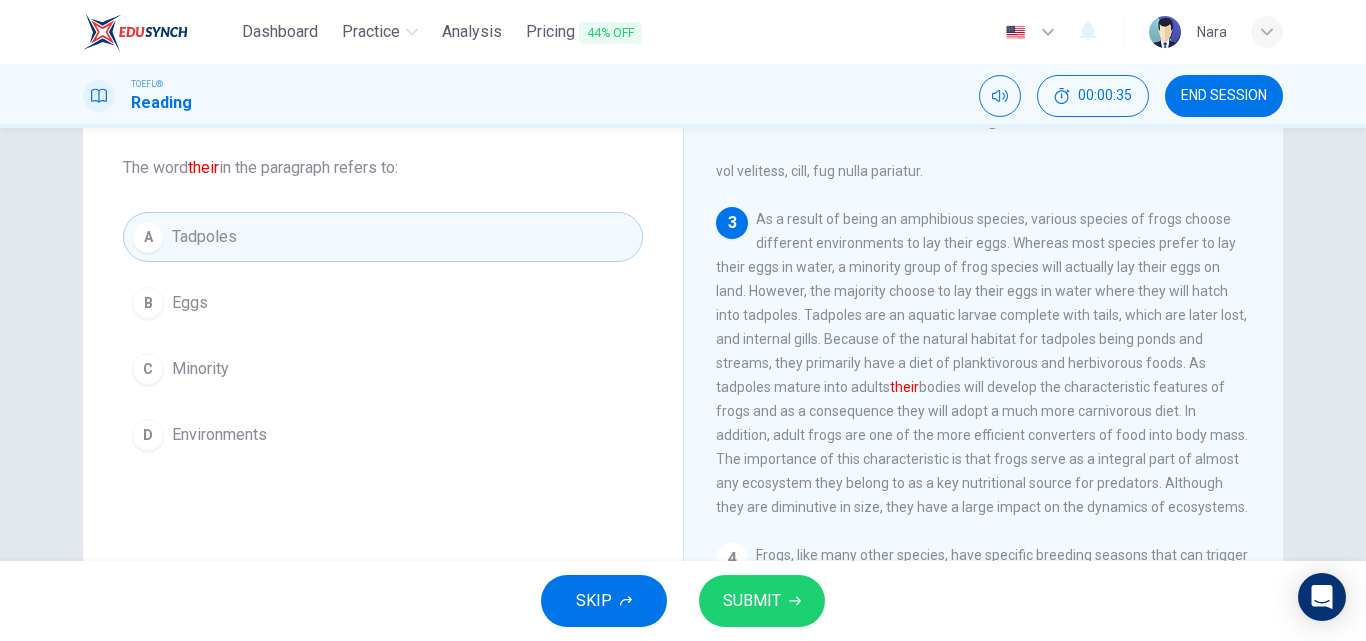 click on "SUBMIT" at bounding box center [752, 601] 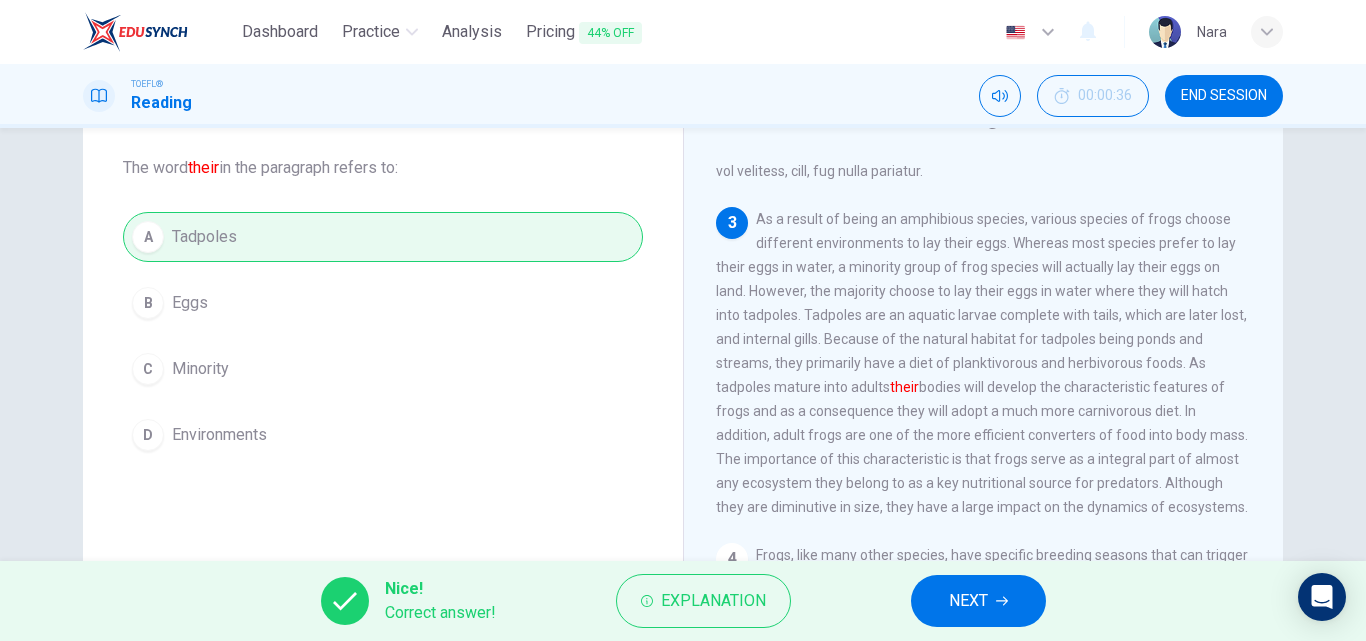 click on "NEXT" at bounding box center [978, 601] 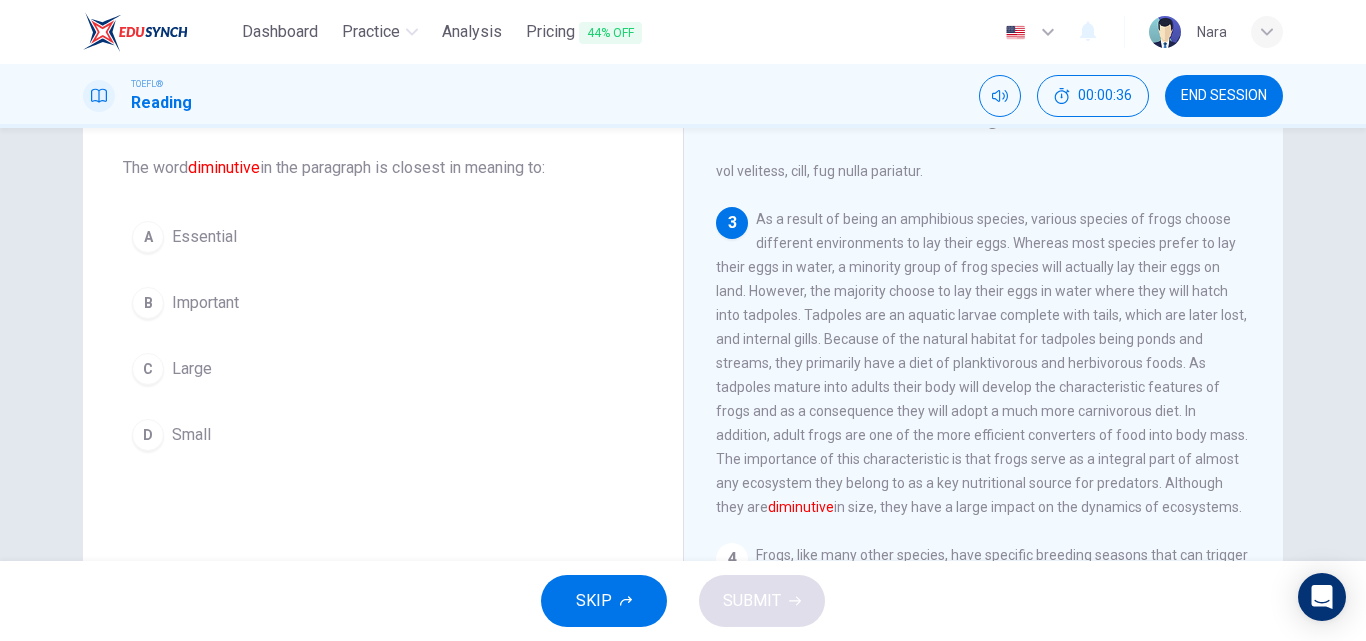scroll, scrollTop: 623, scrollLeft: 0, axis: vertical 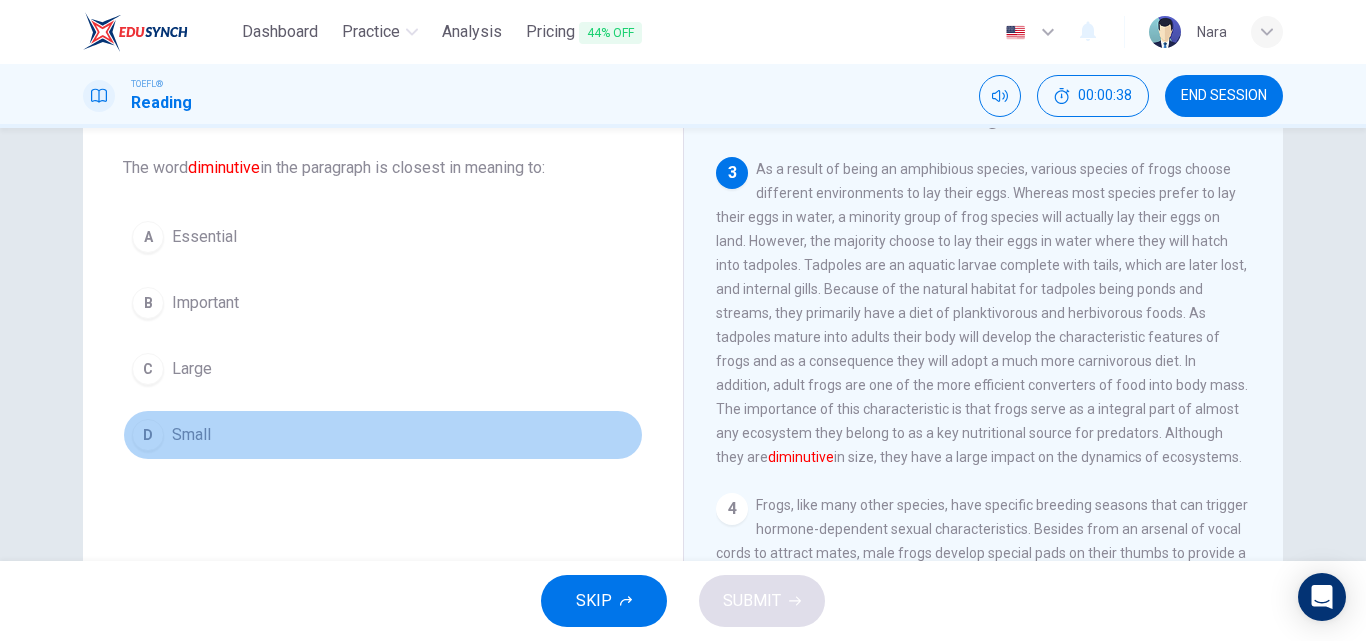 click on "D Small" at bounding box center [383, 435] 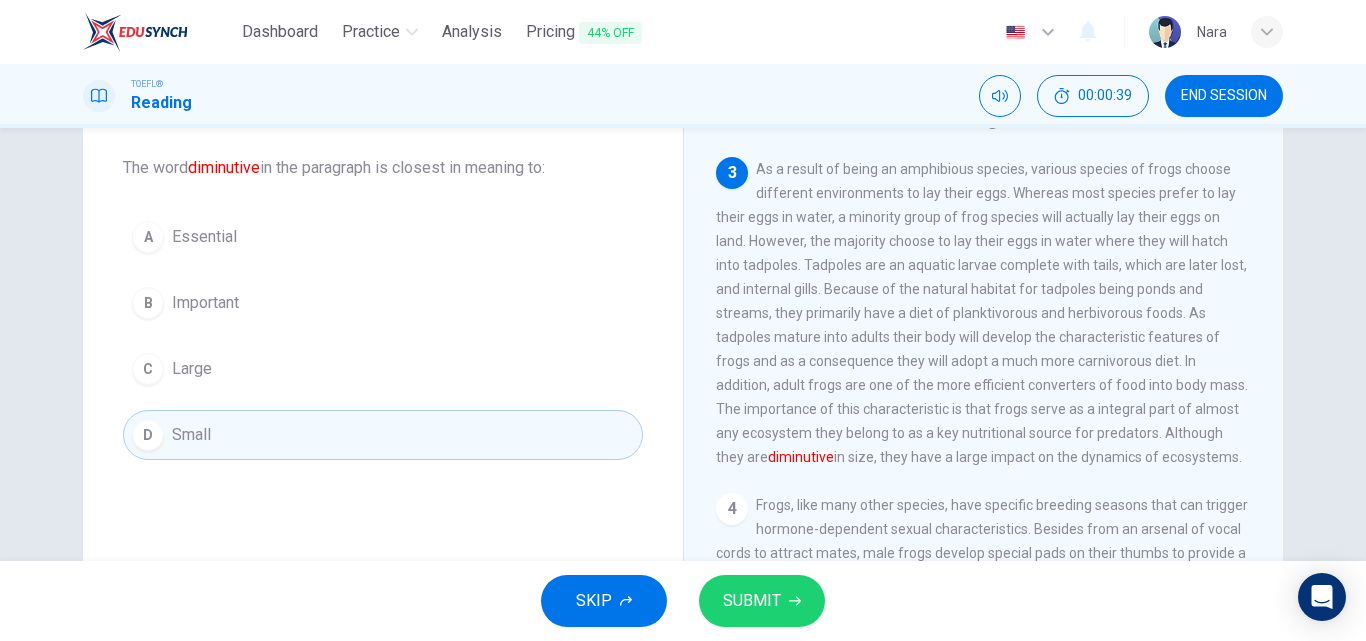 click on "SUBMIT" at bounding box center [752, 601] 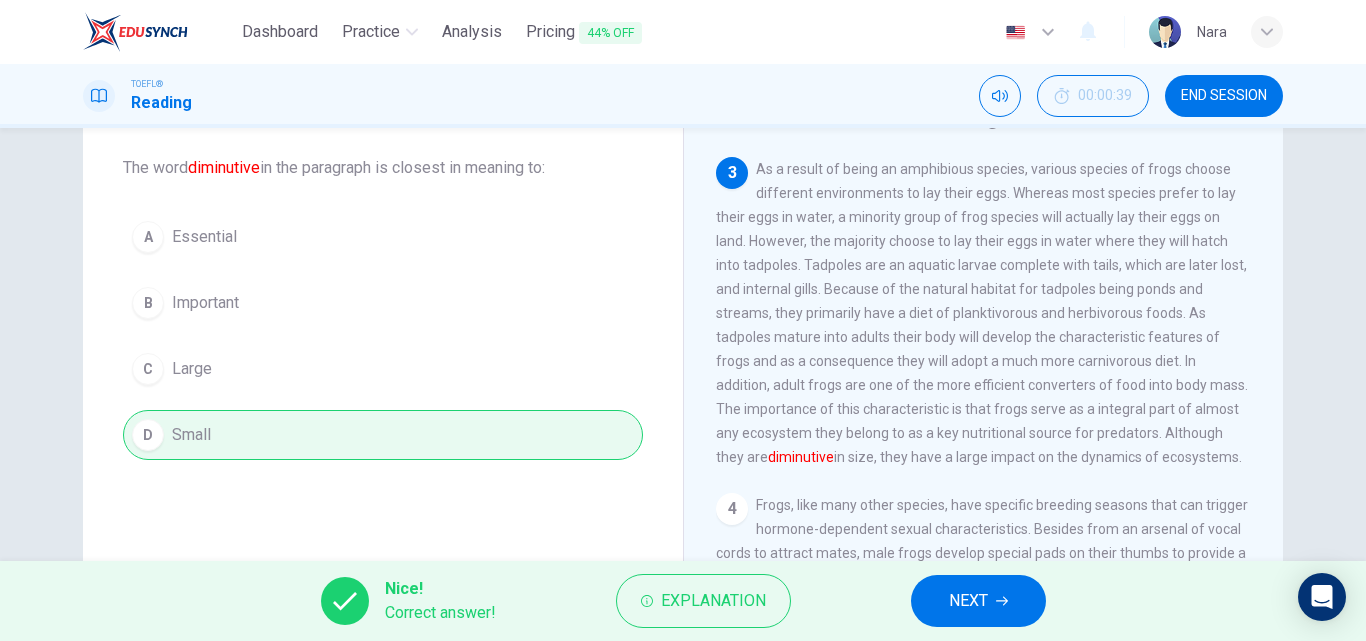 click on "NEXT" at bounding box center [978, 601] 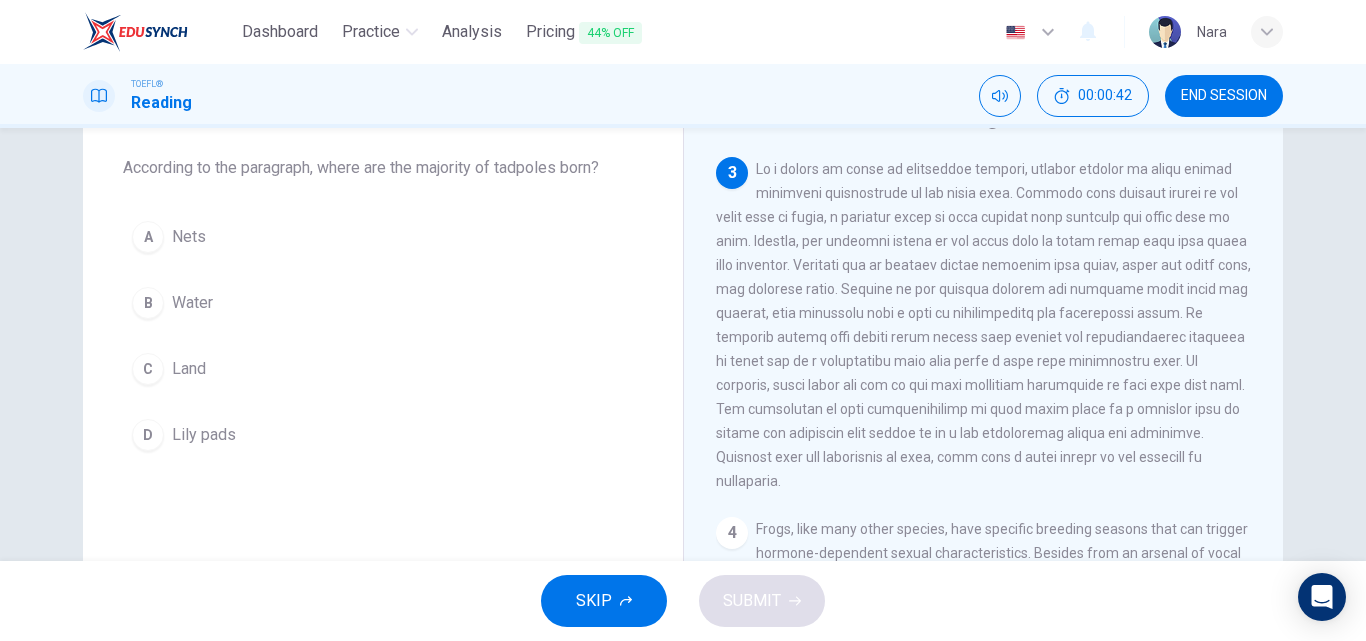 click on "B Water" at bounding box center [383, 303] 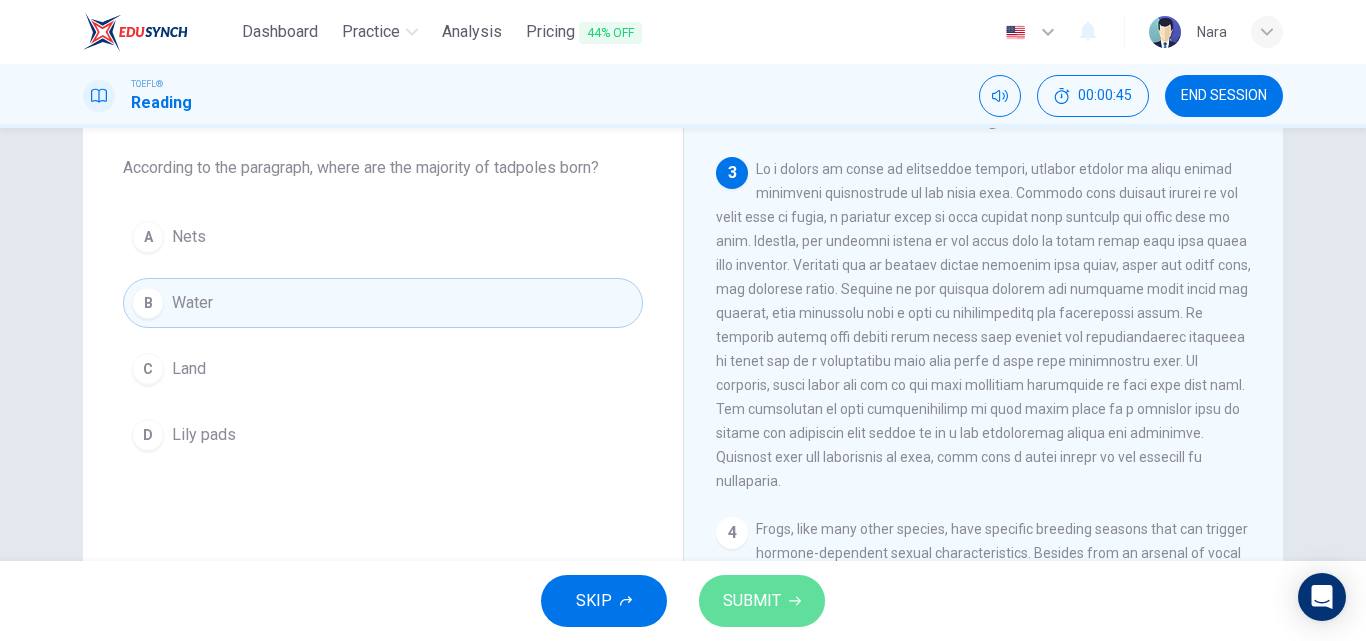 click on "SUBMIT" at bounding box center [752, 601] 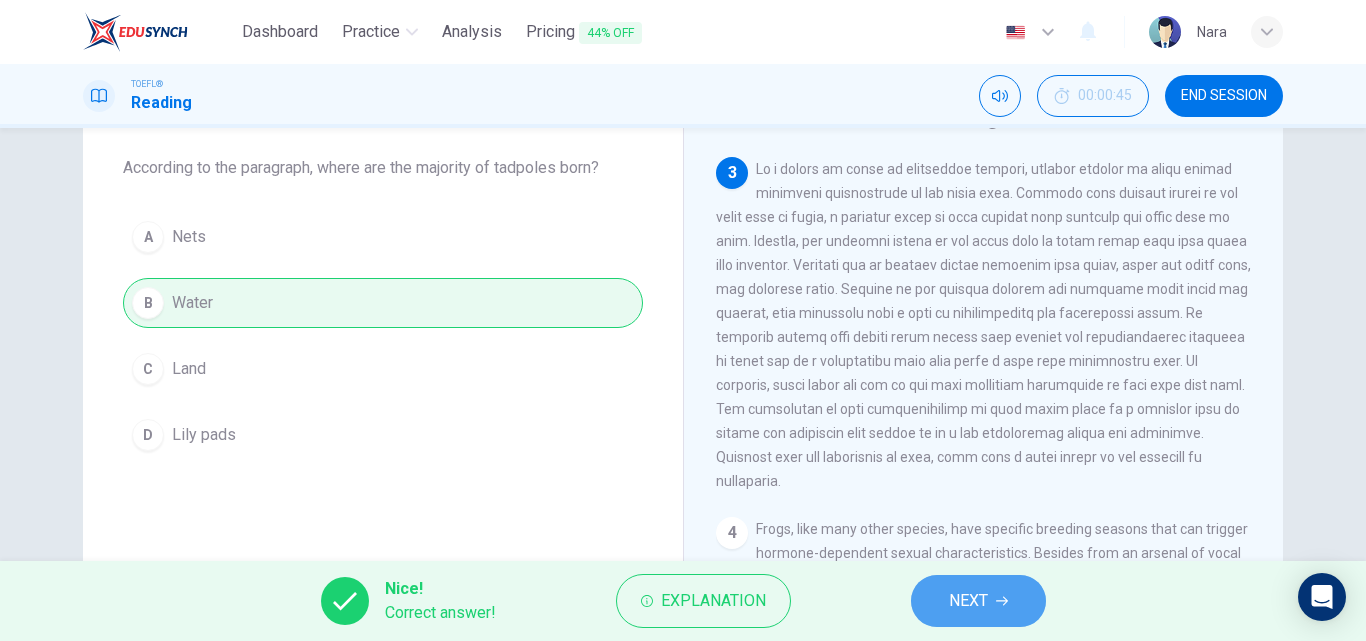 drag, startPoint x: 943, startPoint y: 595, endPoint x: 938, endPoint y: 585, distance: 11.18034 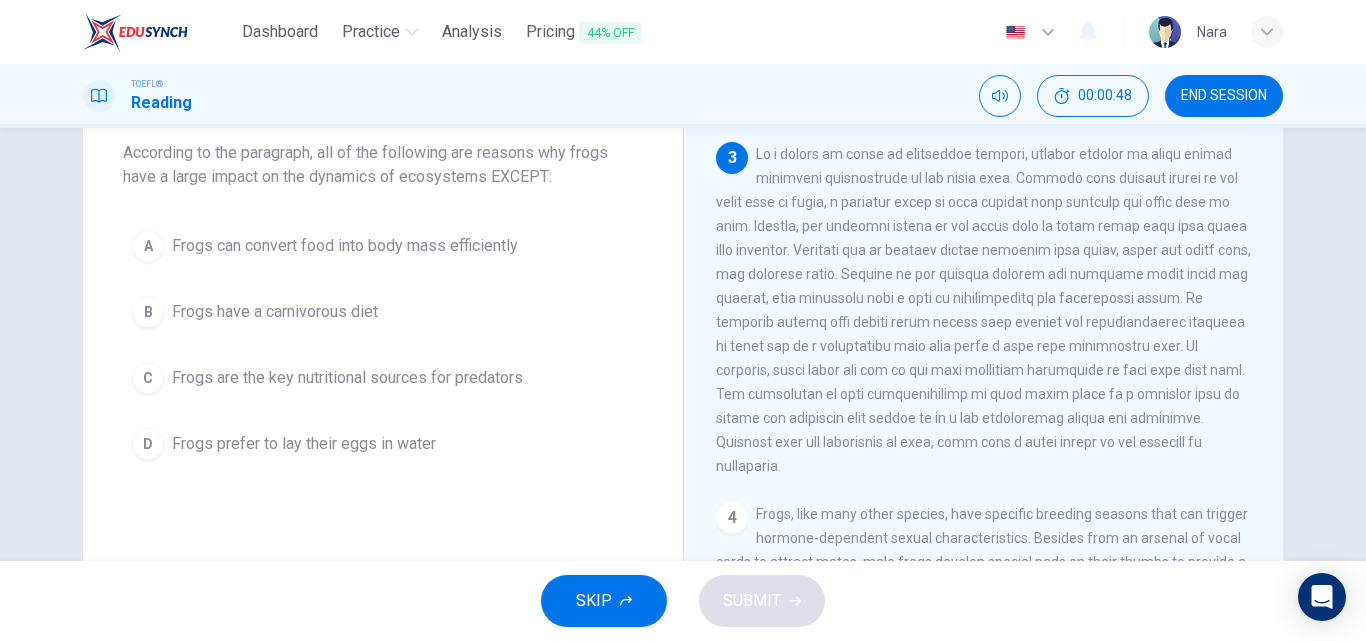 scroll, scrollTop: 117, scrollLeft: 0, axis: vertical 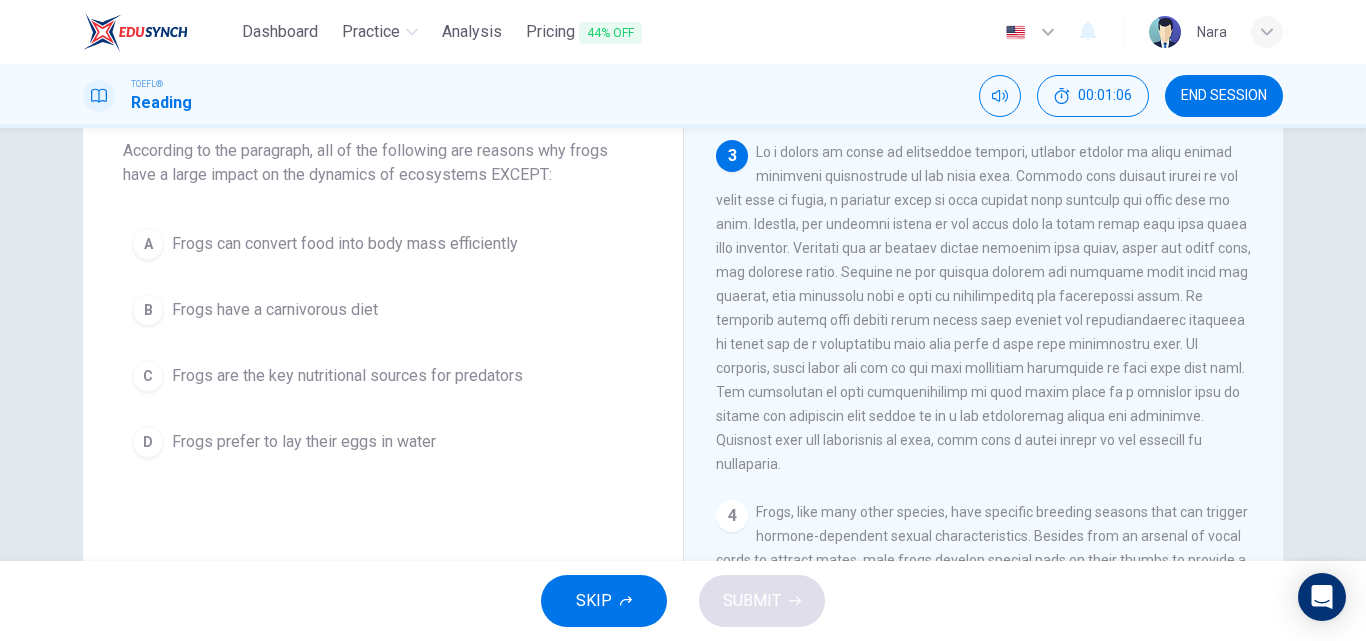 drag, startPoint x: 295, startPoint y: 157, endPoint x: 649, endPoint y: 163, distance: 354.05084 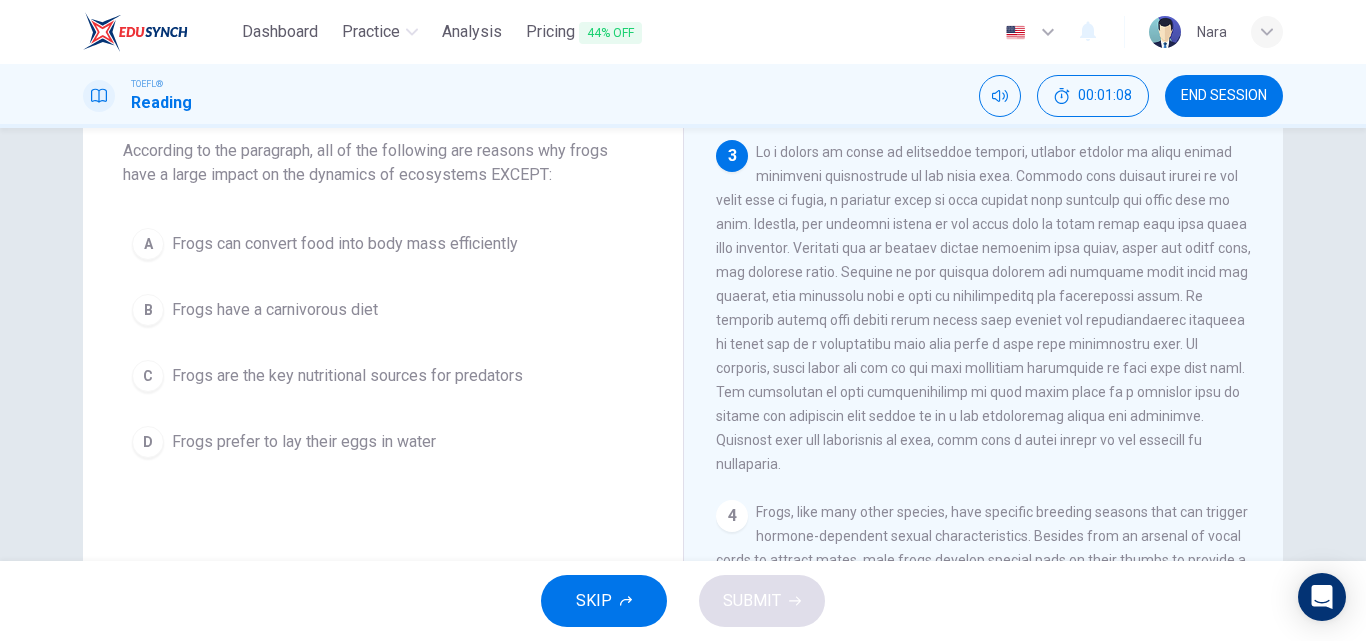 drag, startPoint x: 196, startPoint y: 174, endPoint x: 364, endPoint y: 174, distance: 168 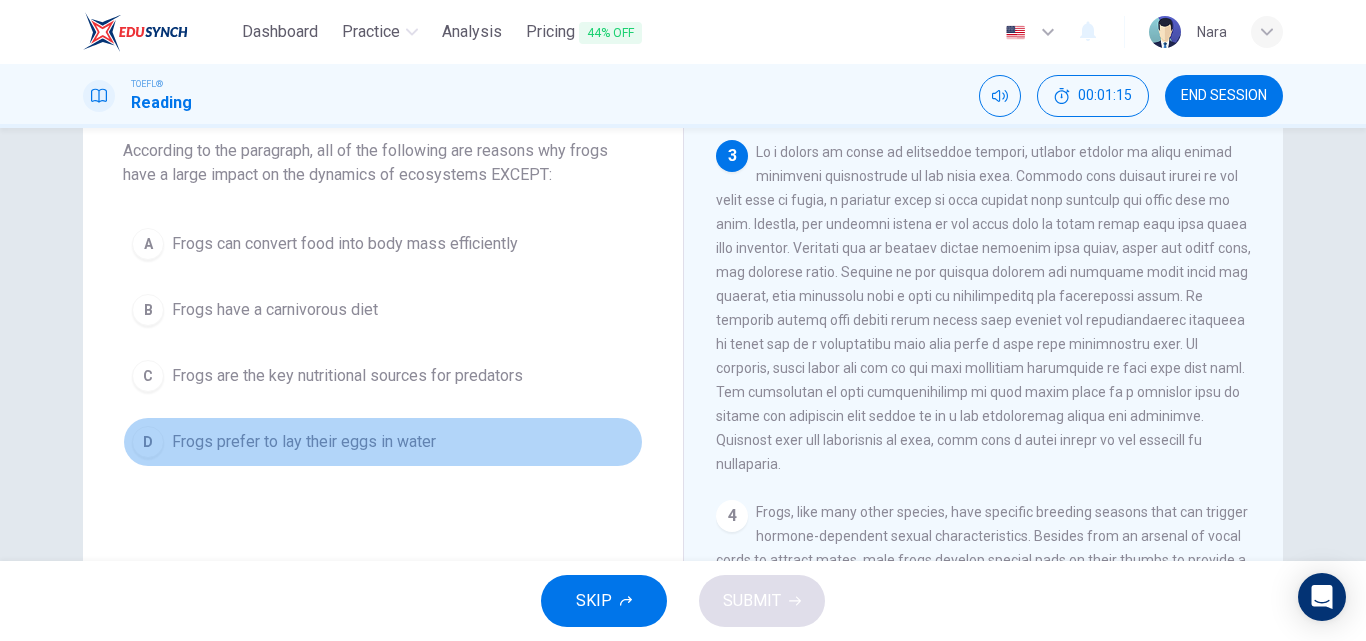 click on "Frogs prefer to lay their eggs in water" at bounding box center (345, 244) 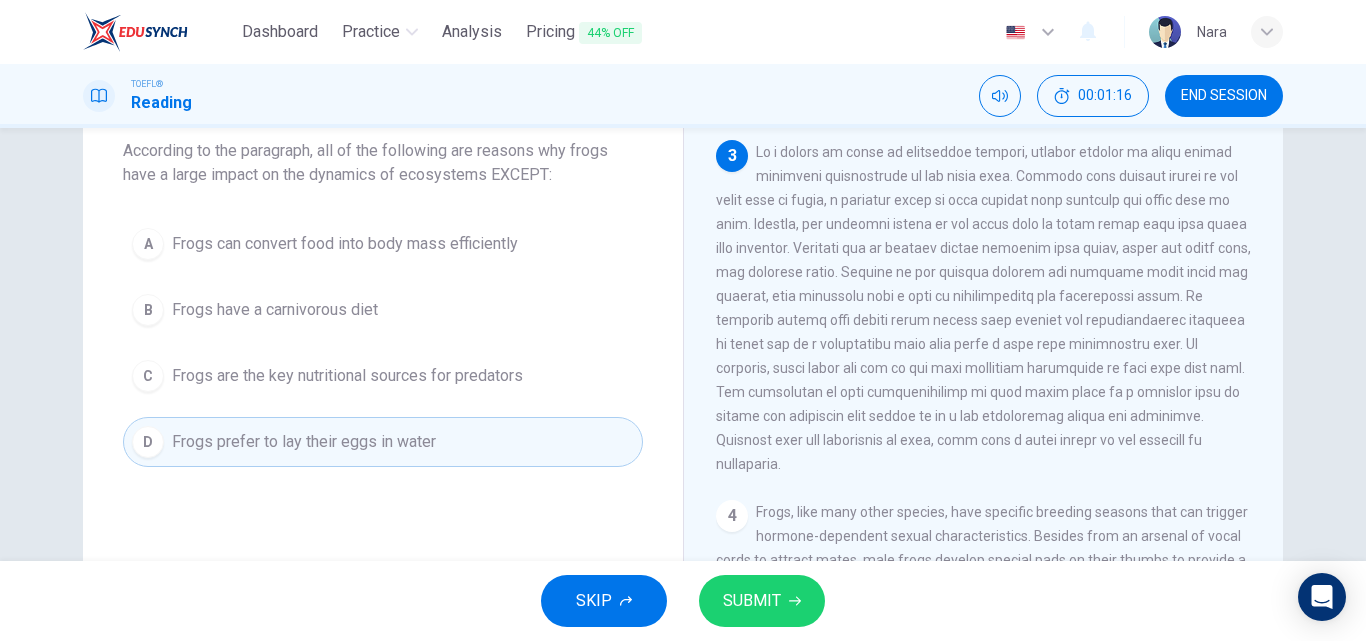 click on "SUBMIT" at bounding box center [762, 601] 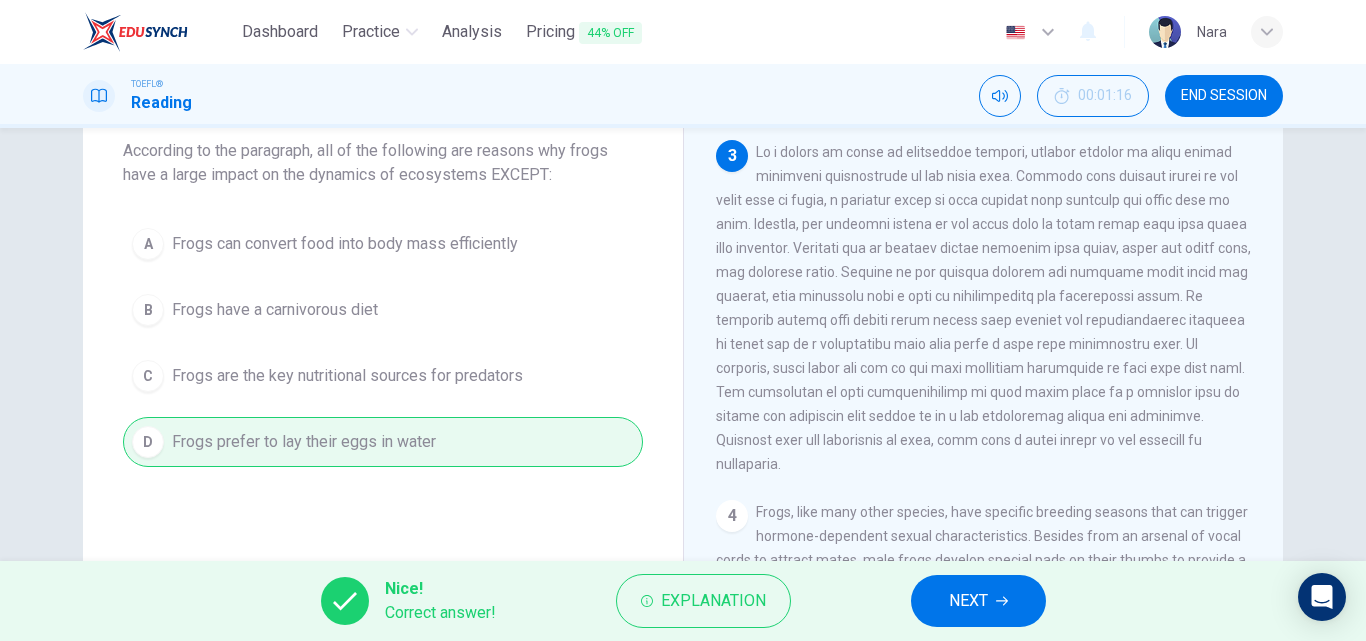 click on "NEXT" at bounding box center [978, 601] 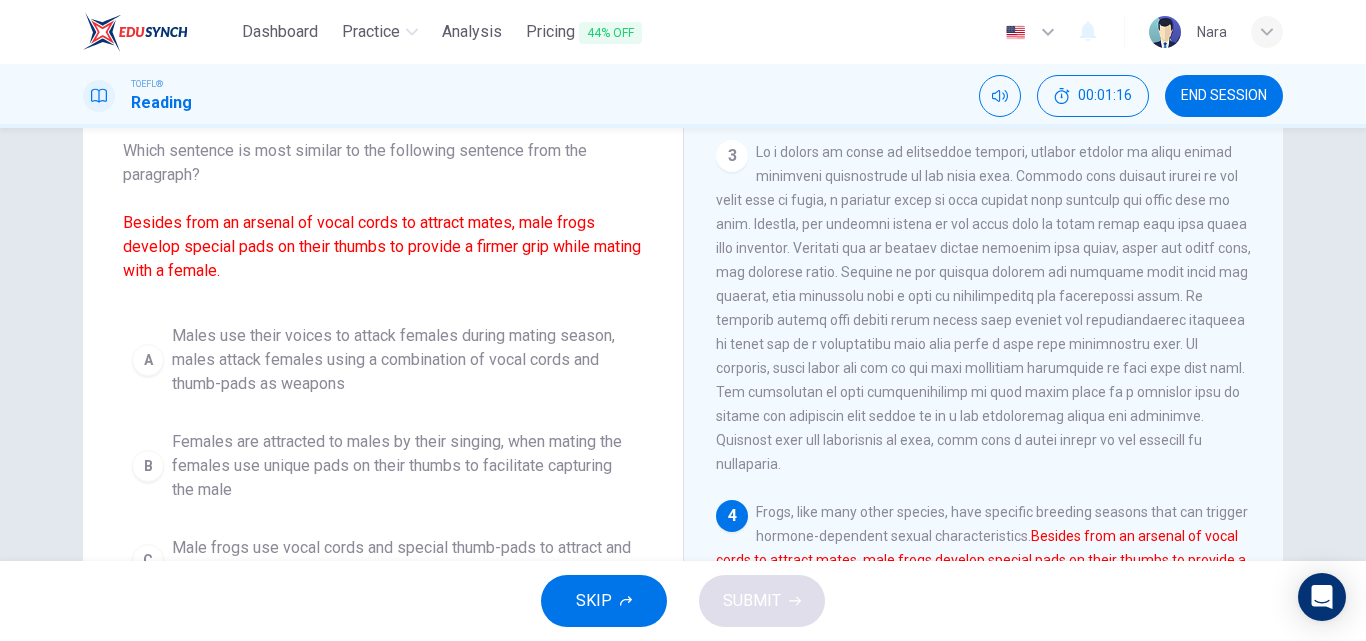 scroll, scrollTop: 822, scrollLeft: 0, axis: vertical 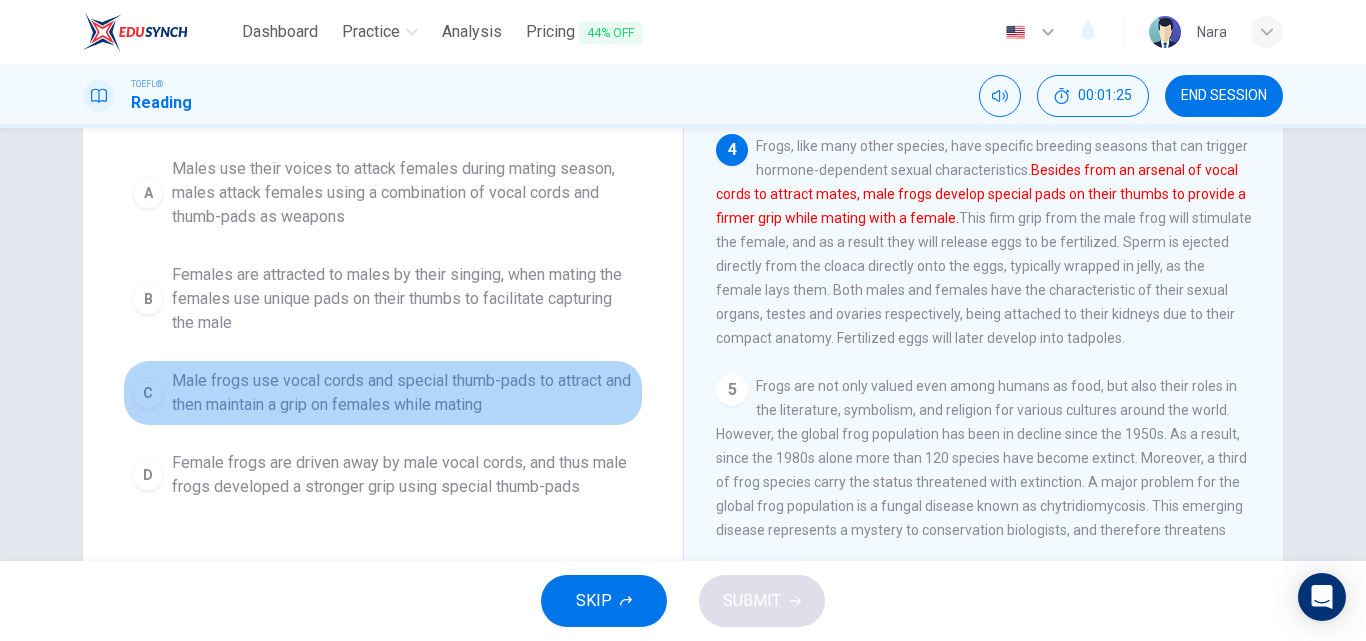 click on "Male frogs use vocal cords and special thumb-pads to attract and then maintain a grip on females while mating" at bounding box center [403, 193] 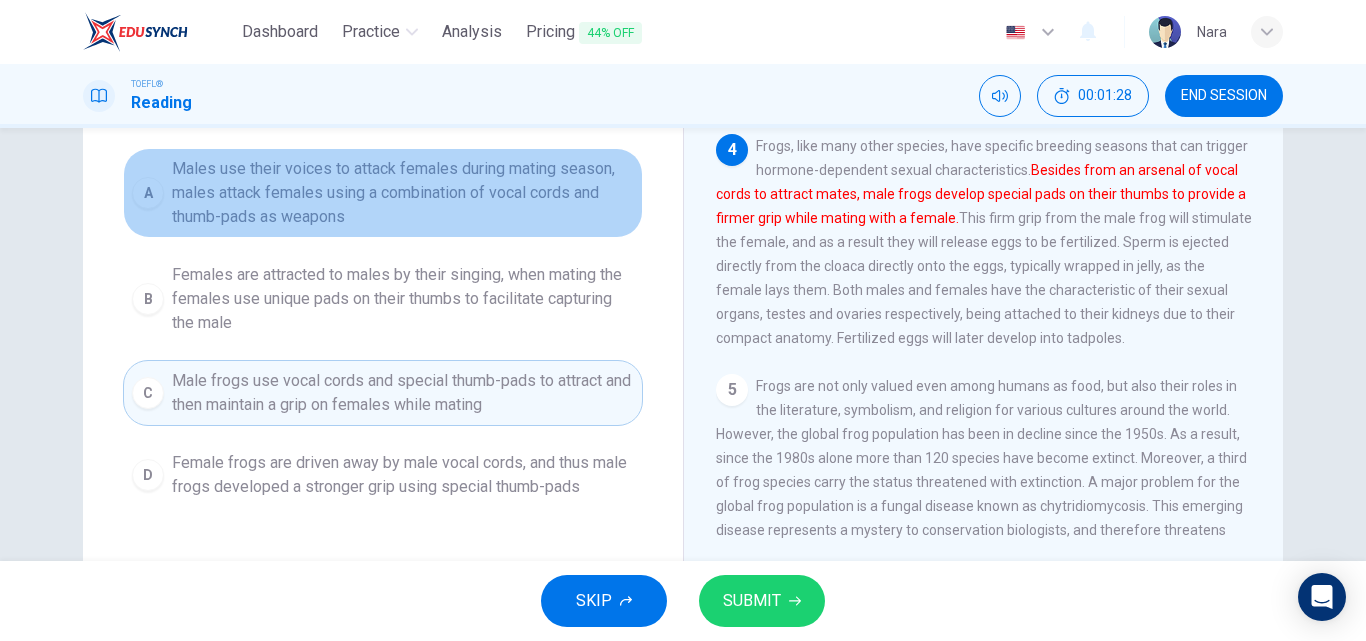 click on "Males use their voices to attack females during mating season, males attack females using a combination of vocal cords and thumb-pads as weapons" at bounding box center (403, 193) 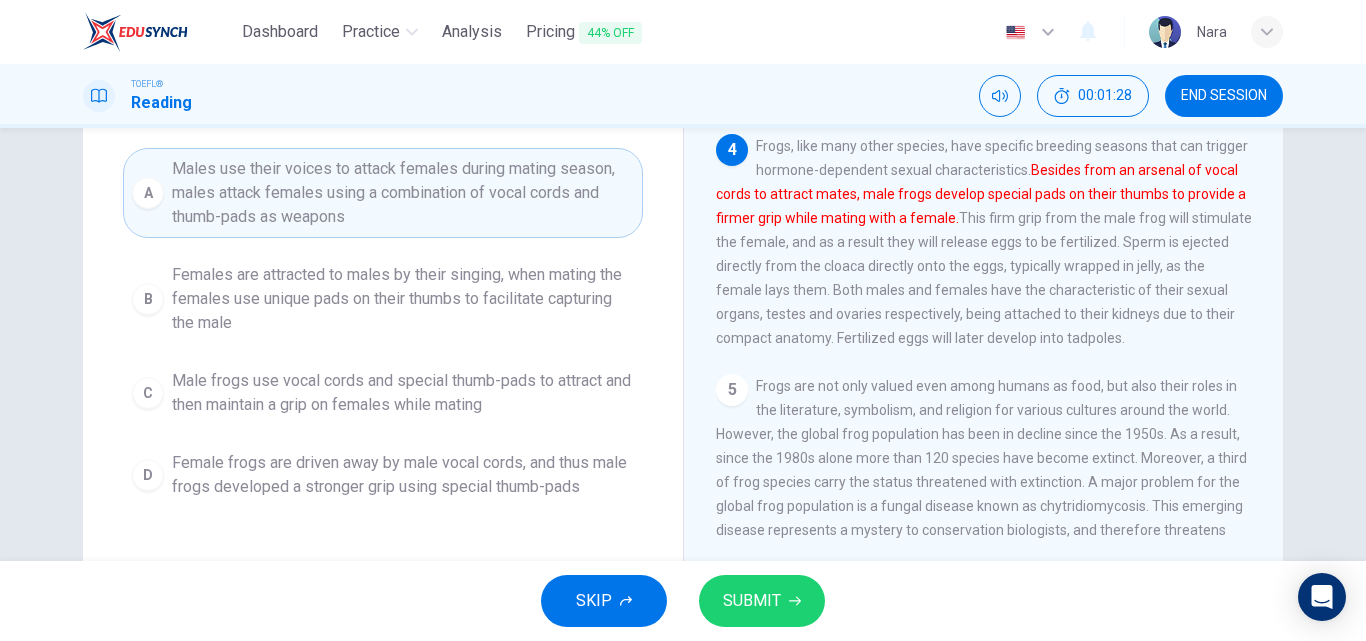 click on "Females are attracted to males by their singing, when mating the females use unique pads on their thumbs to facilitate capturing the male" at bounding box center [403, 299] 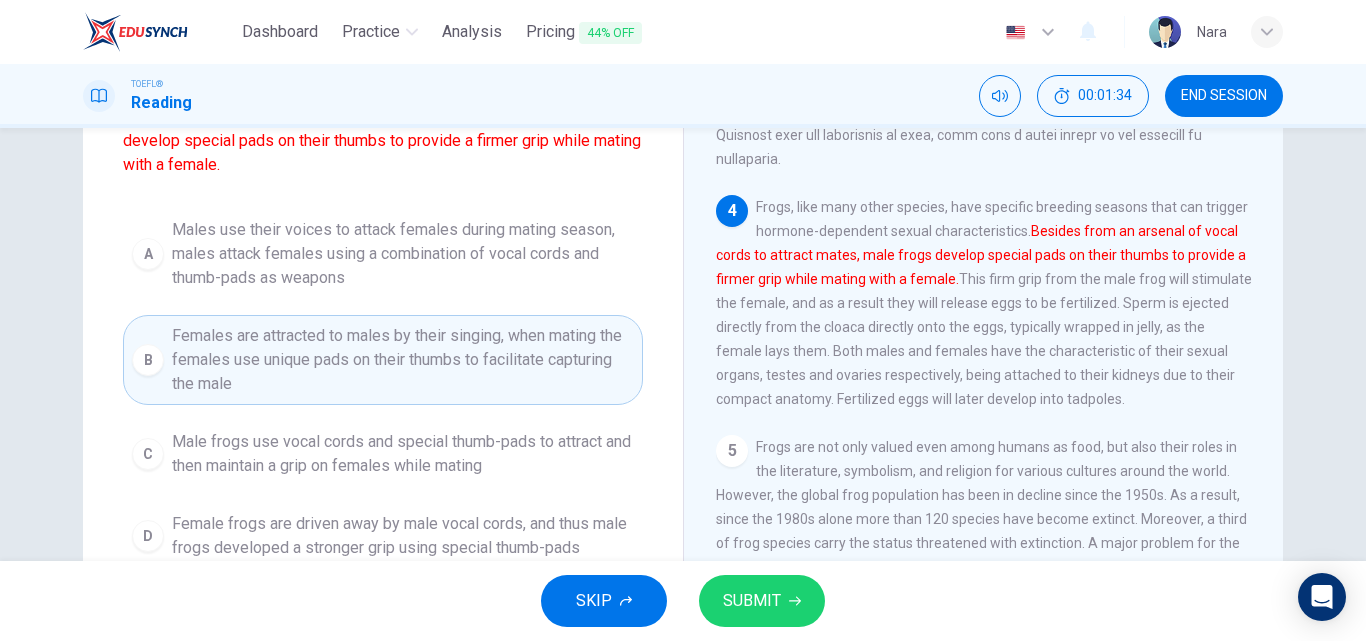 scroll, scrollTop: 284, scrollLeft: 0, axis: vertical 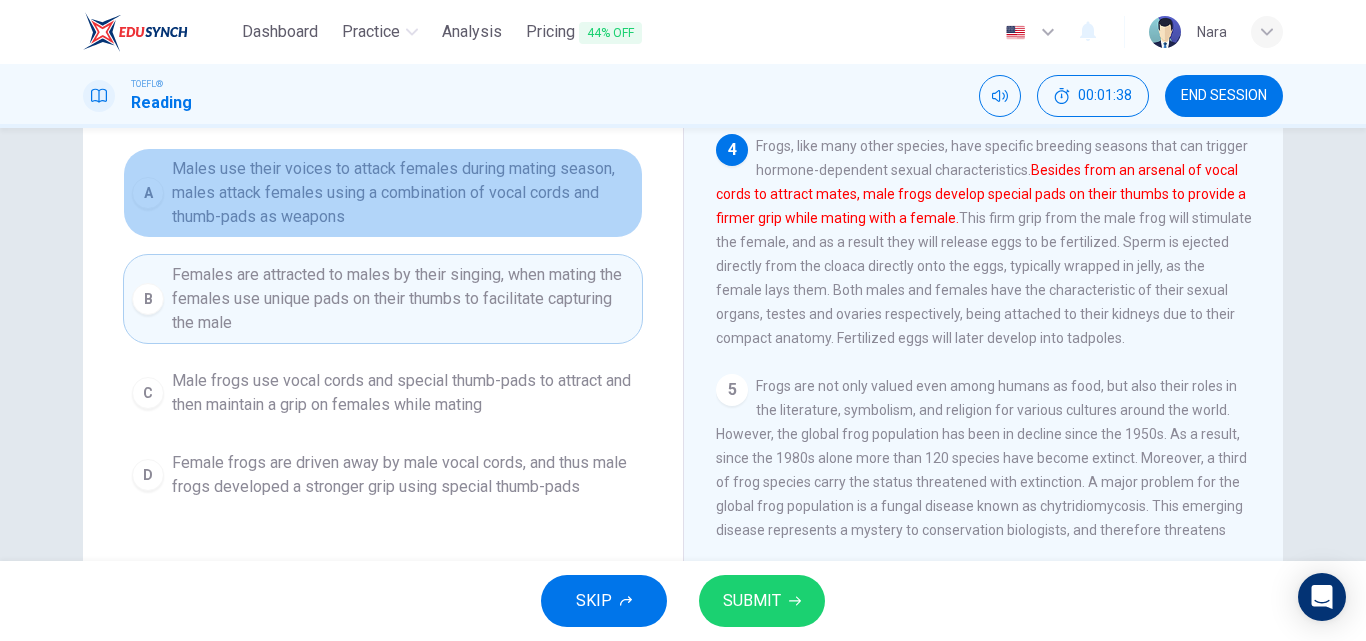 click on "Males use their voices to attack females during mating season, males attack females using a combination of vocal cords and thumb-pads as weapons" at bounding box center [403, 193] 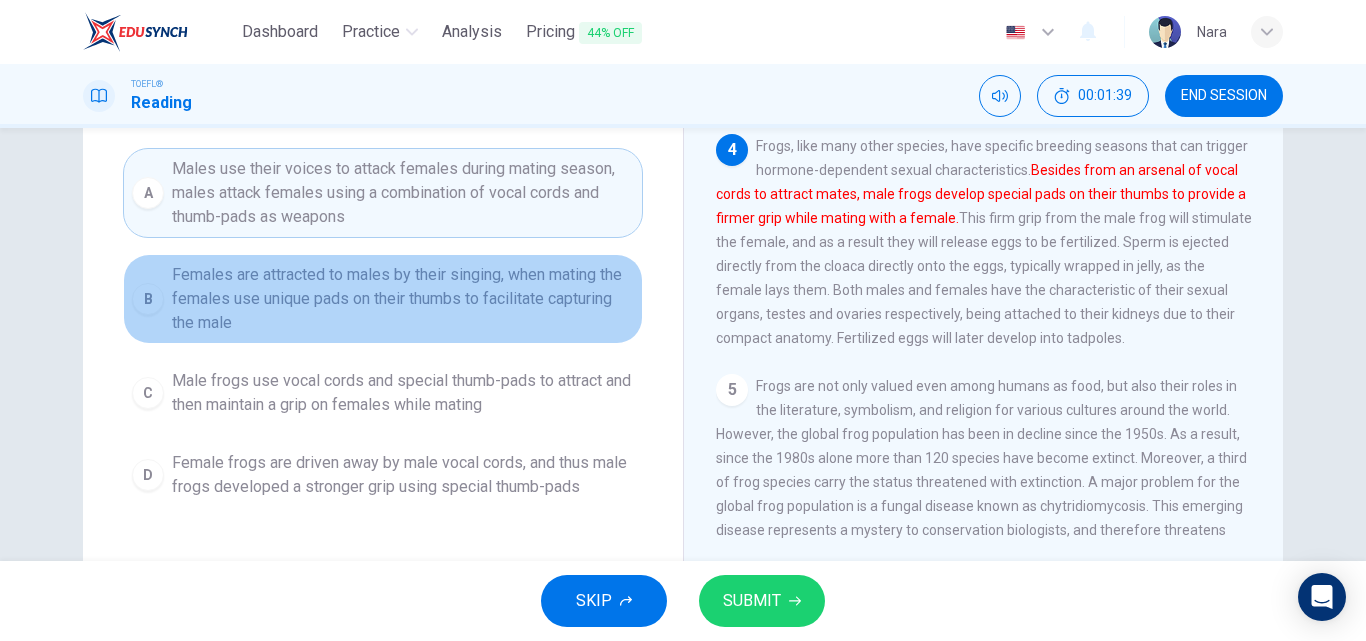 click on "Females are attracted to males by their singing, when mating the females use unique pads on their thumbs to facilitate capturing the male" at bounding box center (403, 299) 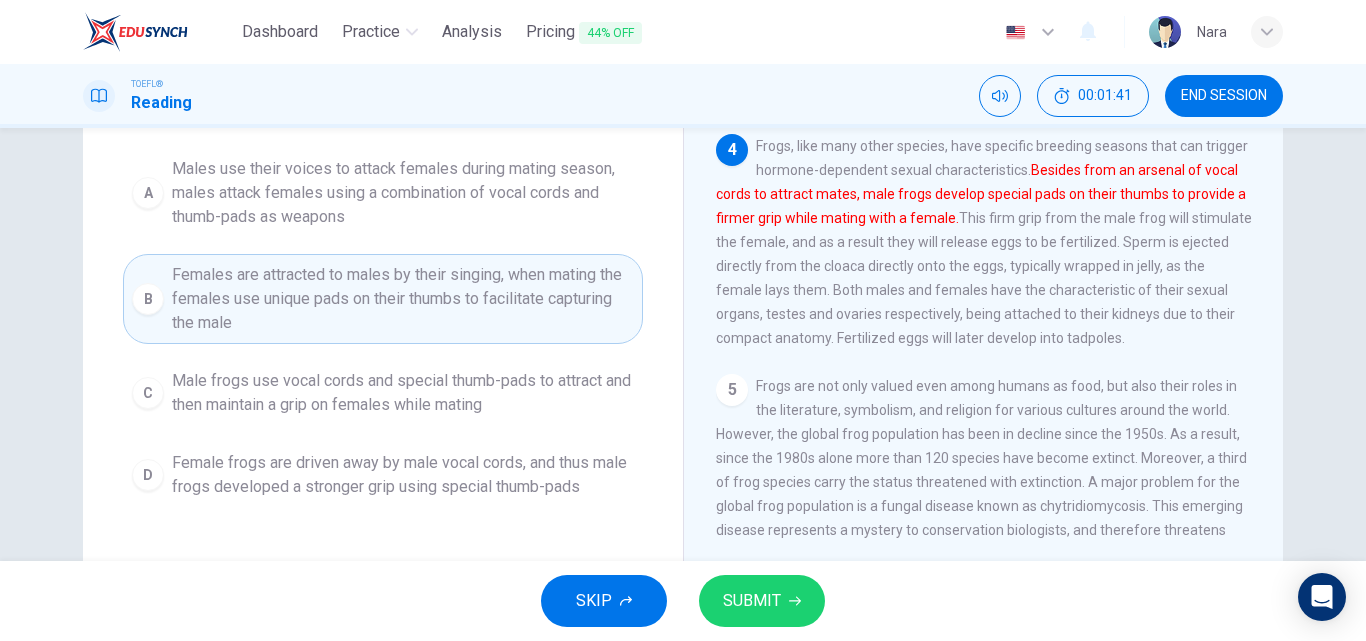 click on "C Male frogs use vocal cords and special thumb-pads to attract and then maintain a grip on females while mating" at bounding box center [383, 393] 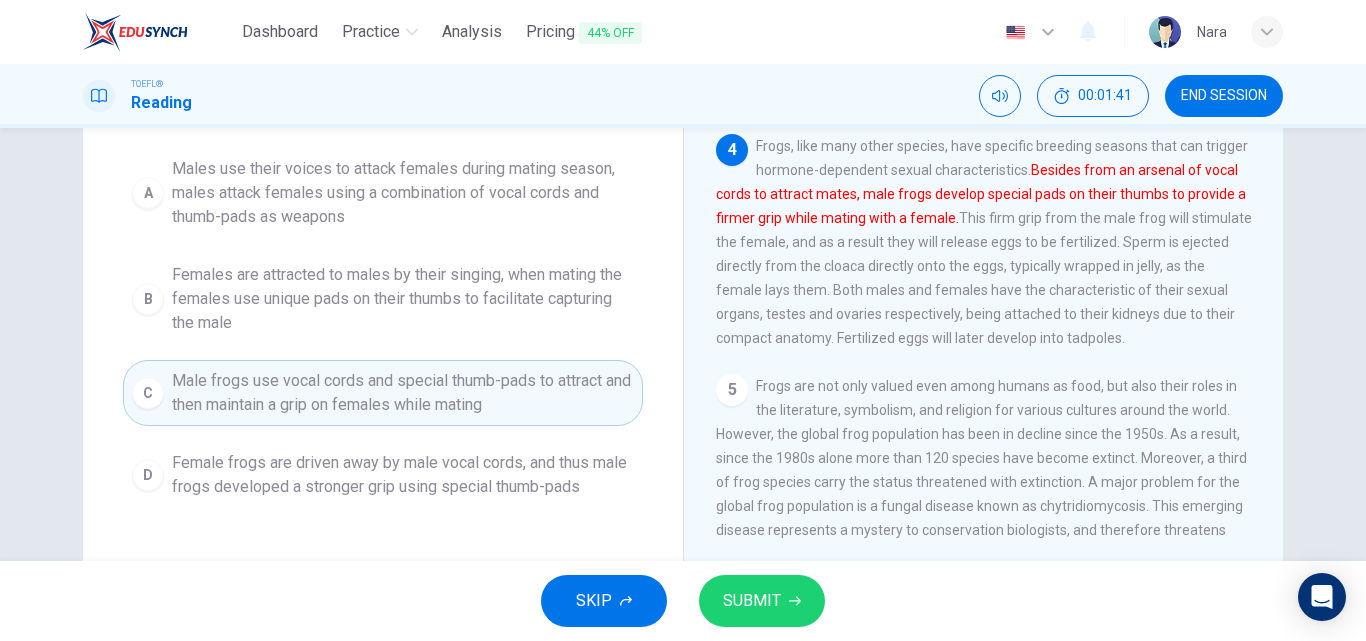 click on "SUBMIT" at bounding box center [752, 601] 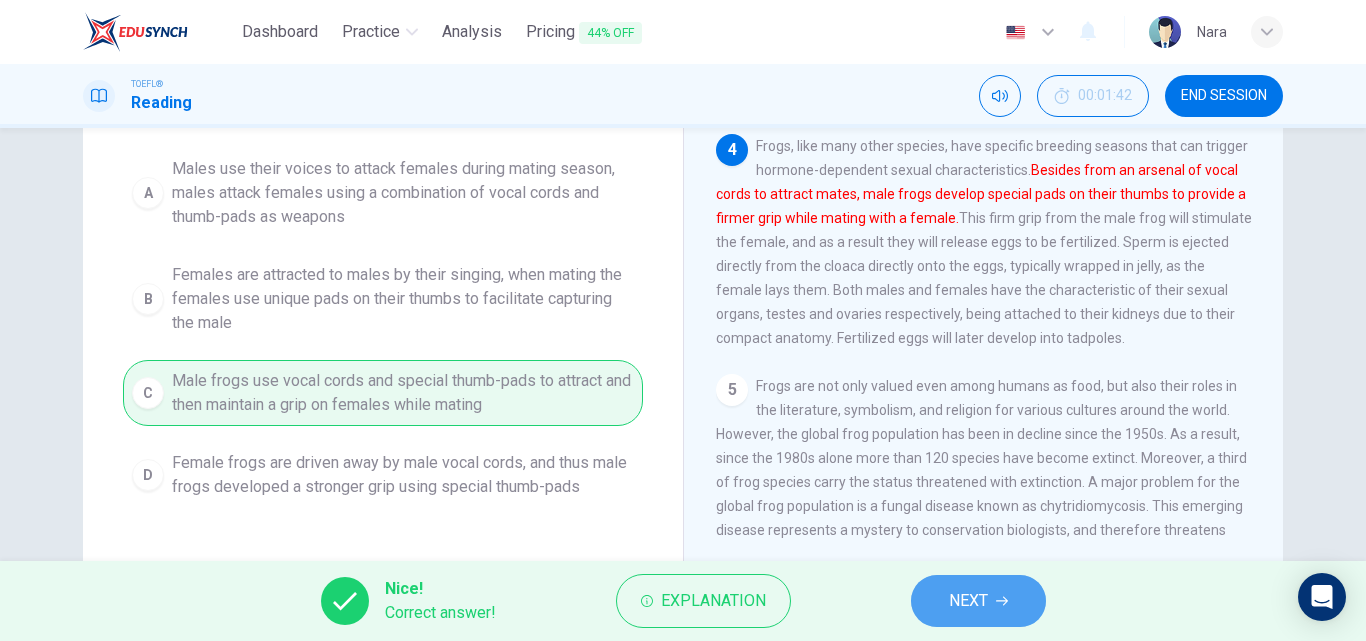 click on "NEXT" at bounding box center [978, 601] 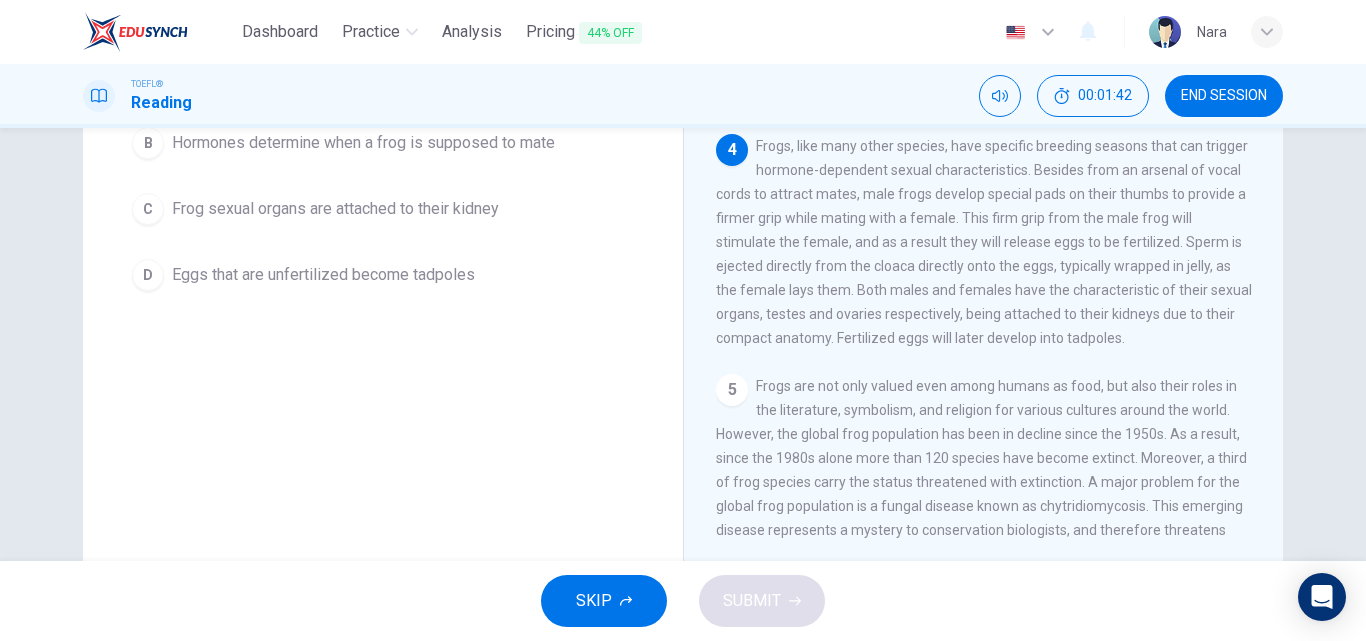 scroll, scrollTop: 188, scrollLeft: 0, axis: vertical 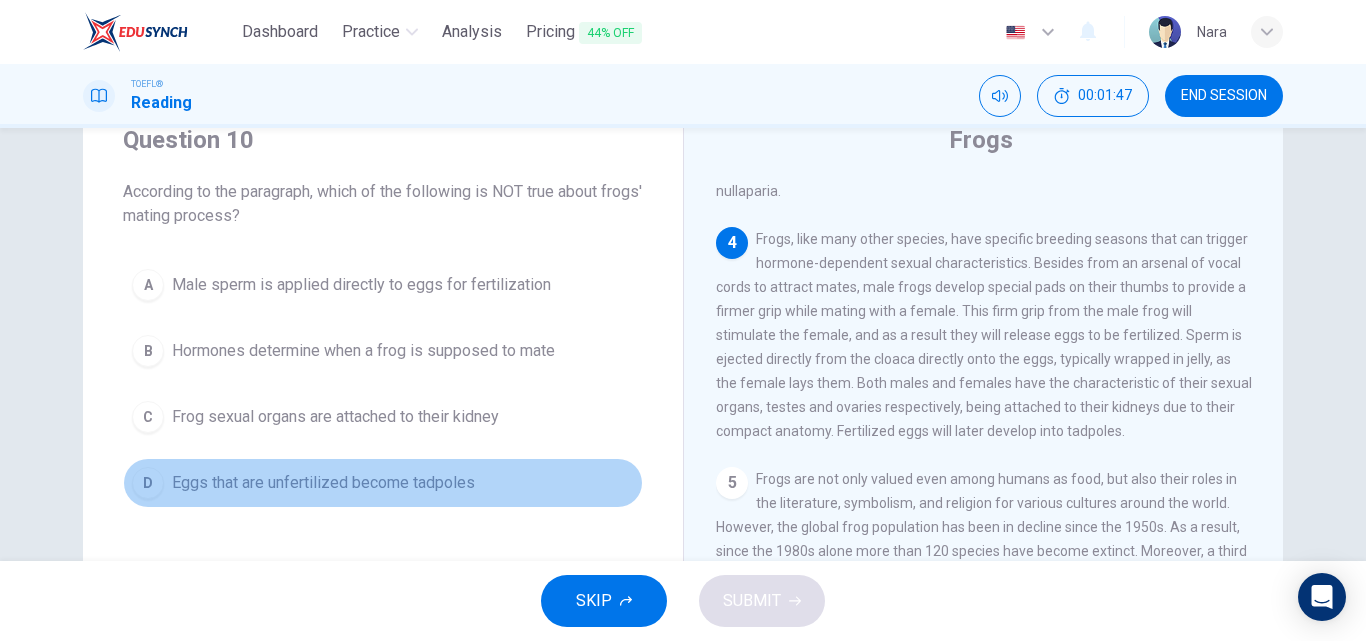 click on "D Eggs that are unfertilized become tadpoles" at bounding box center (383, 483) 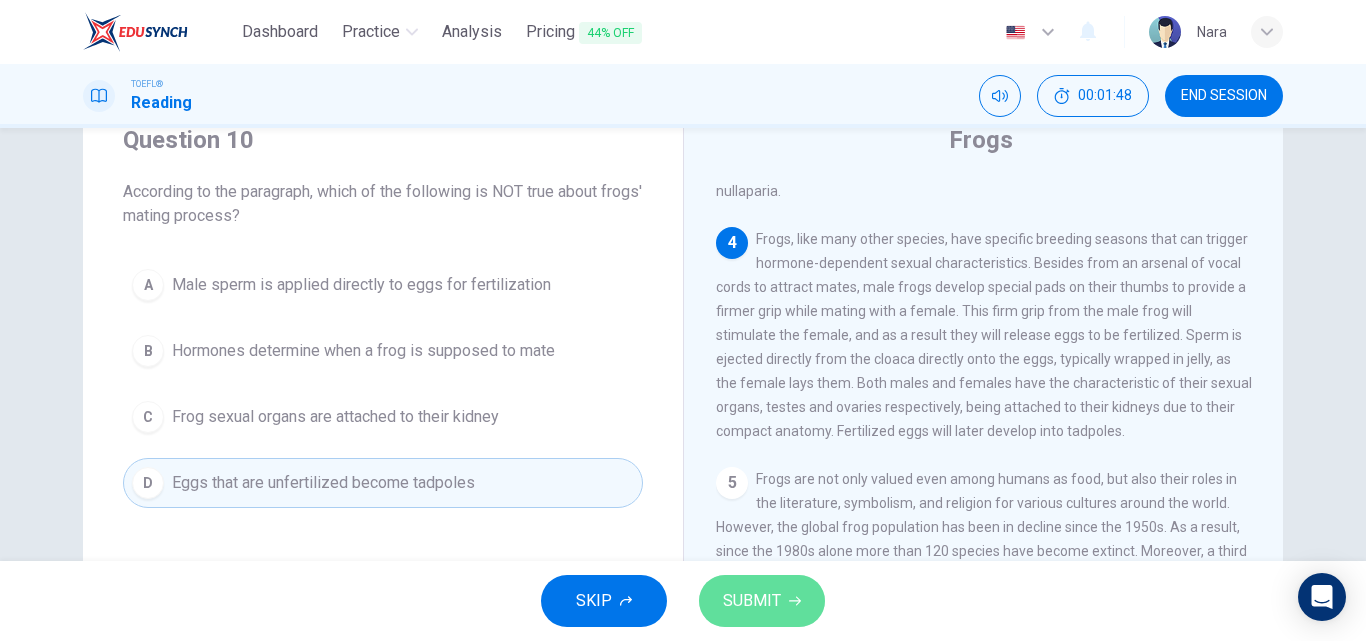 click on "SUBMIT" at bounding box center [762, 601] 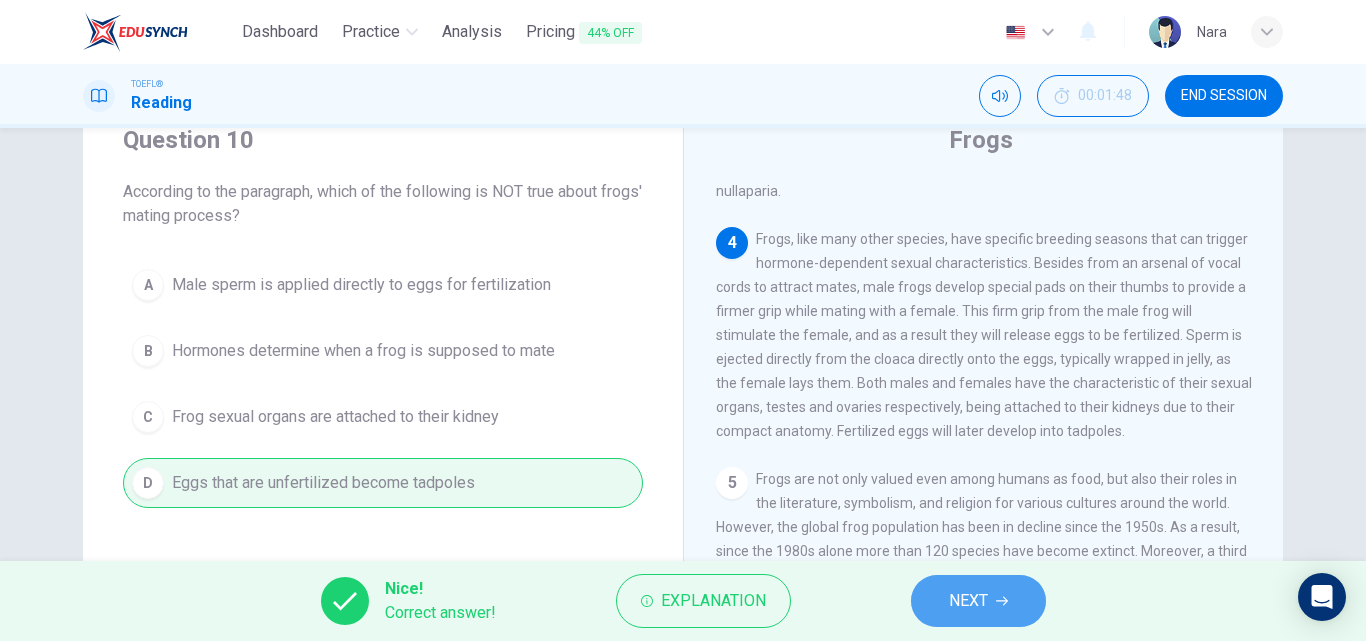 click on "NEXT" at bounding box center (968, 601) 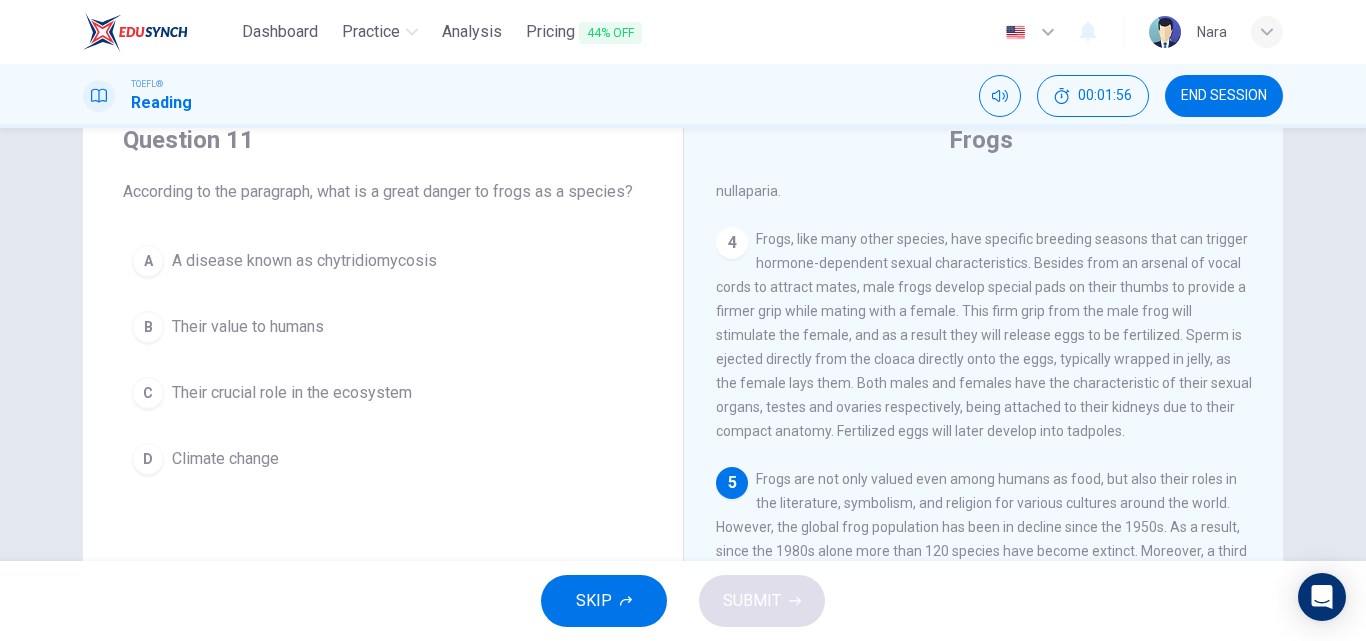 click on "A A disease known as chytridiomycosis" at bounding box center [383, 261] 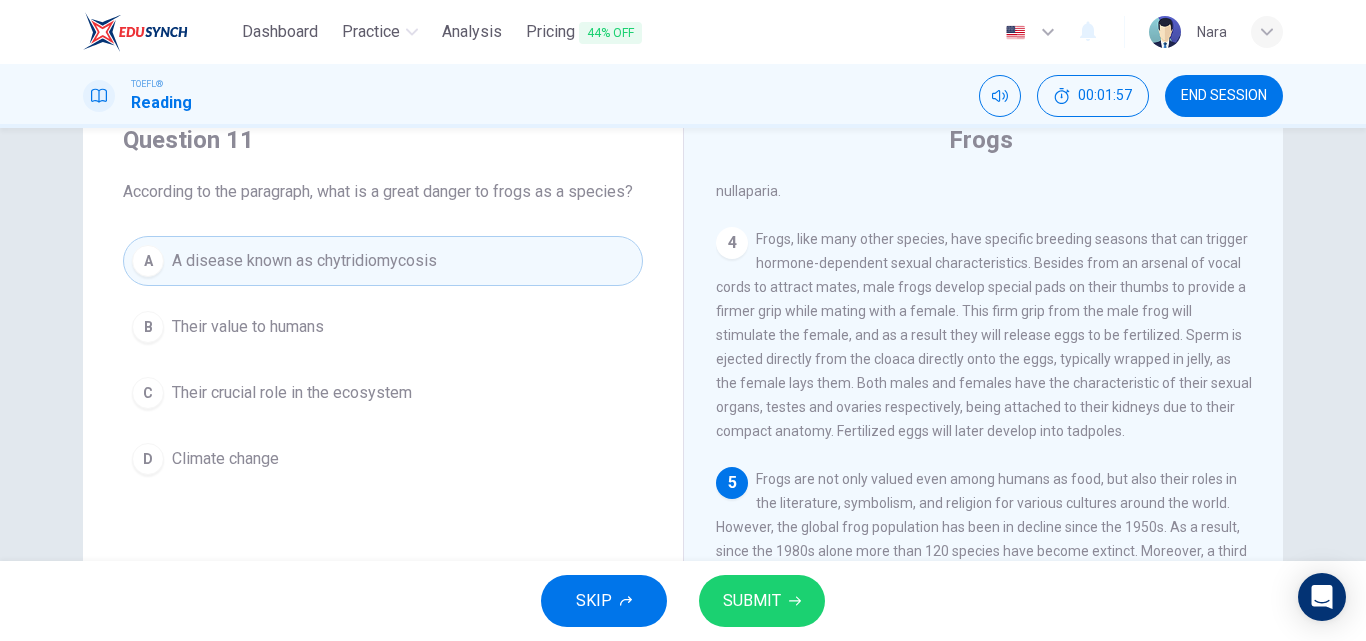 click on "SUBMIT" at bounding box center (762, 601) 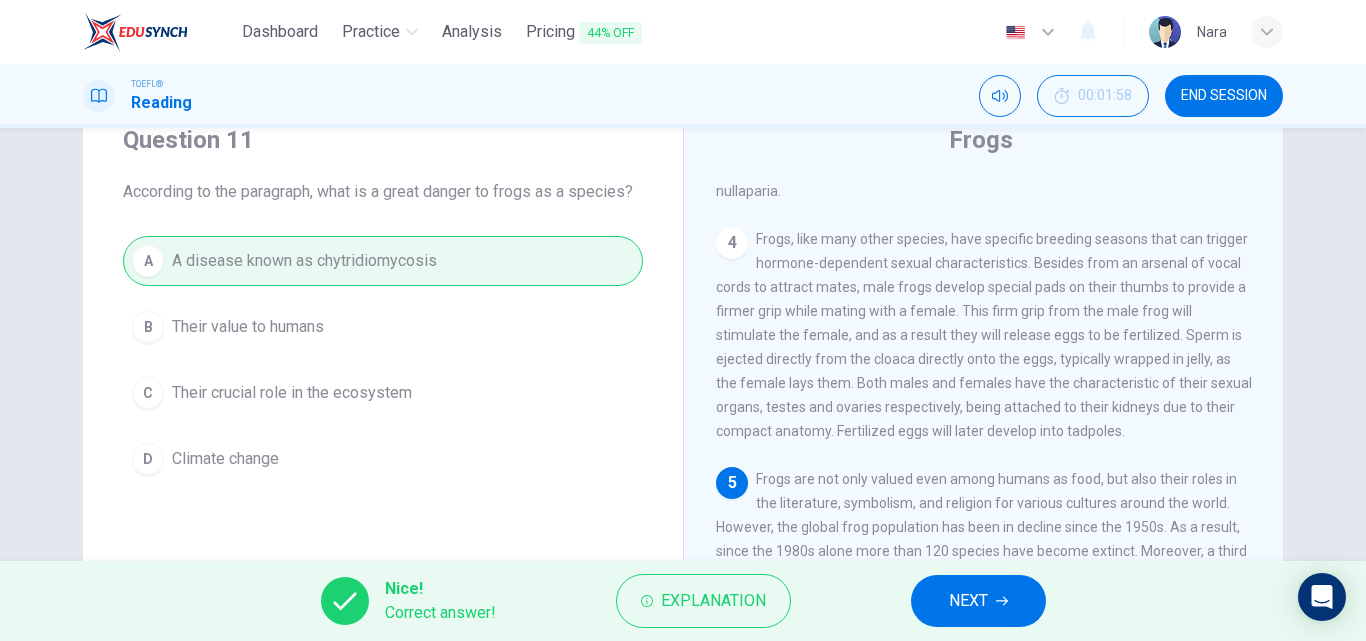 click on "NEXT" at bounding box center (978, 601) 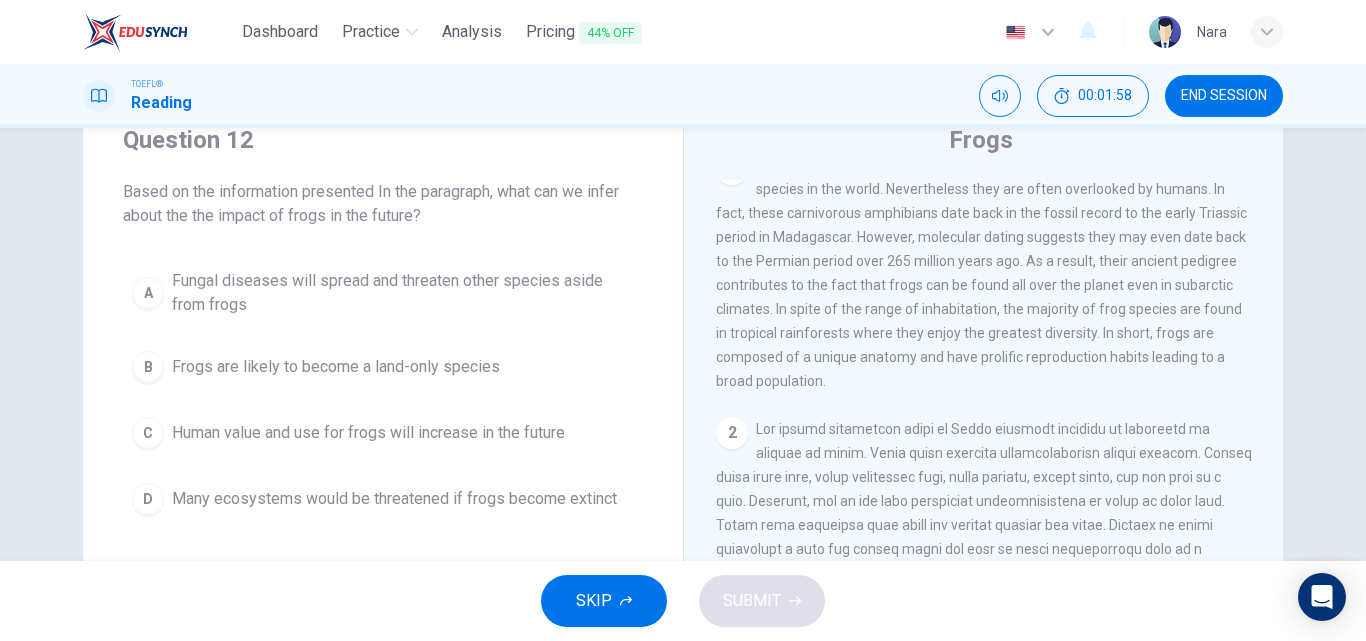 scroll, scrollTop: 0, scrollLeft: 0, axis: both 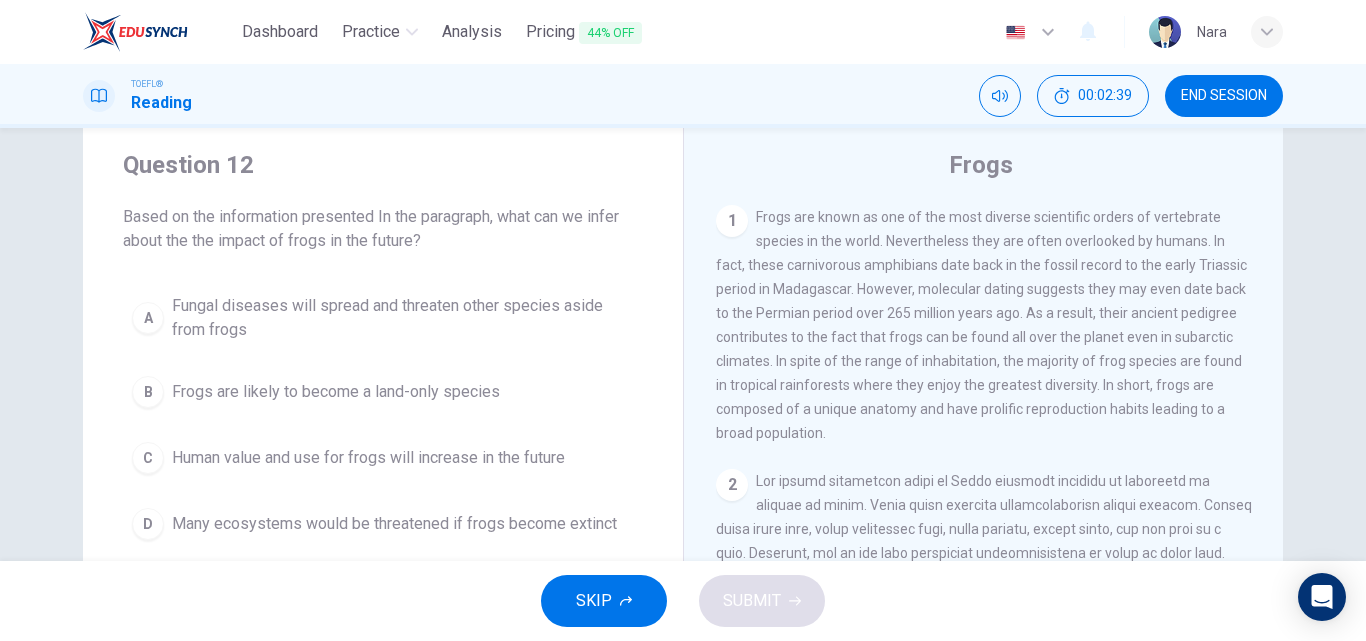click on "Many ecosystems would be threatened if frogs become extinct" at bounding box center [403, 318] 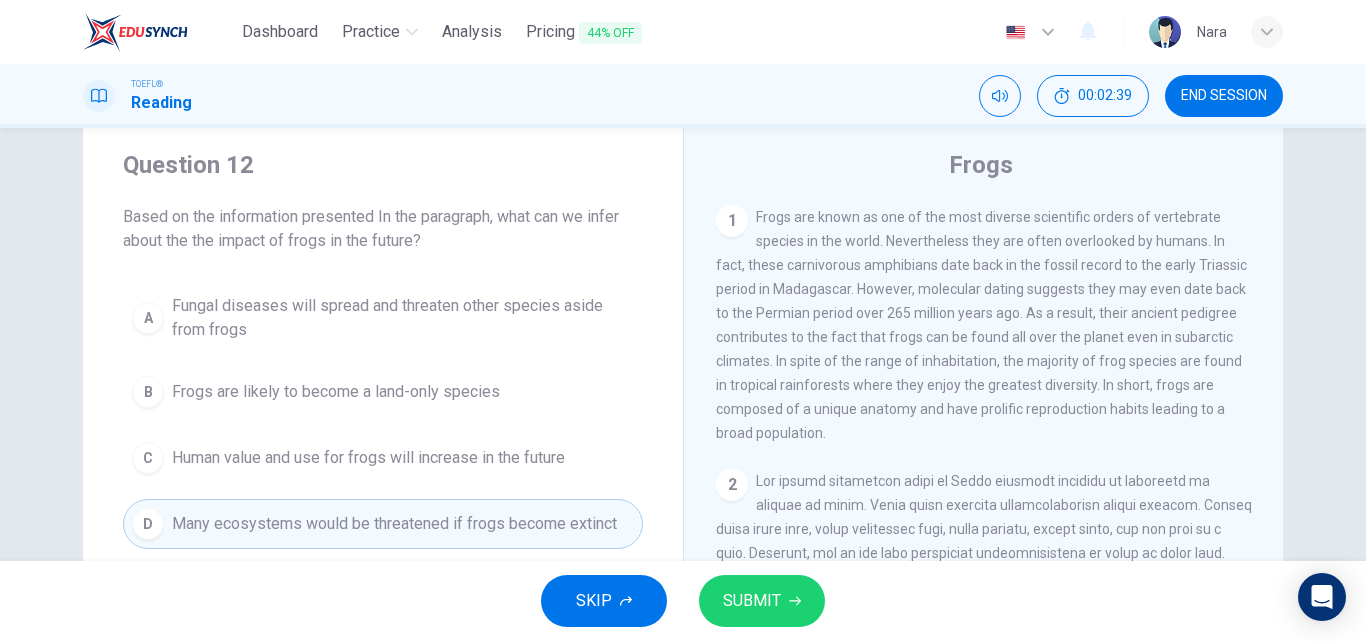 click on "SUBMIT" at bounding box center [762, 601] 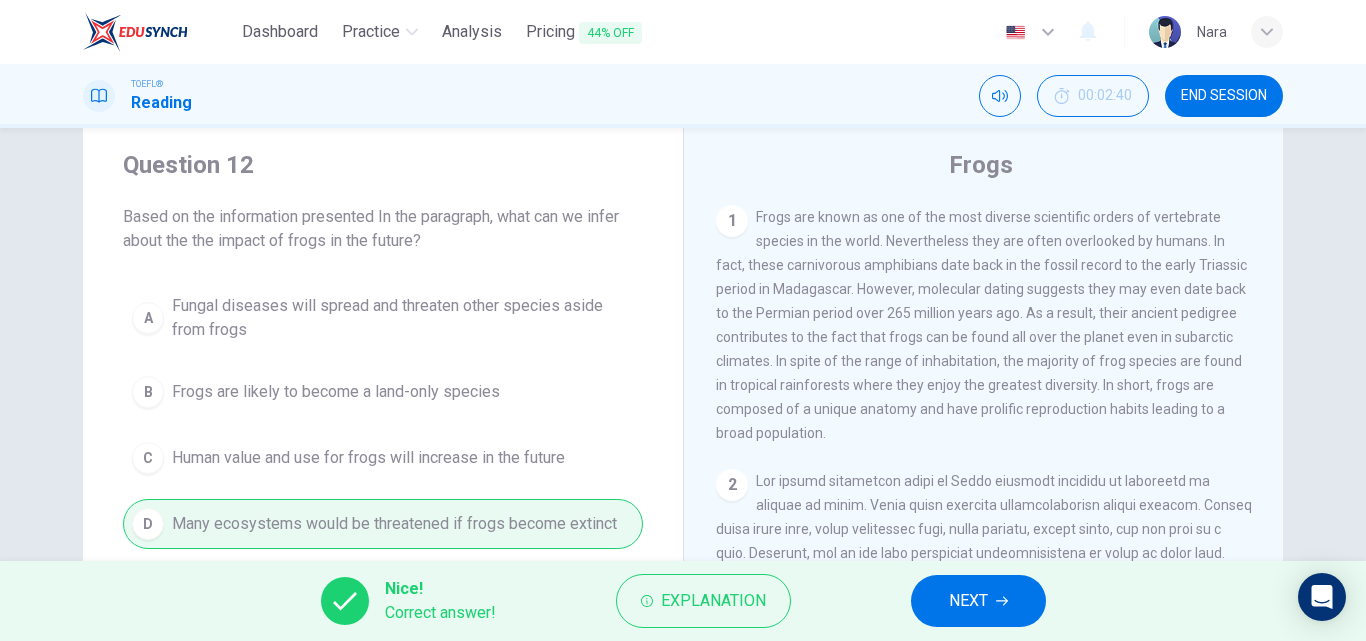 click at bounding box center [1002, 601] 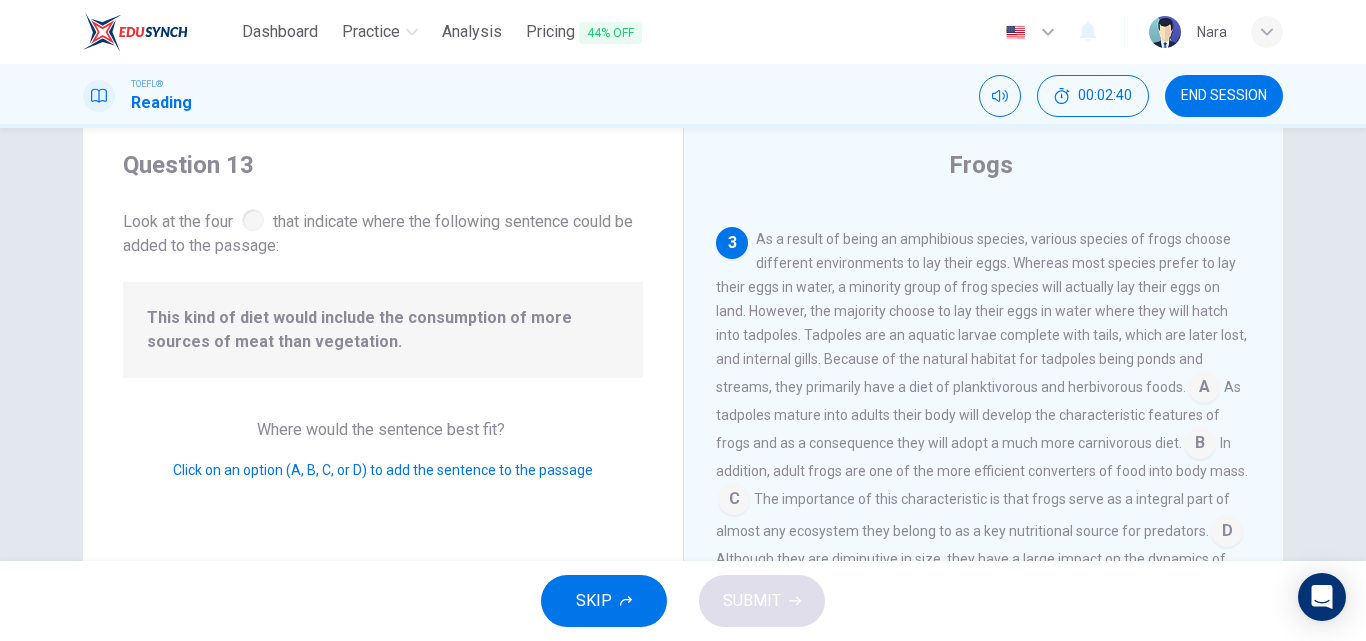 scroll, scrollTop: 617, scrollLeft: 0, axis: vertical 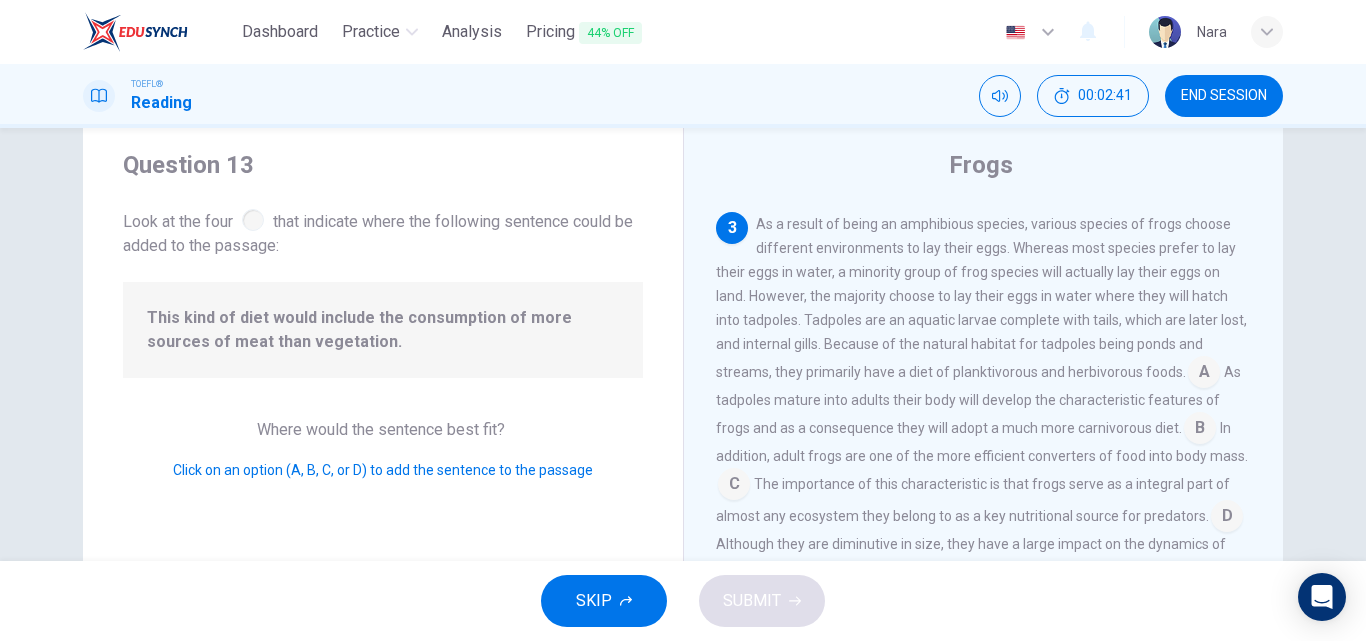 click on "This kind of diet would include the consumption of more sources of meat than vegetation." at bounding box center [383, 330] 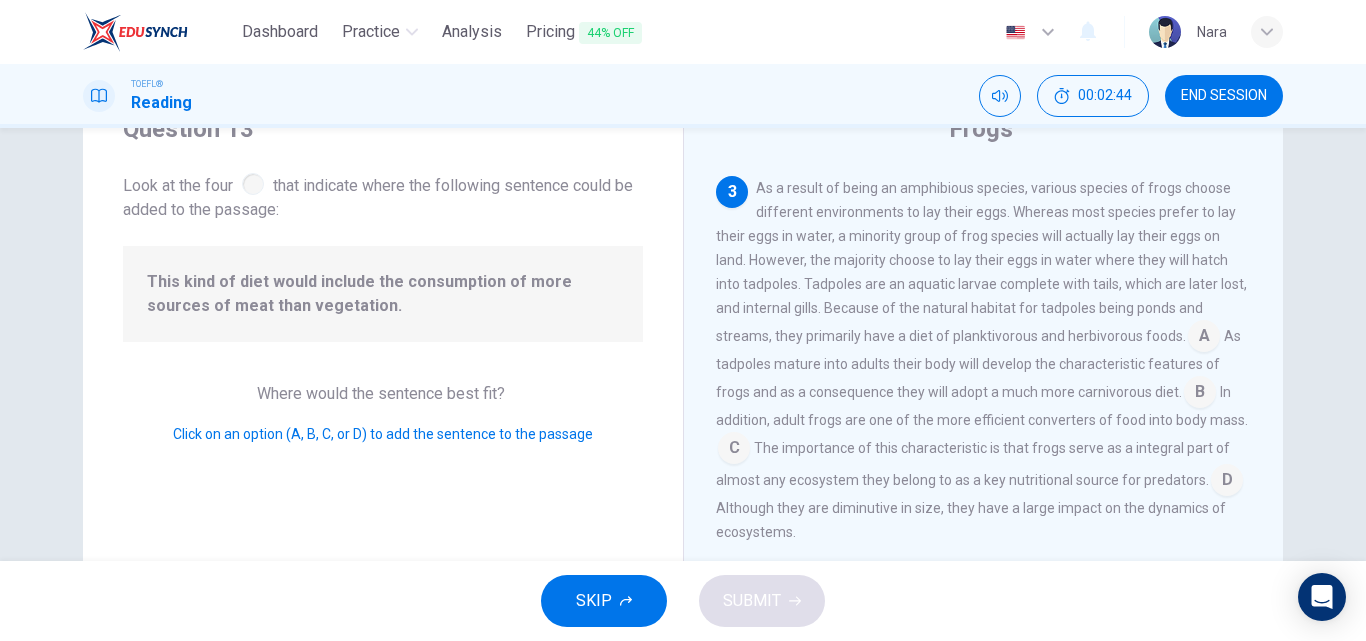 scroll, scrollTop: 91, scrollLeft: 0, axis: vertical 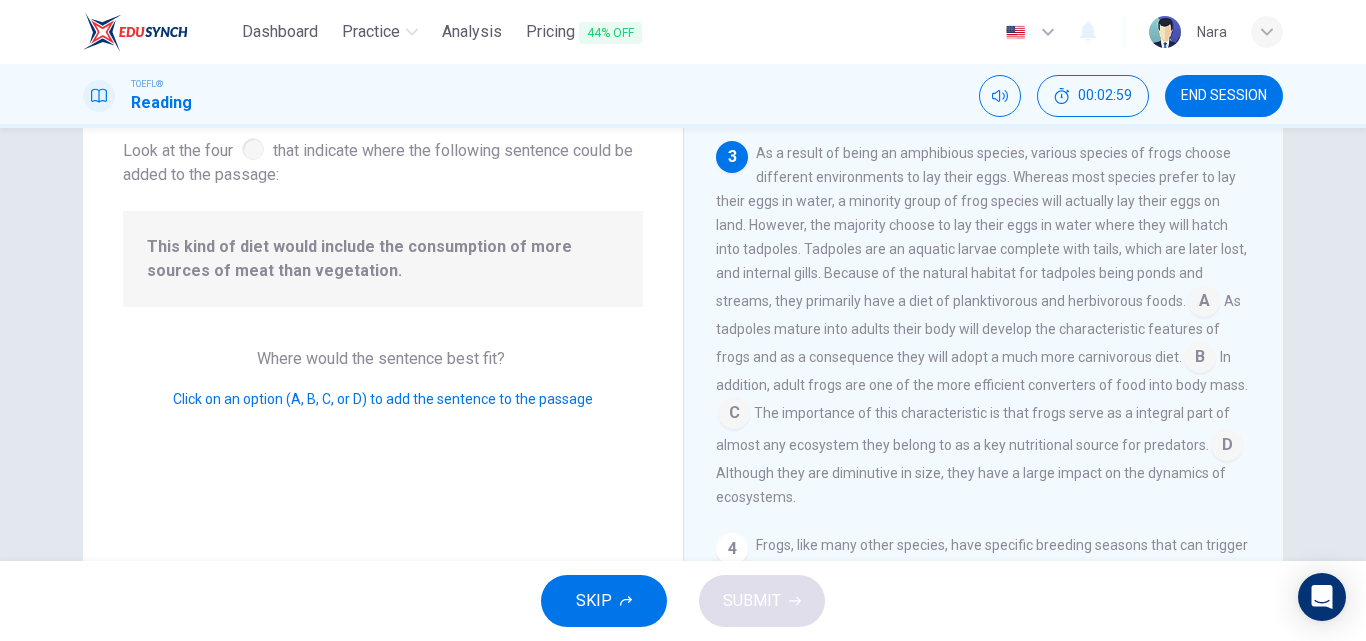 click at bounding box center [1204, 303] 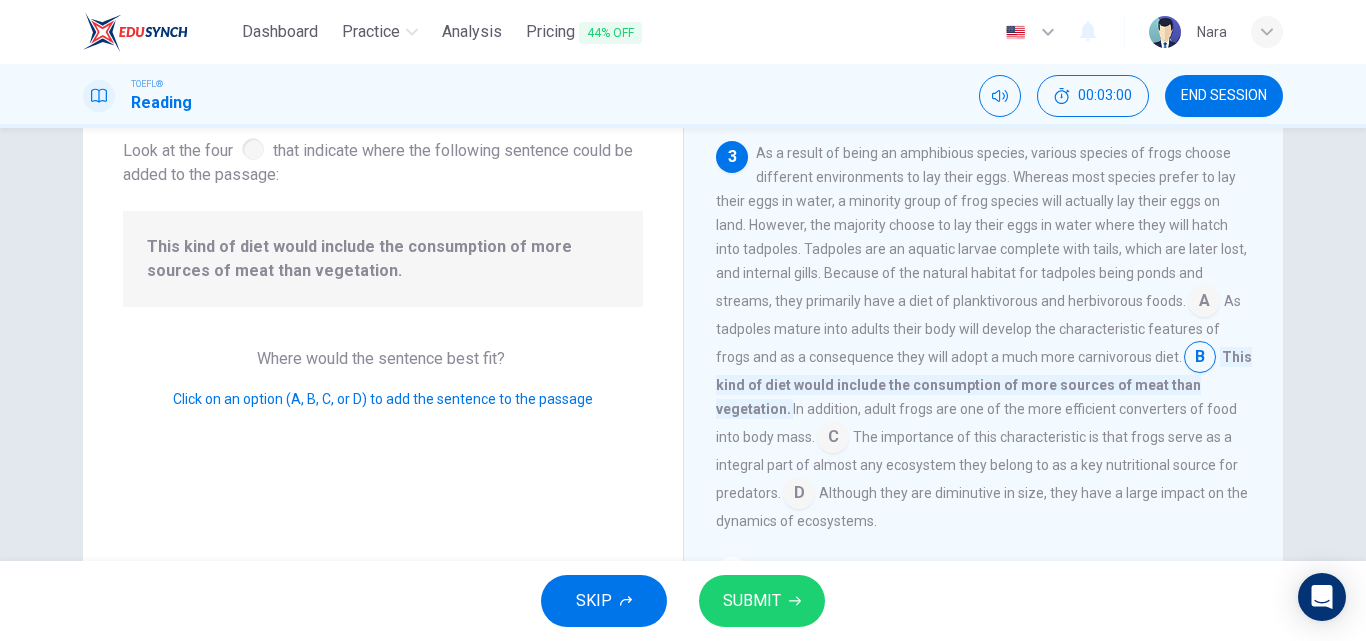 click on "SUBMIT" at bounding box center (752, 601) 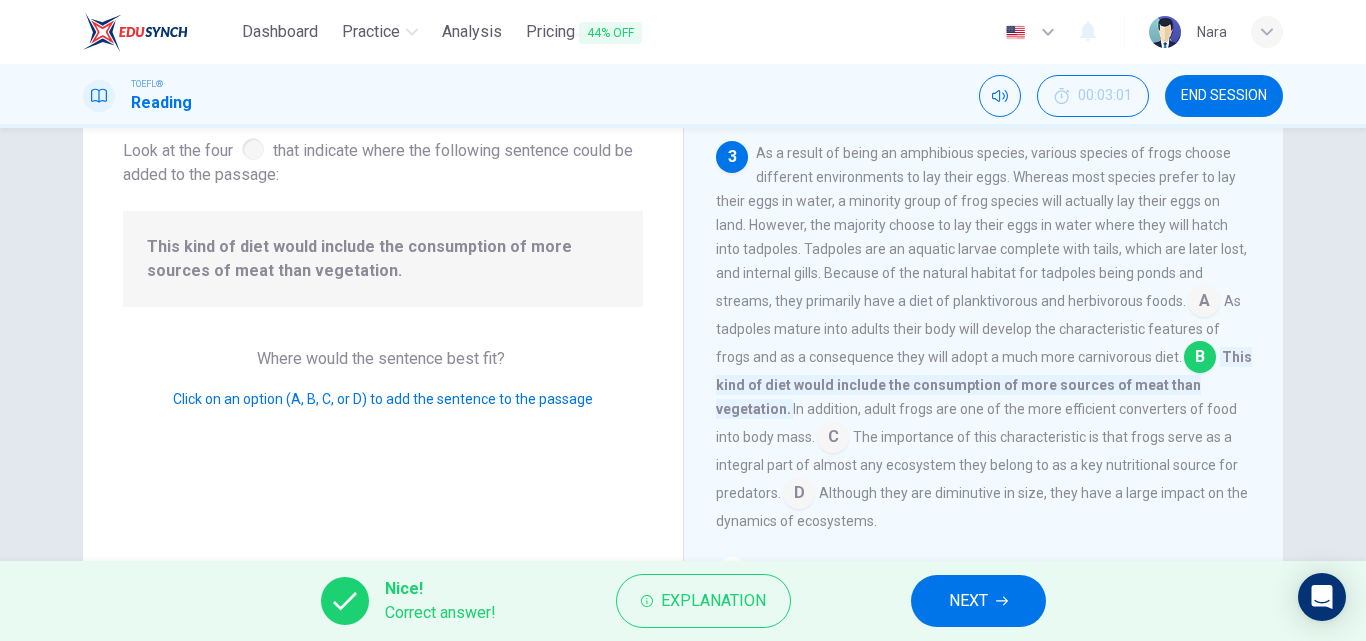 click on "NEXT" at bounding box center (968, 601) 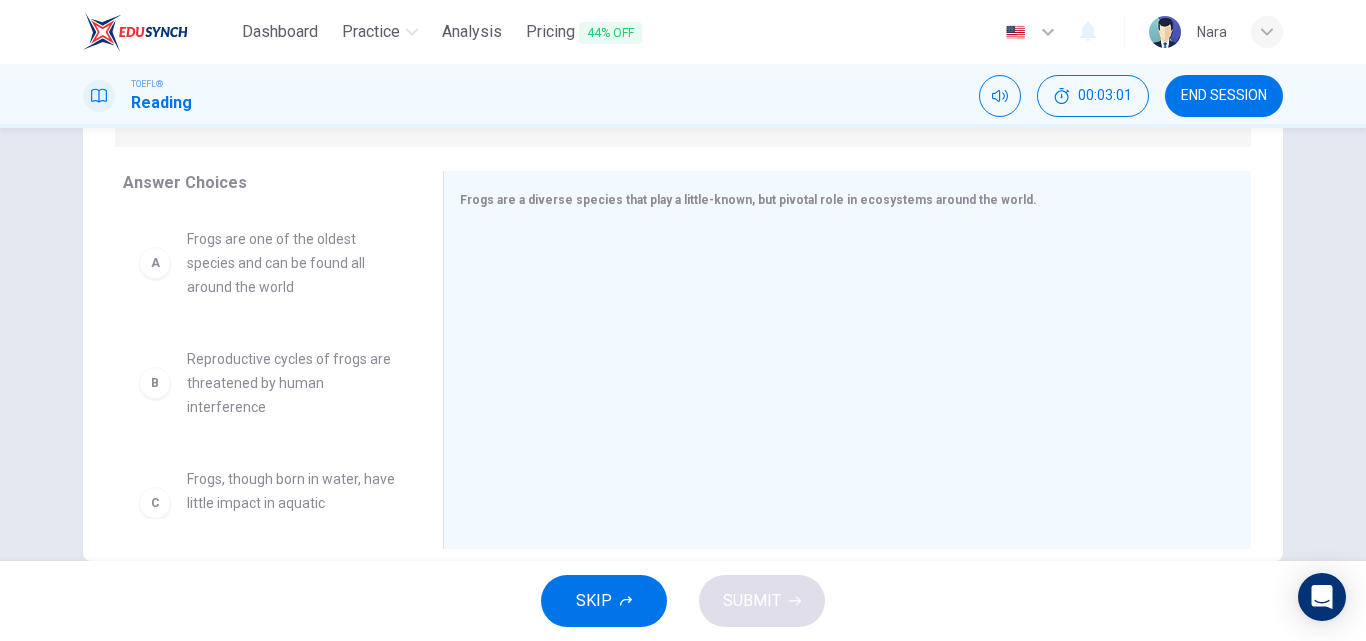 scroll, scrollTop: 312, scrollLeft: 0, axis: vertical 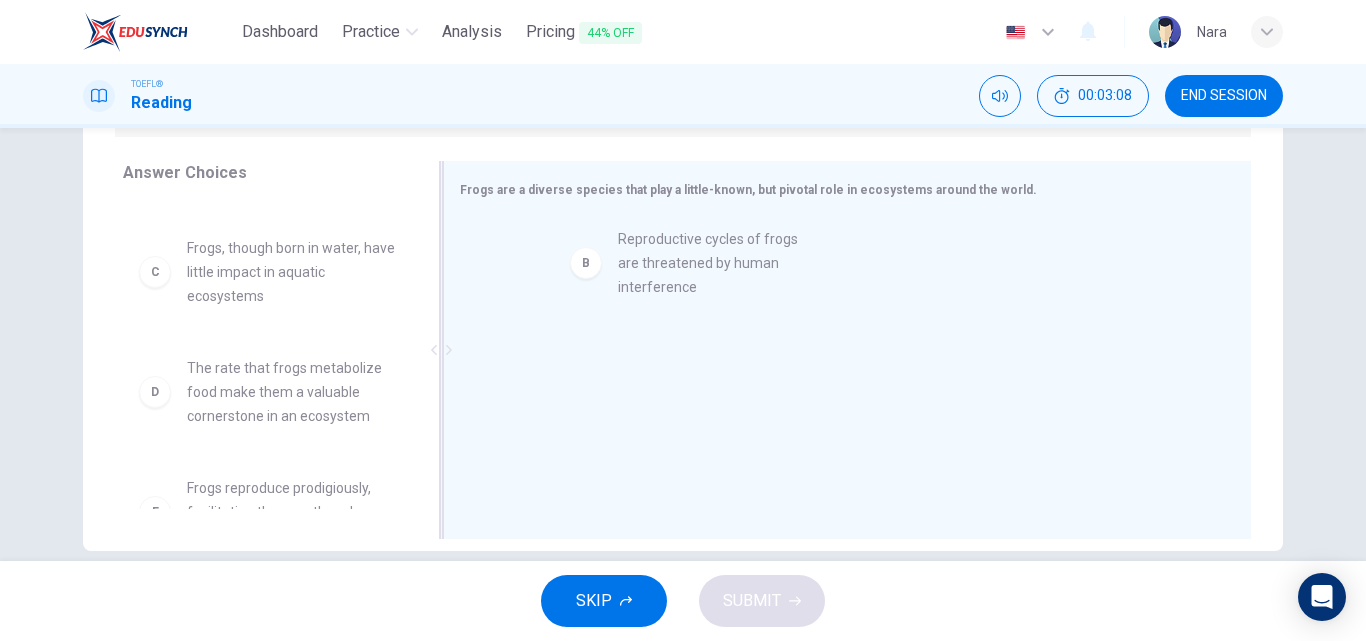 drag, startPoint x: 258, startPoint y: 307, endPoint x: 704, endPoint y: 304, distance: 446.0101 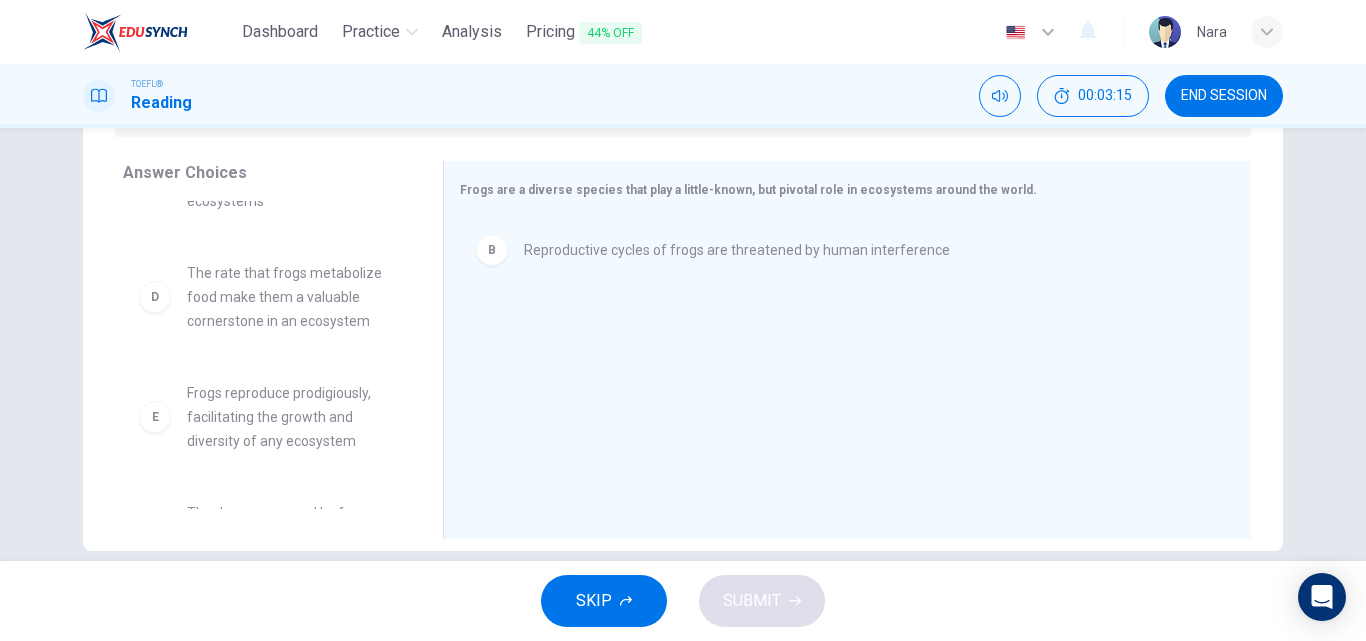 scroll, scrollTop: 202, scrollLeft: 0, axis: vertical 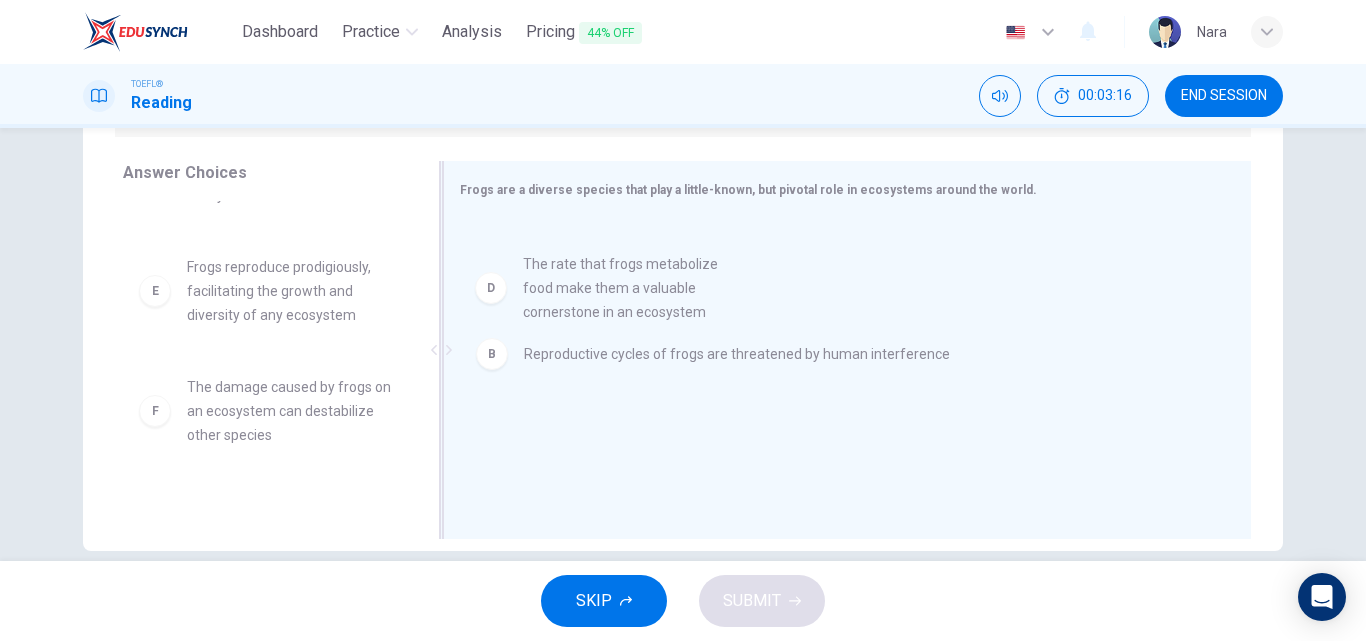 drag, startPoint x: 295, startPoint y: 320, endPoint x: 619, endPoint y: 317, distance: 324.0139 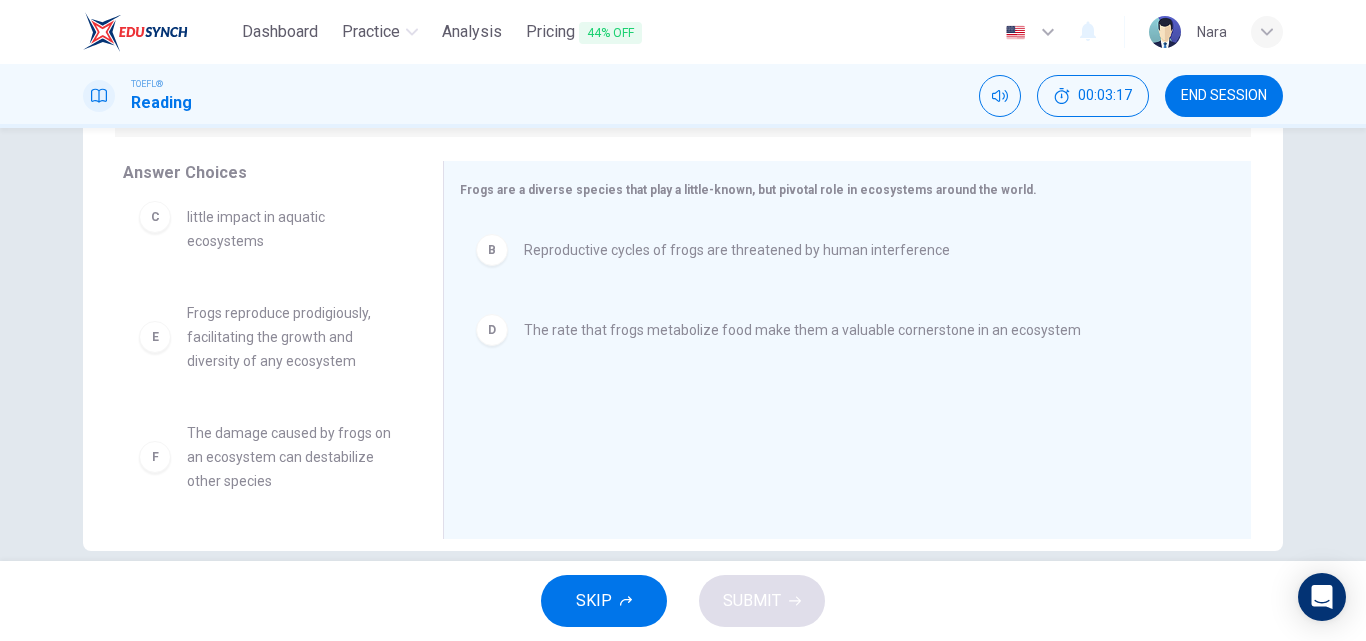 scroll, scrollTop: 156, scrollLeft: 0, axis: vertical 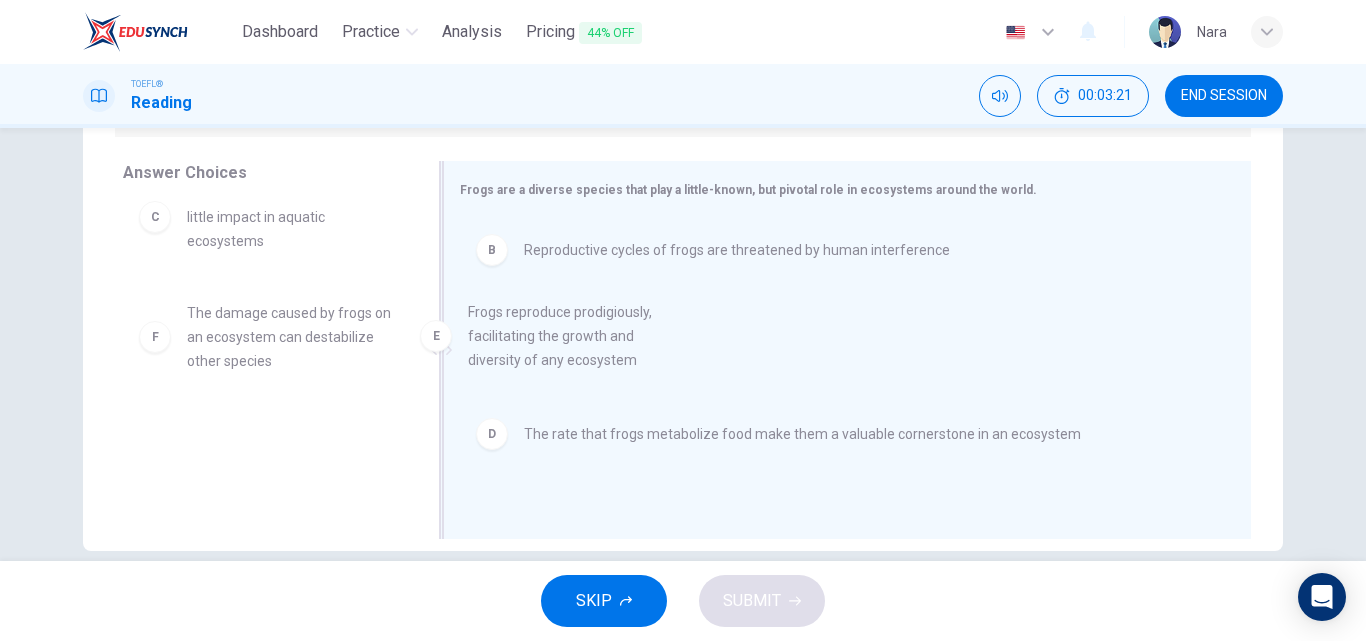 drag, startPoint x: 280, startPoint y: 364, endPoint x: 732, endPoint y: 362, distance: 452.00443 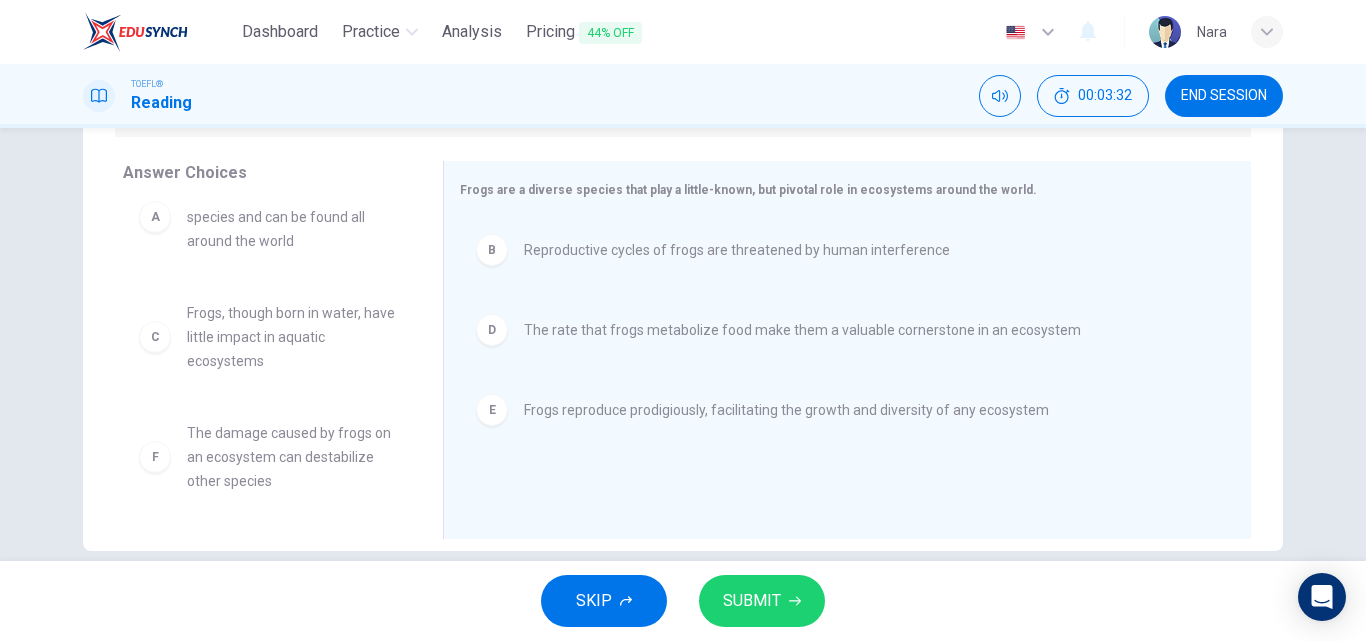 scroll, scrollTop: 0, scrollLeft: 0, axis: both 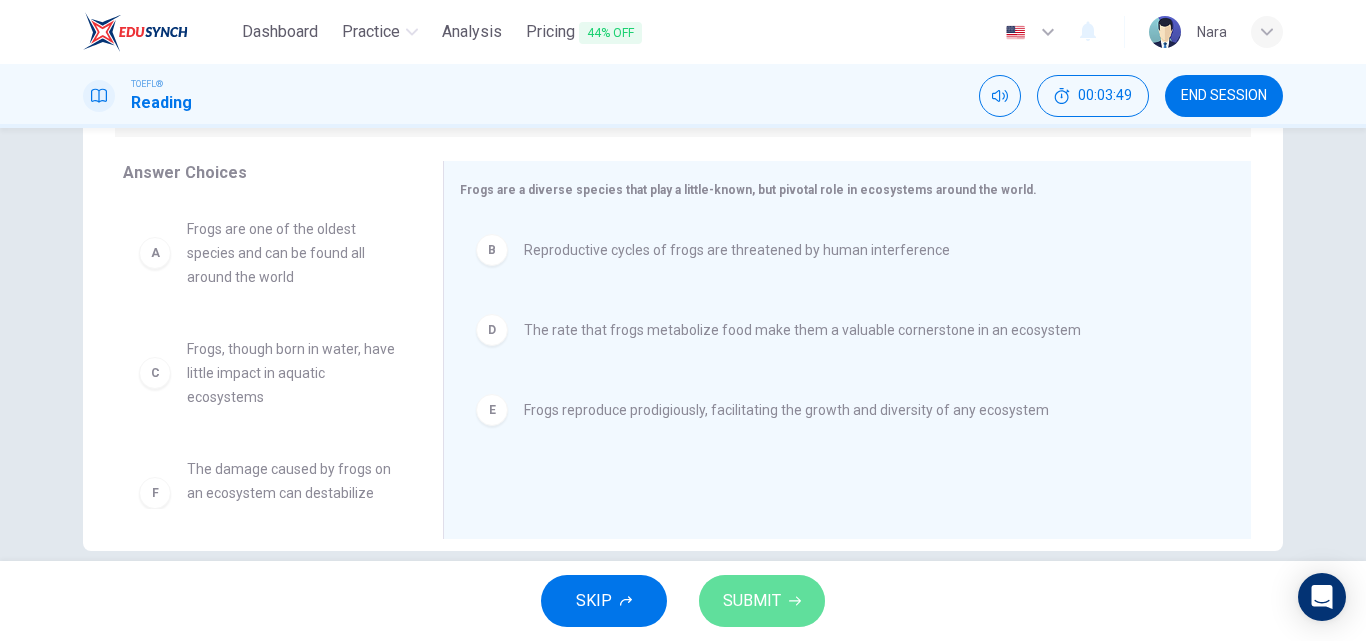 click on "SUBMIT" at bounding box center [762, 601] 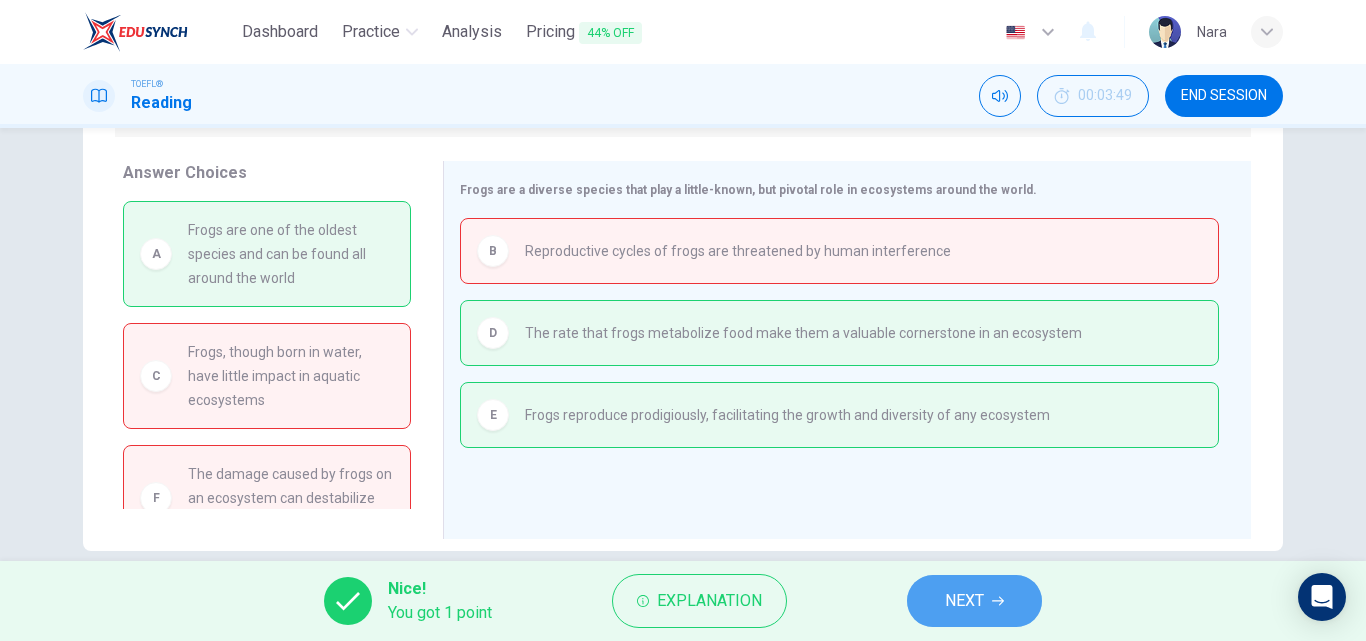 click on "NEXT" at bounding box center [964, 601] 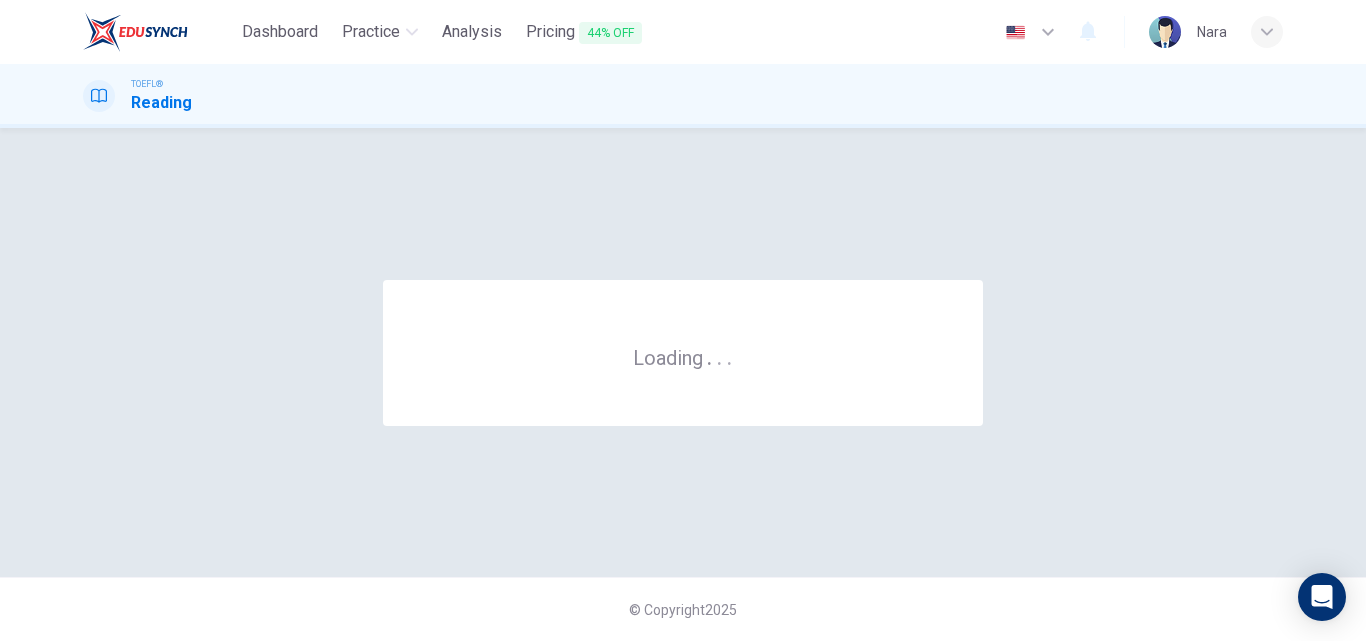 scroll, scrollTop: 0, scrollLeft: 0, axis: both 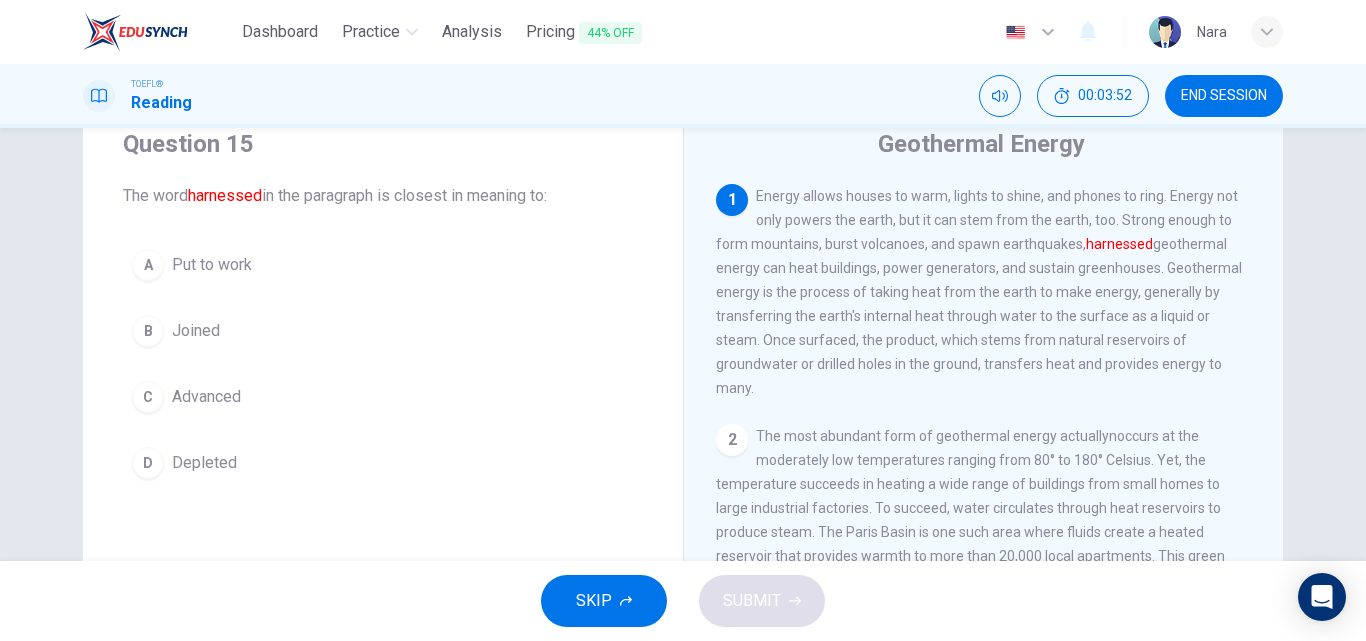 click on "A Put to work" at bounding box center (383, 265) 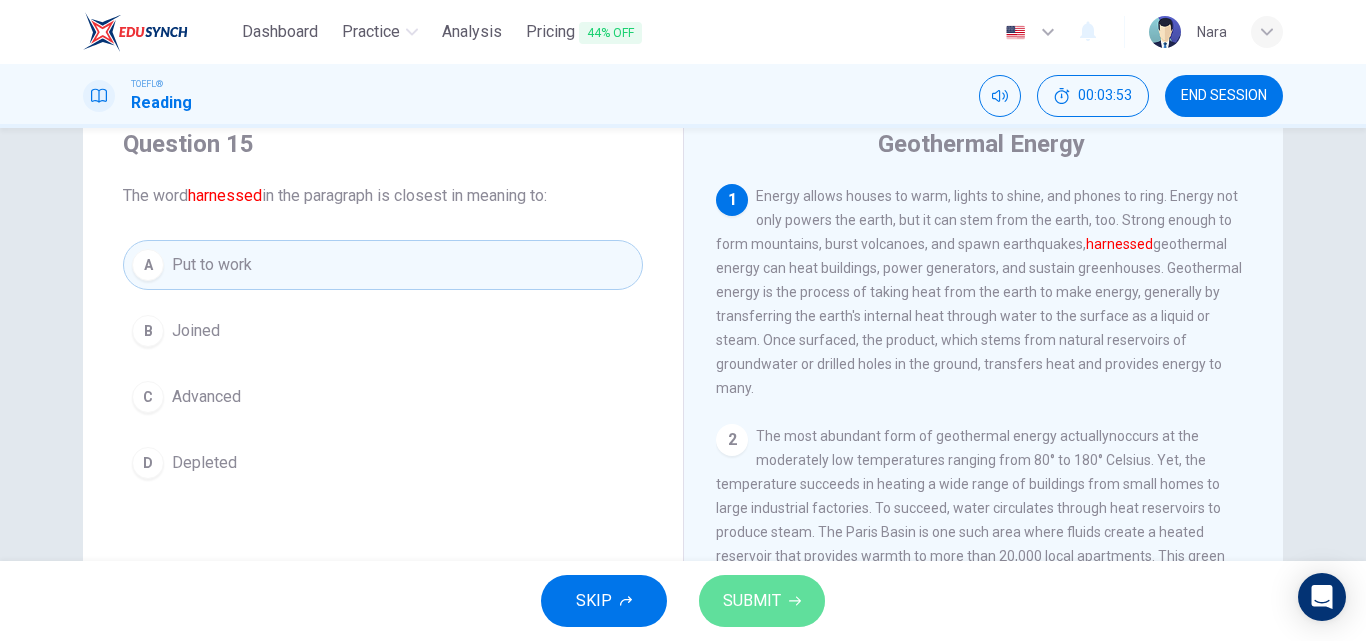 click on "SUBMIT" at bounding box center [752, 601] 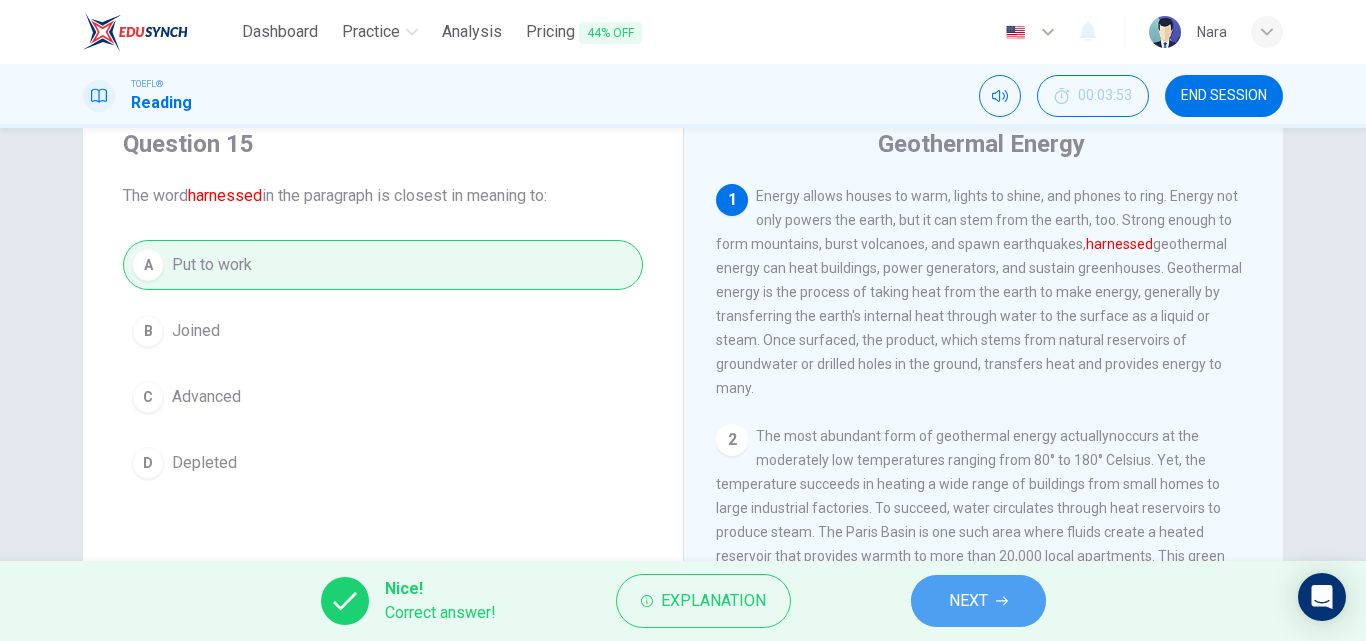 click on "NEXT" at bounding box center (968, 601) 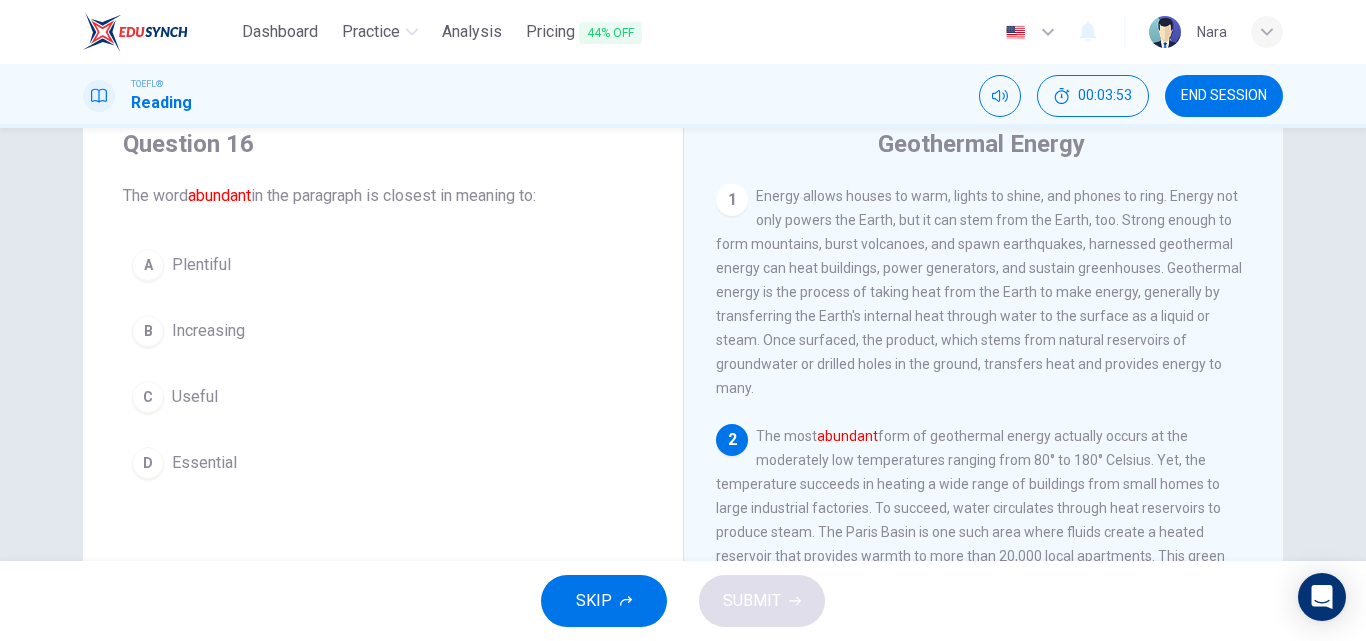 scroll, scrollTop: 124, scrollLeft: 0, axis: vertical 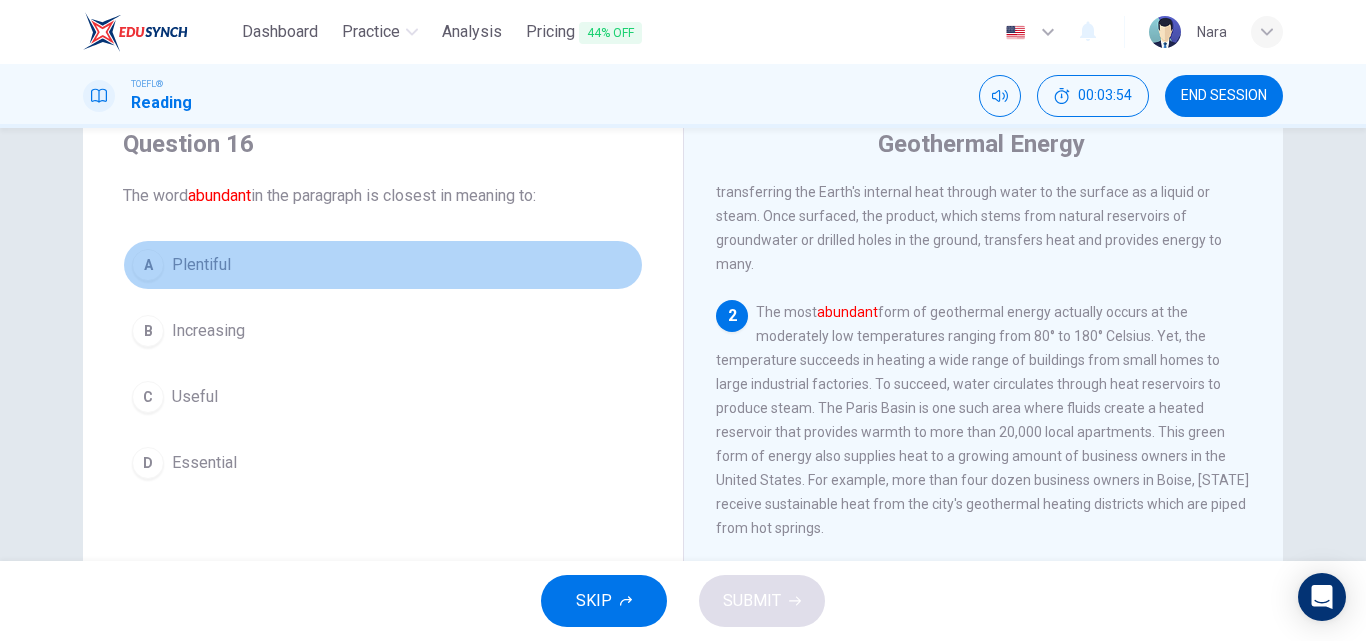 click on "A Plentiful" at bounding box center (383, 265) 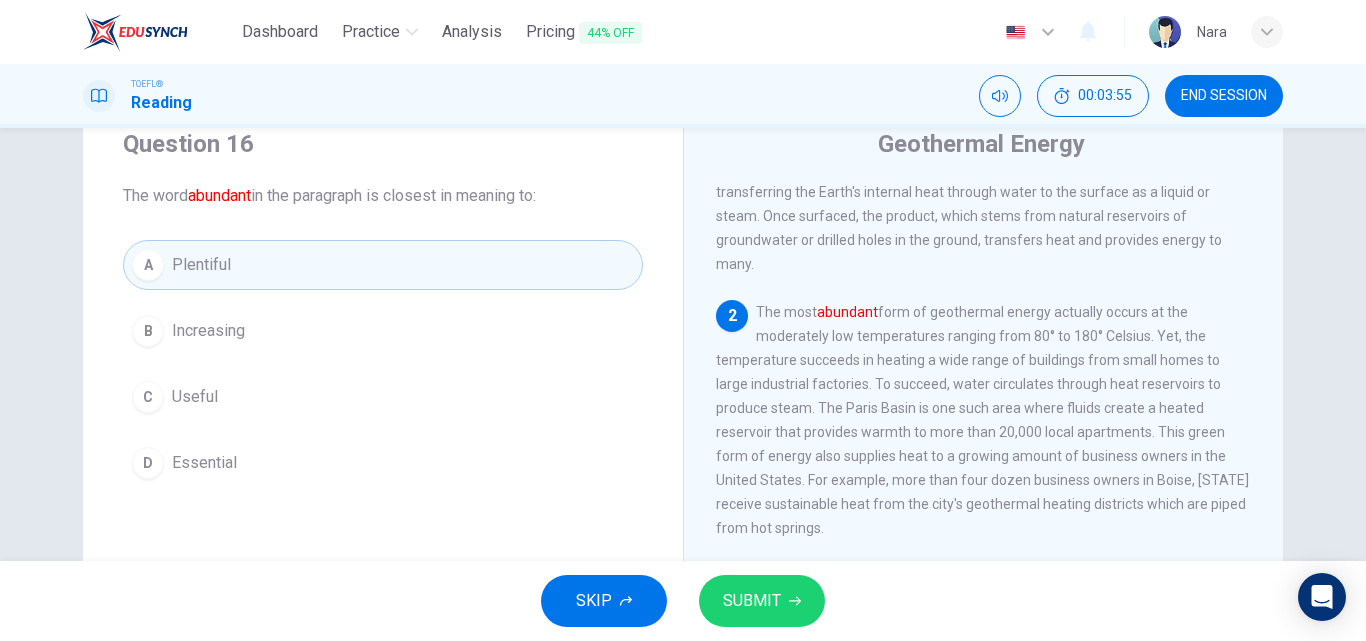 click on "SUBMIT" at bounding box center (762, 601) 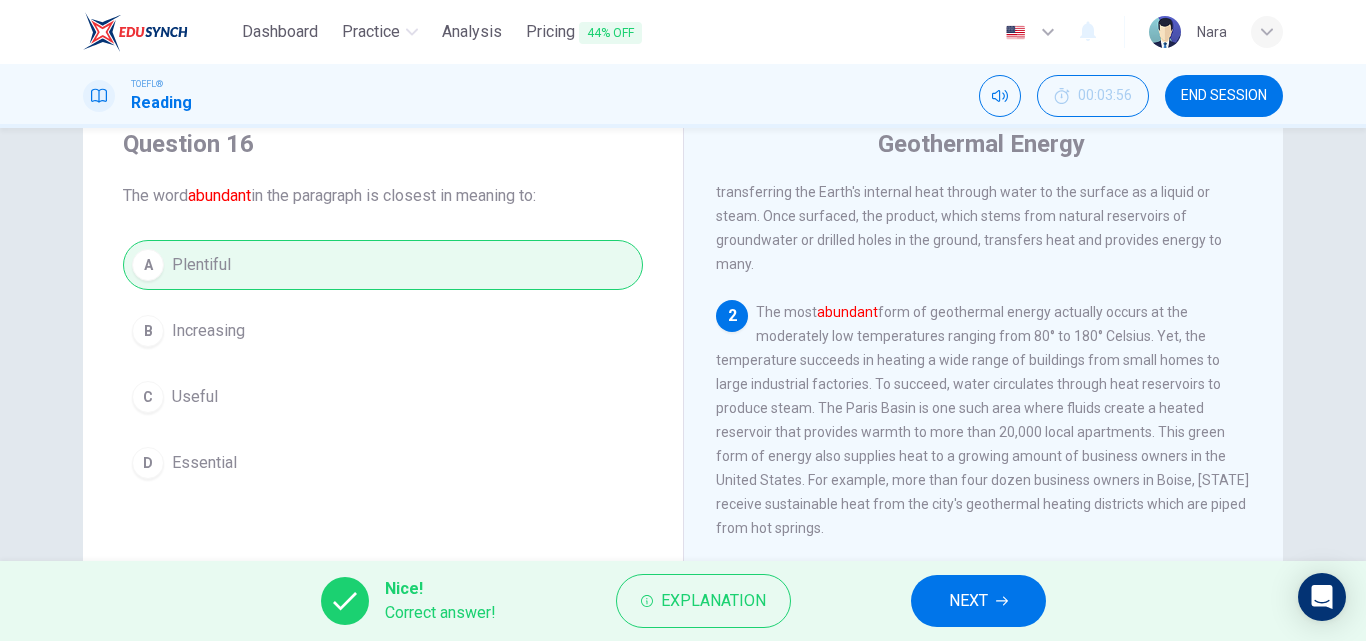 click on "NEXT" at bounding box center [978, 601] 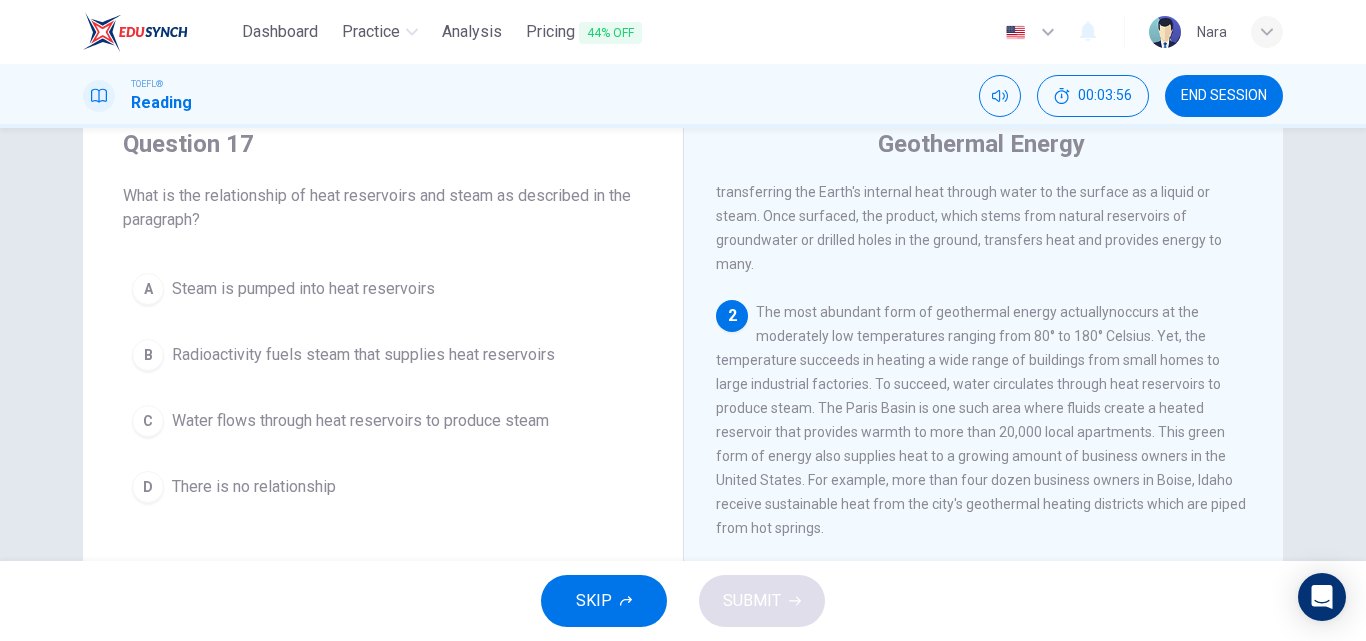 scroll, scrollTop: 249, scrollLeft: 0, axis: vertical 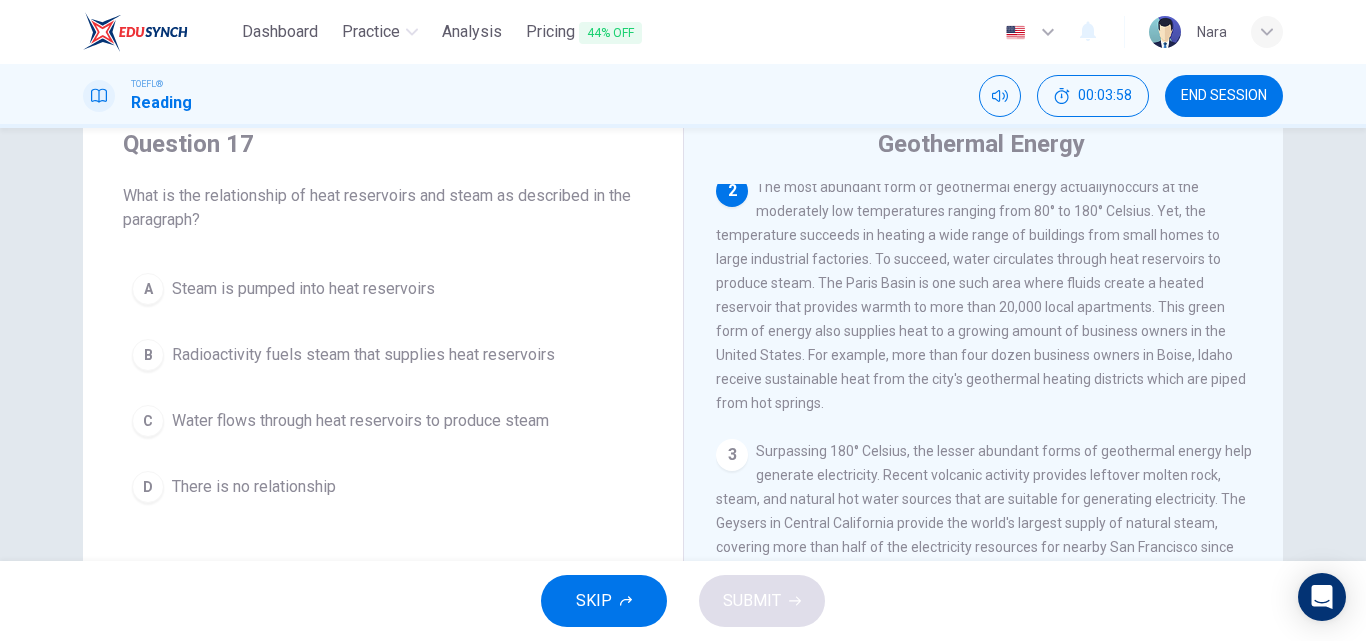 drag, startPoint x: 341, startPoint y: 418, endPoint x: 358, endPoint y: 429, distance: 20.248457 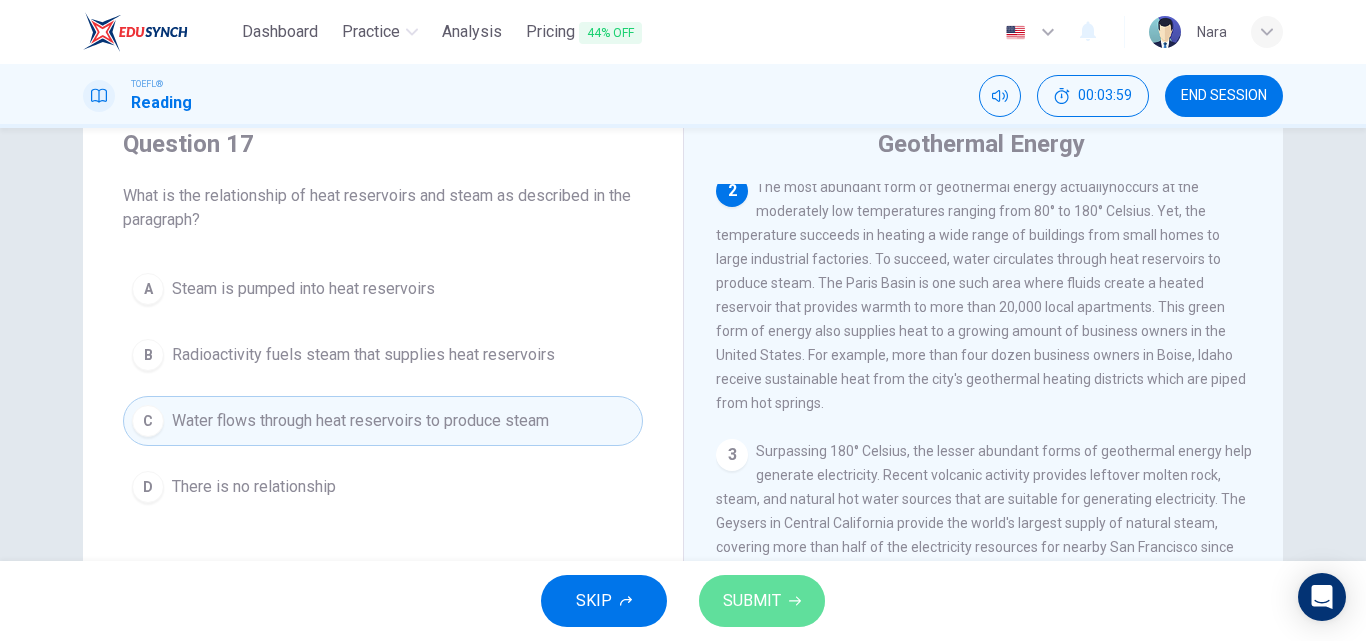 click on "SUBMIT" at bounding box center [762, 601] 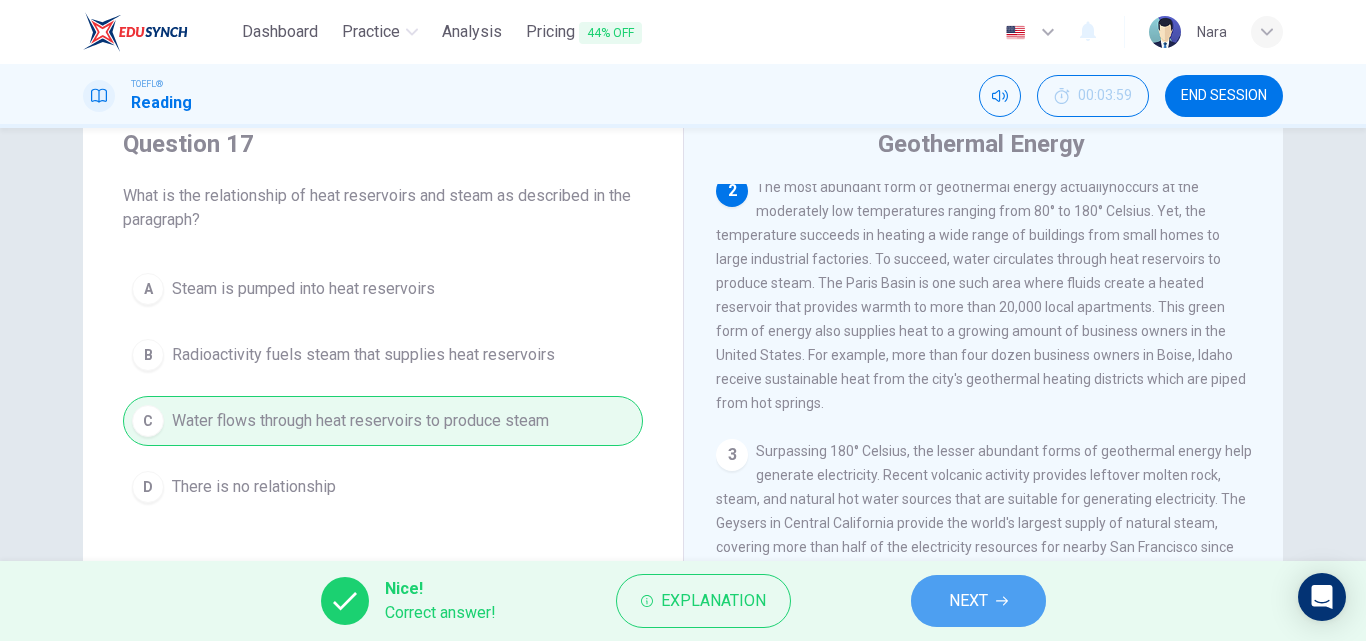 click on "NEXT" at bounding box center (978, 601) 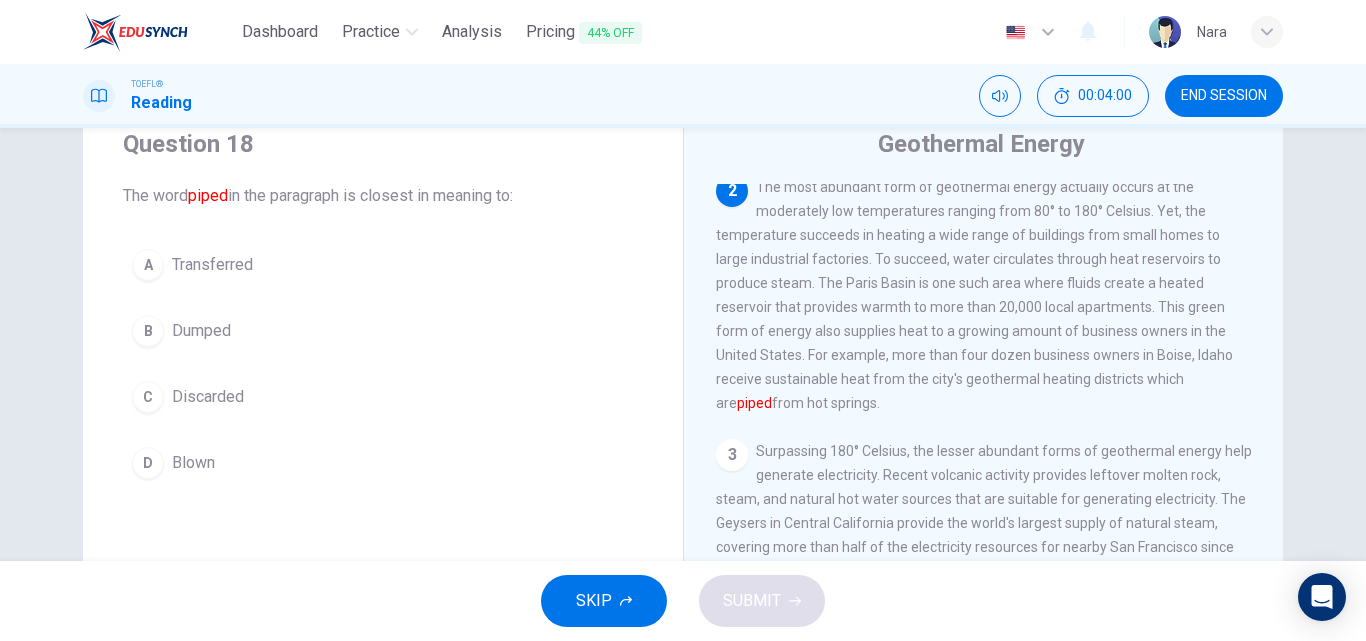 click on "Transferred" at bounding box center [212, 265] 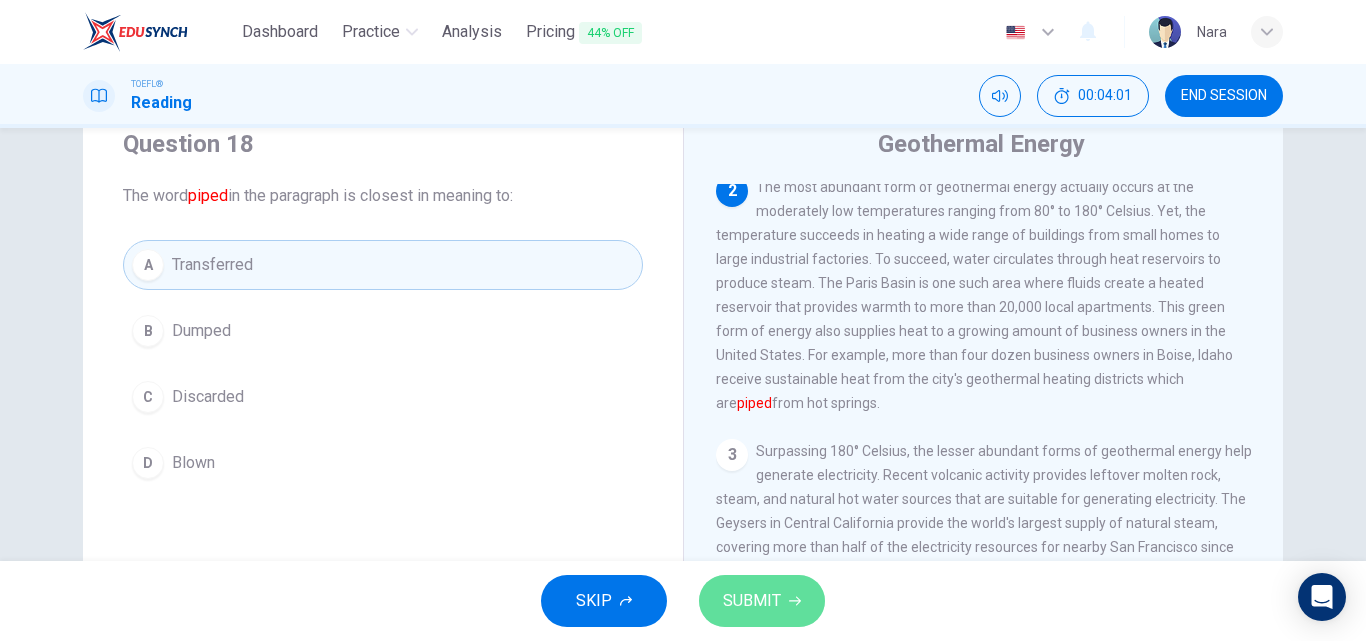 click on "SUBMIT" at bounding box center [762, 601] 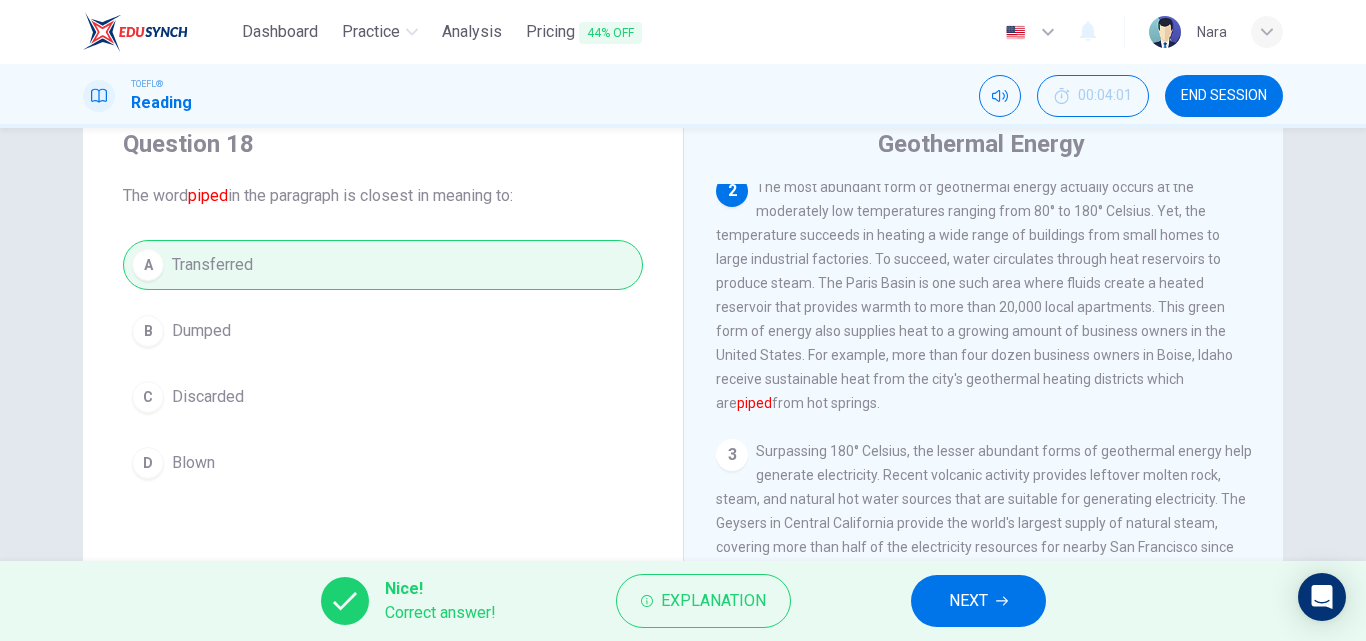 click on "NEXT" at bounding box center [978, 601] 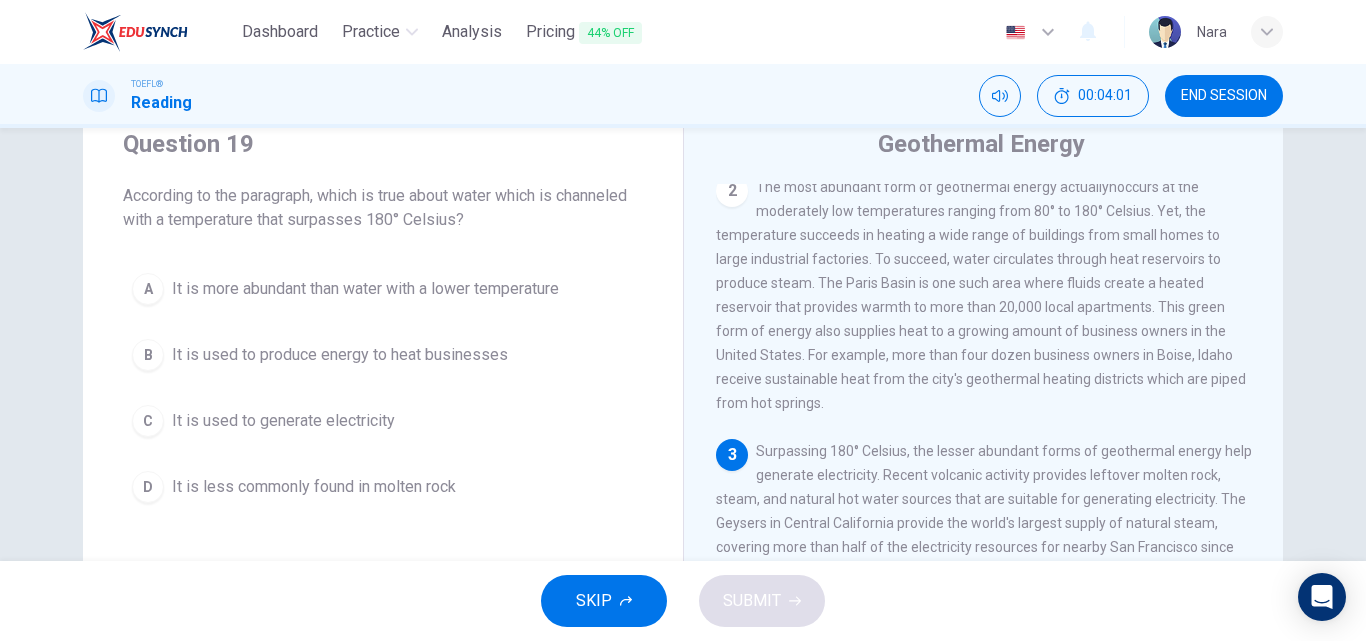 scroll, scrollTop: 373, scrollLeft: 0, axis: vertical 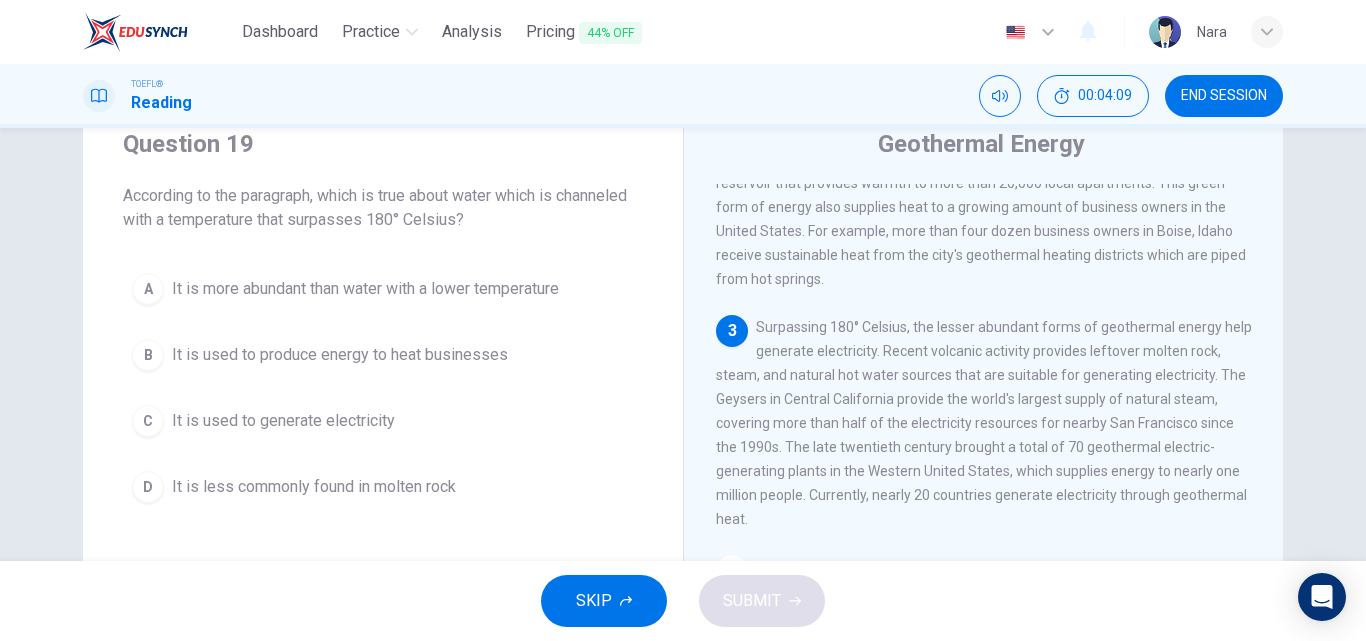 click on "C It is used to generate electricity" at bounding box center [383, 421] 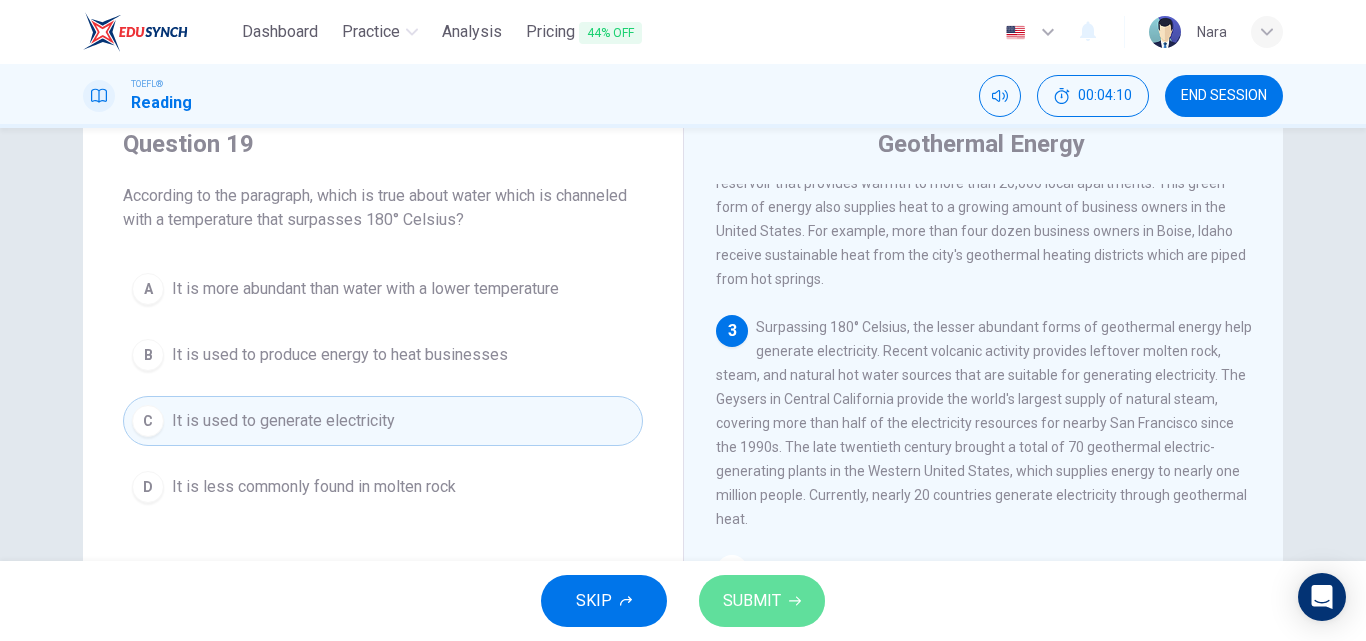 click on "SUBMIT" at bounding box center (752, 601) 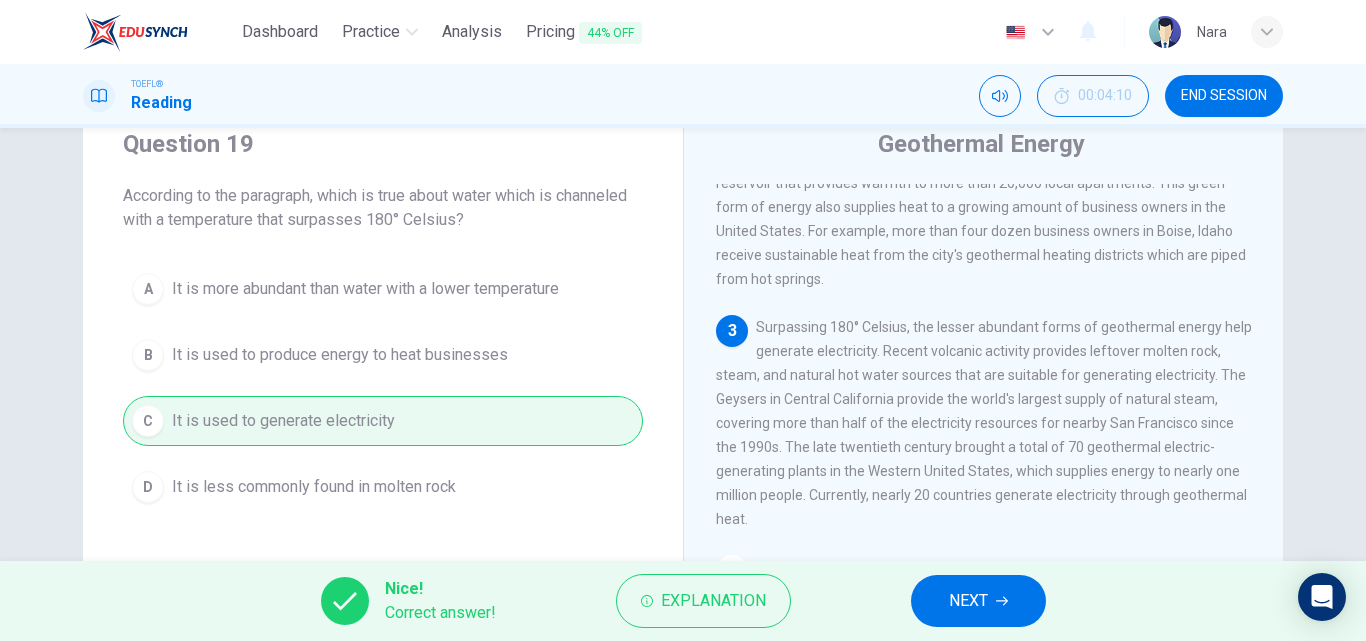 click on "NEXT" at bounding box center (978, 601) 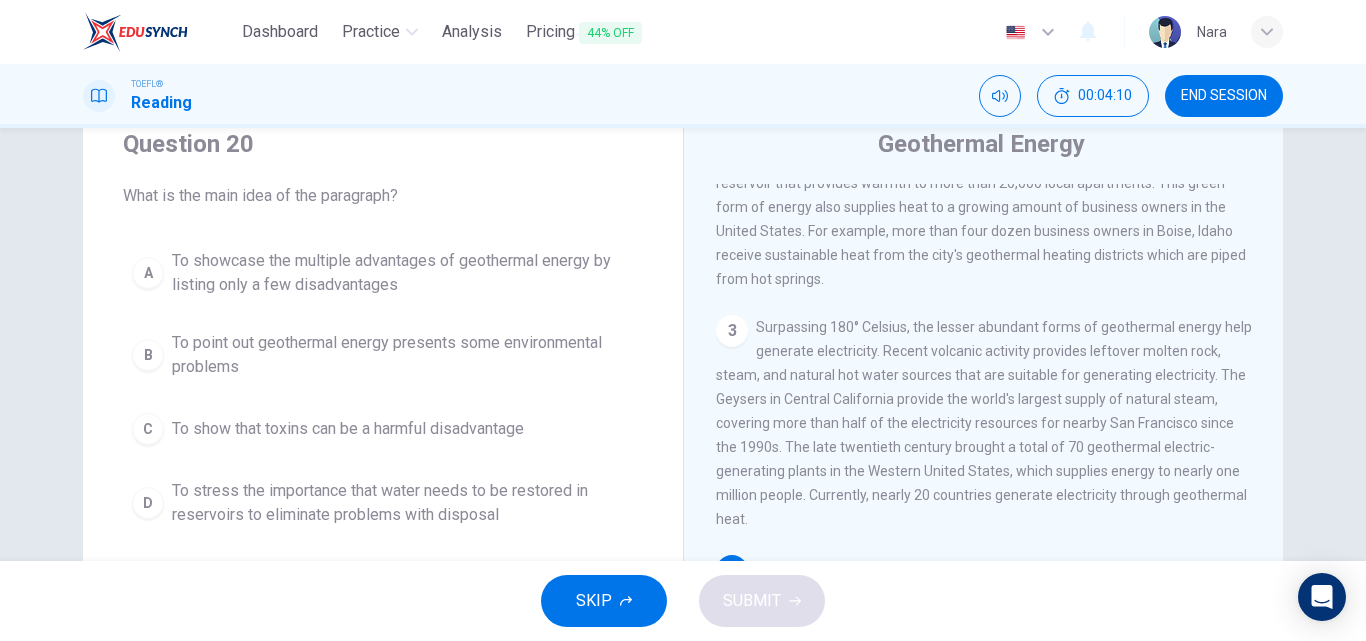 scroll, scrollTop: 572, scrollLeft: 0, axis: vertical 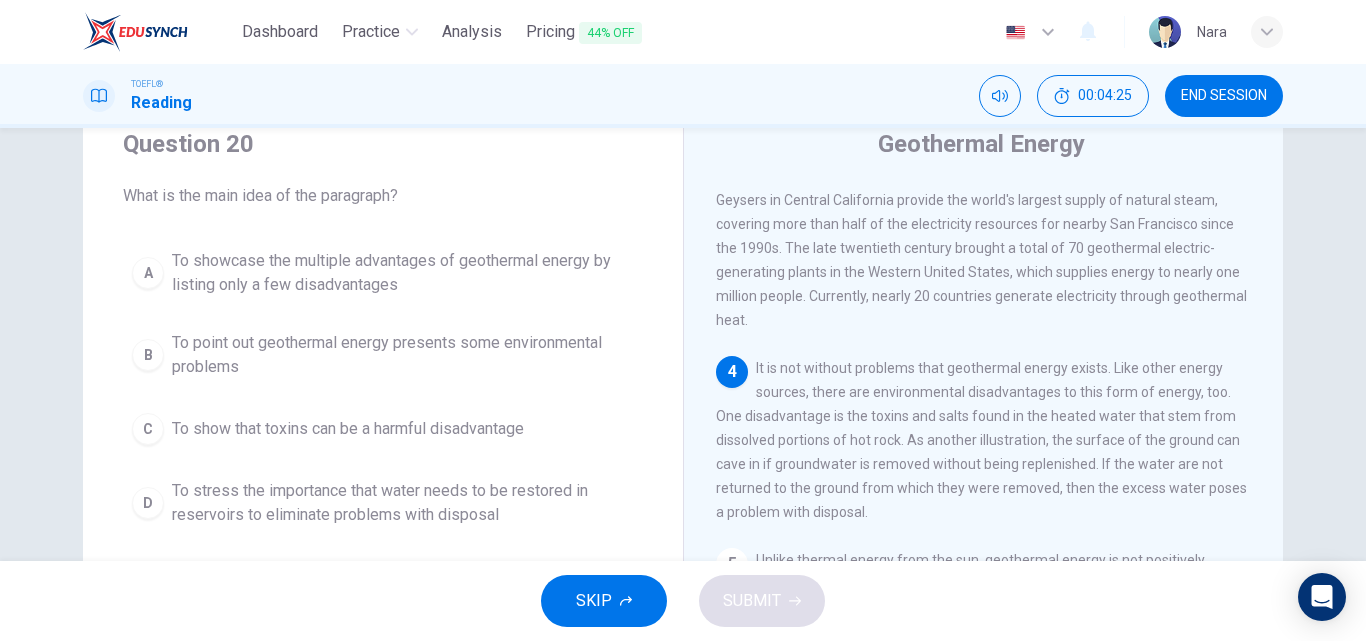 click on "To showcase the multiple advantages of geothermal energy by listing only a few disadvantages" at bounding box center [403, 273] 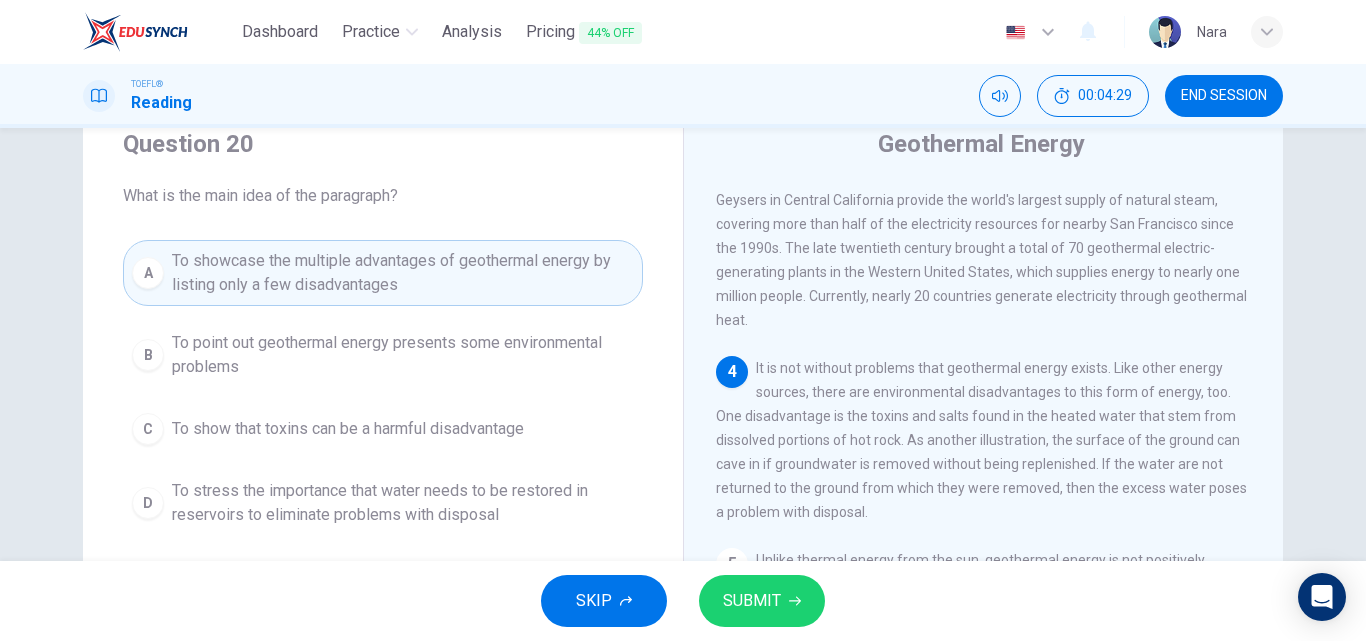 drag, startPoint x: 301, startPoint y: 354, endPoint x: 329, endPoint y: 367, distance: 30.870699 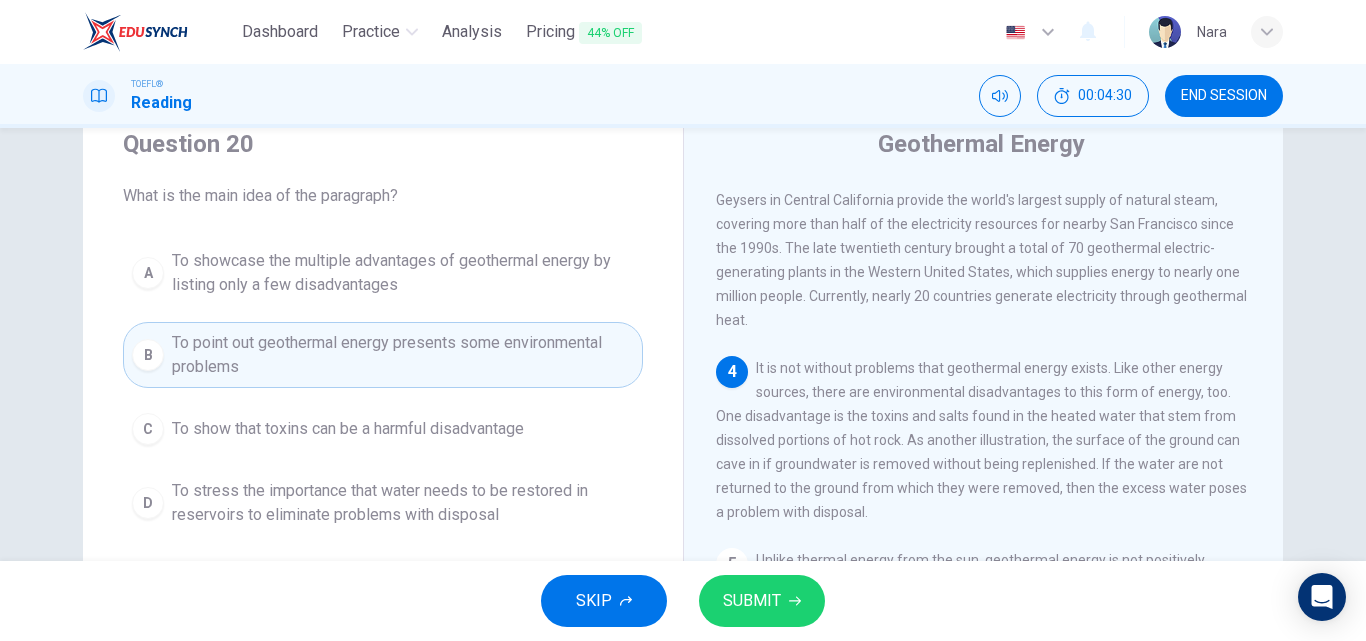 click on "SUBMIT" at bounding box center (752, 601) 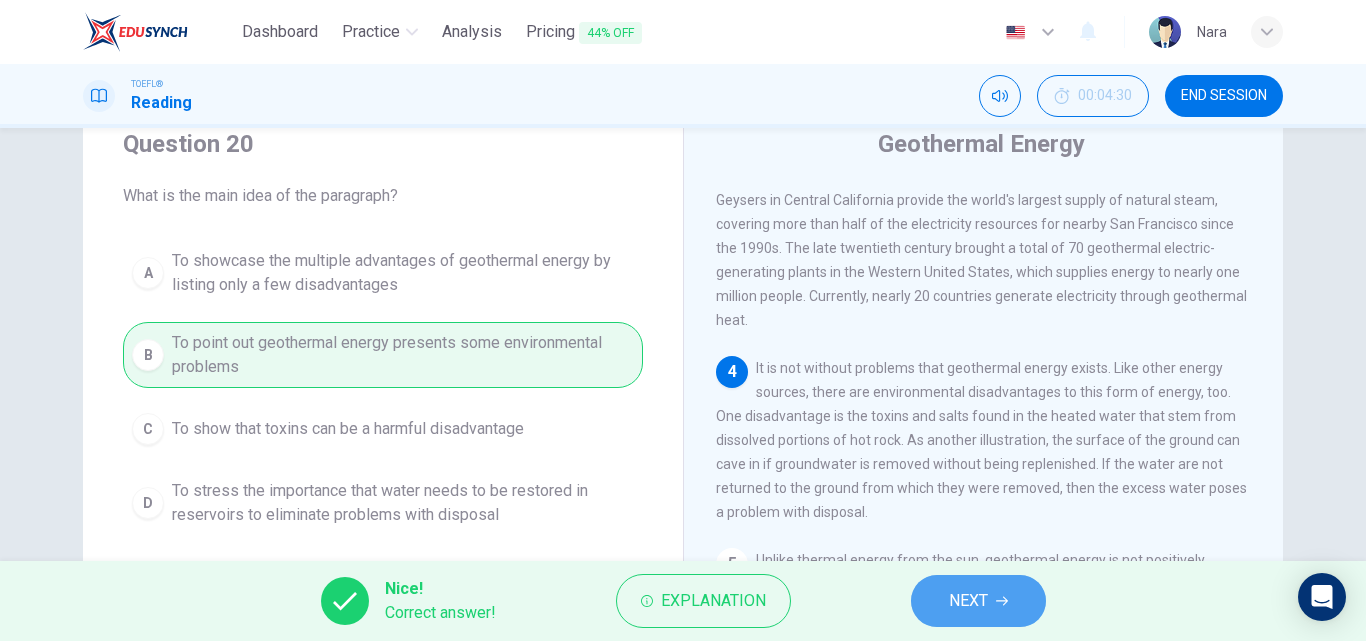 click on "NEXT" at bounding box center (978, 601) 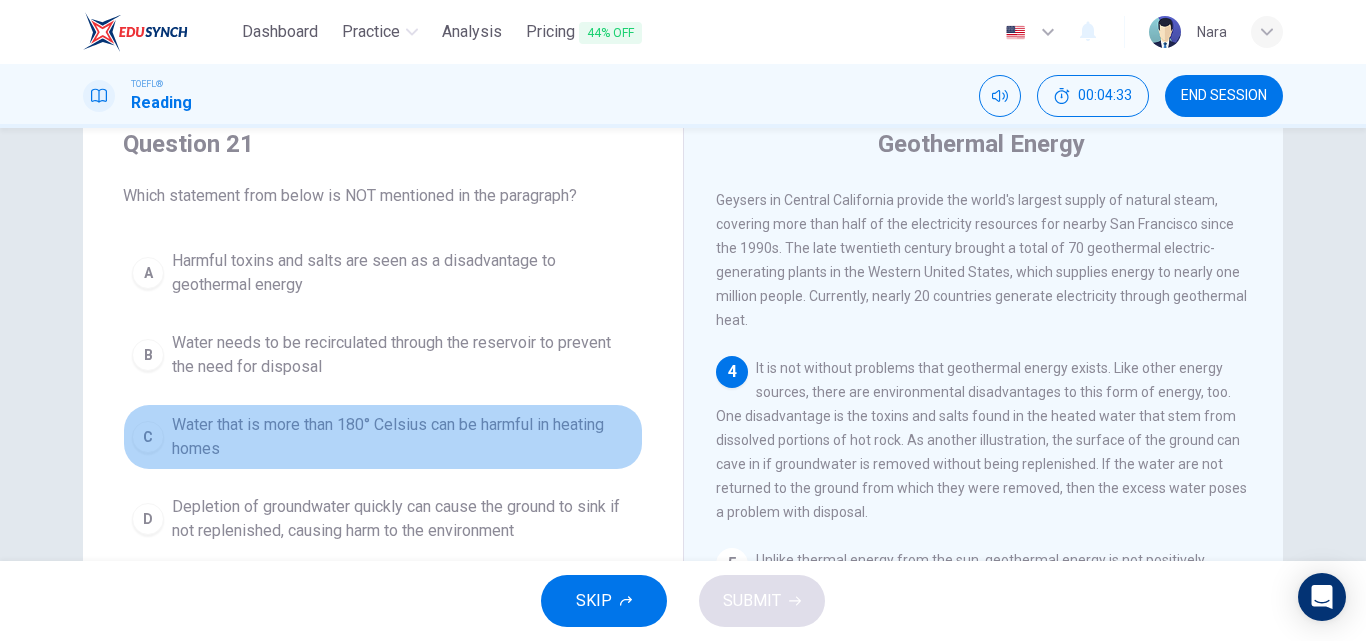 click on "Water that is more than 180° Celsius can be harmful in heating homes" at bounding box center (403, 273) 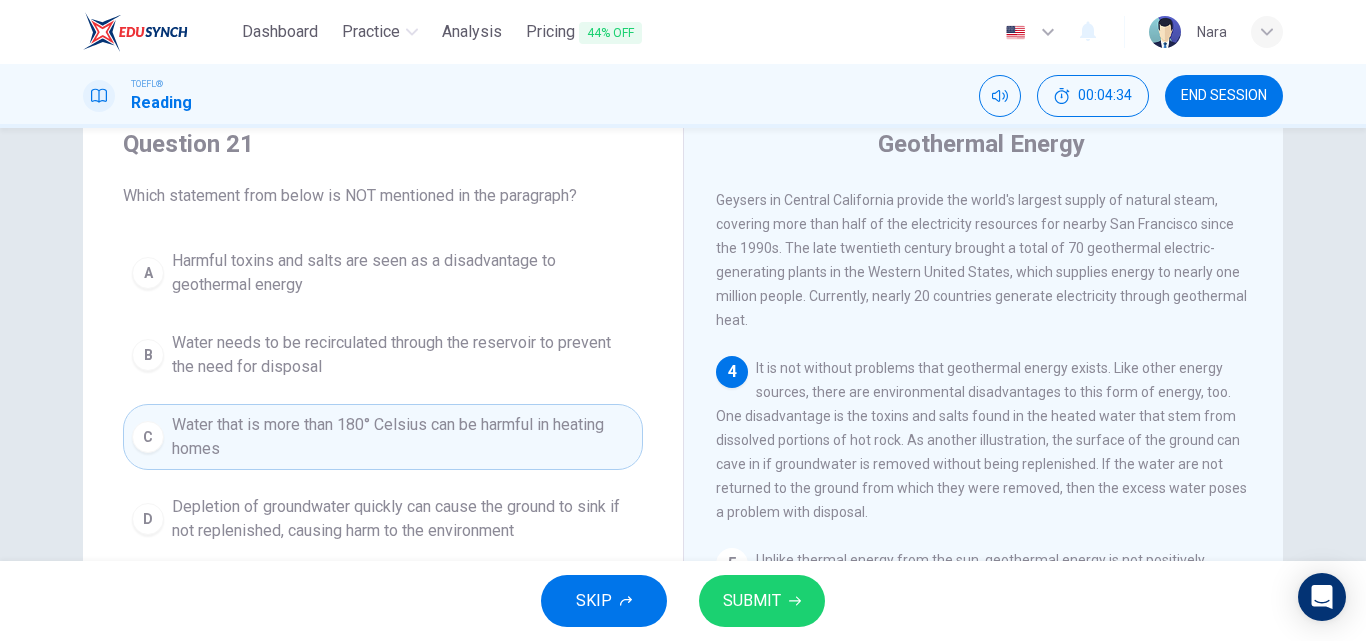 click on "SUBMIT" at bounding box center [762, 601] 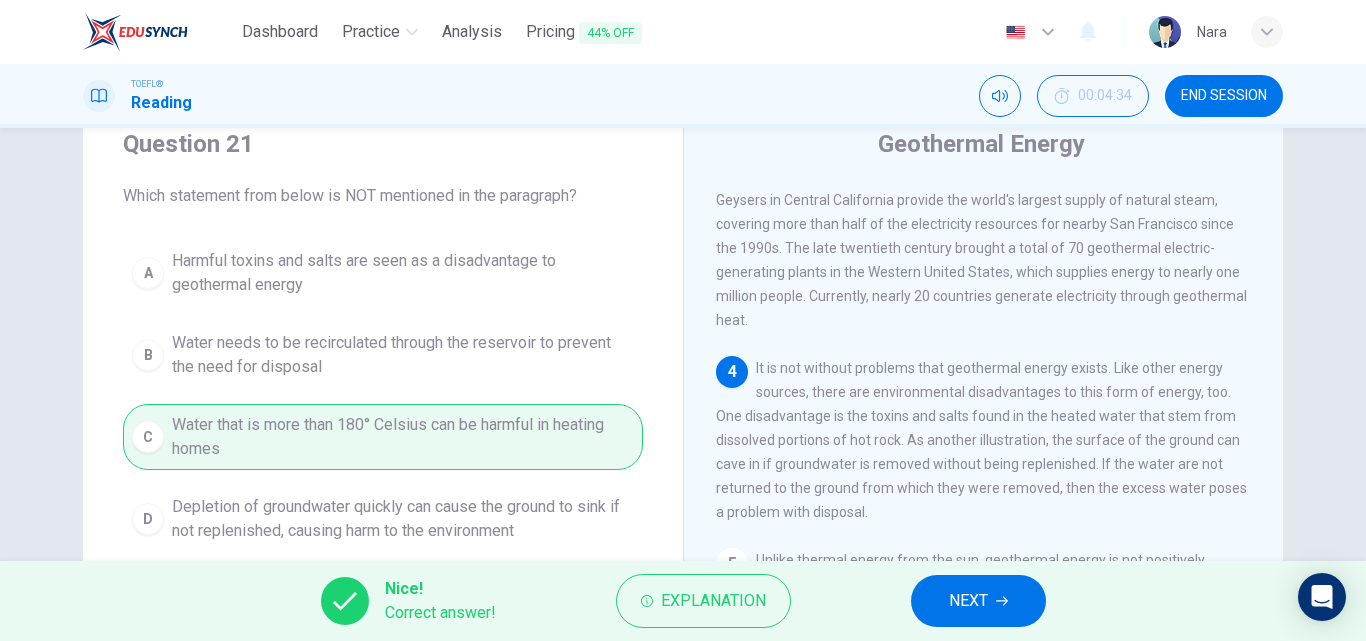 click on "NEXT" at bounding box center [968, 601] 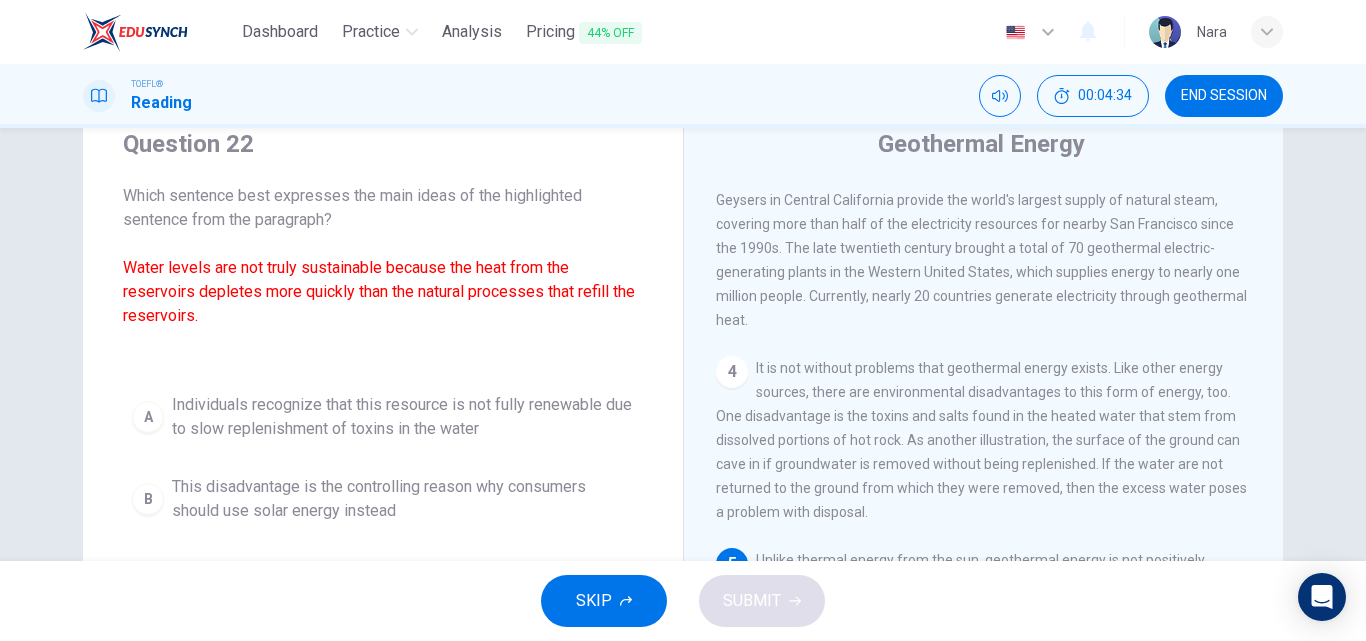 scroll, scrollTop: 695, scrollLeft: 0, axis: vertical 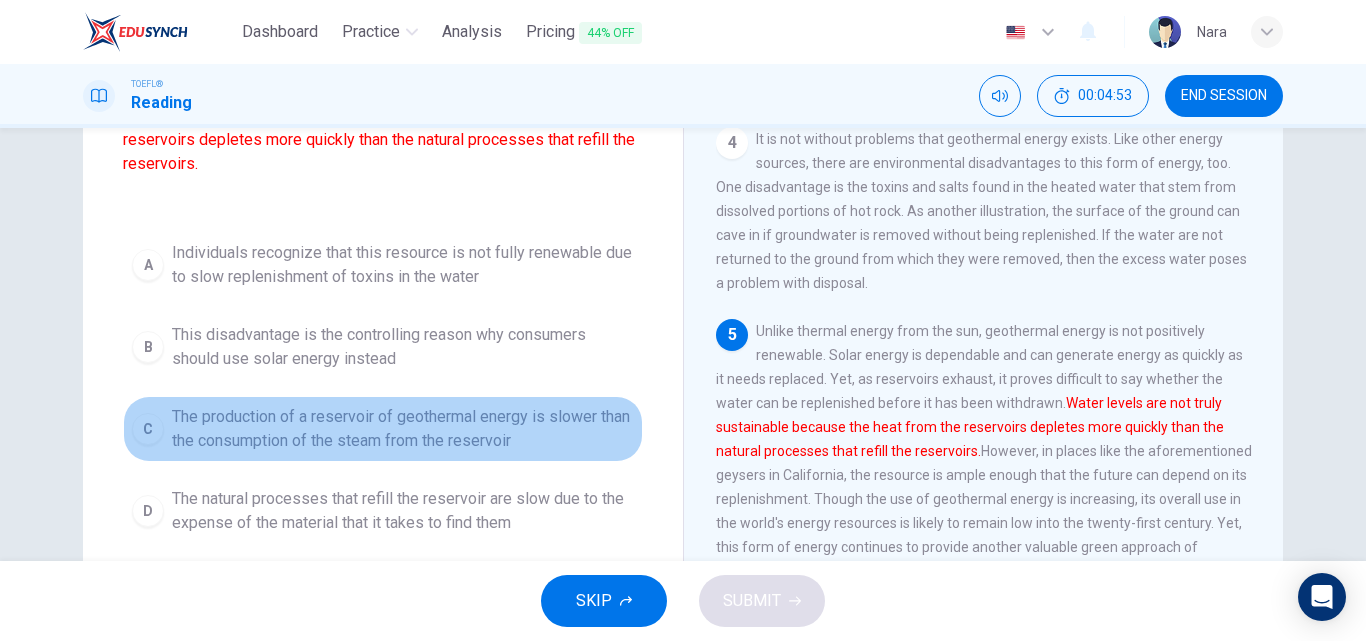 click on "The production of a reservoir of geothermal energy is slower than the consumption of the steam from the reservoir" at bounding box center [403, 265] 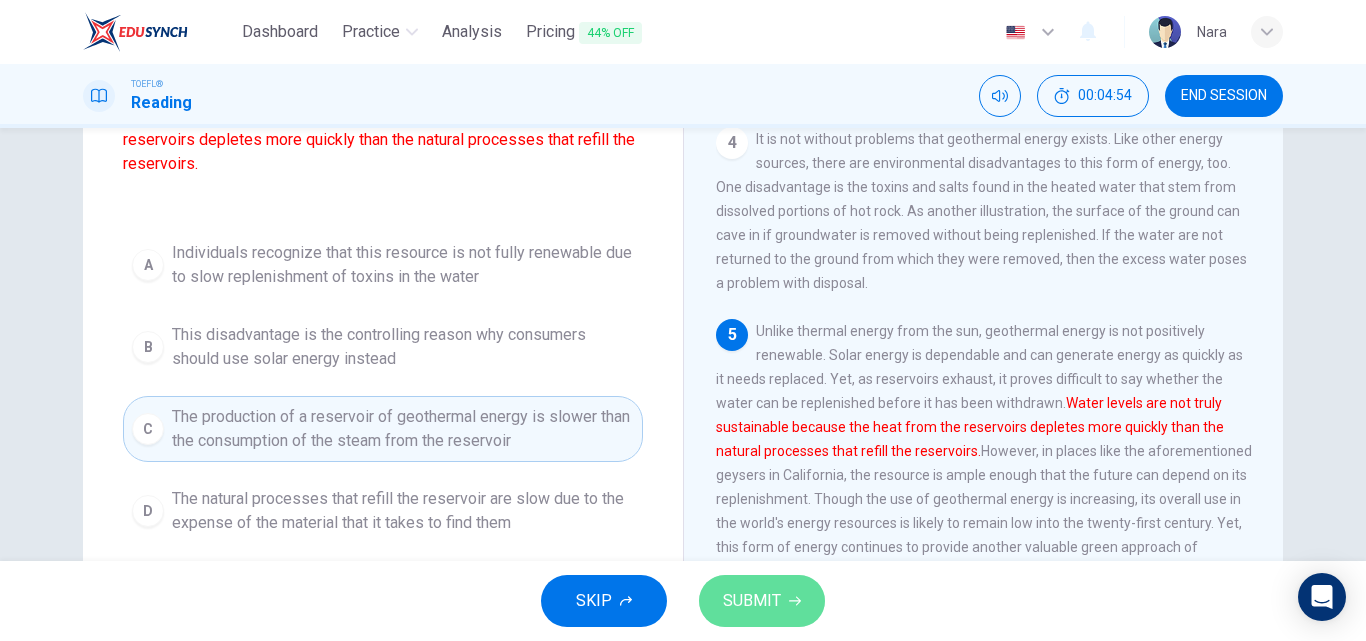 click on "SUBMIT" at bounding box center (752, 601) 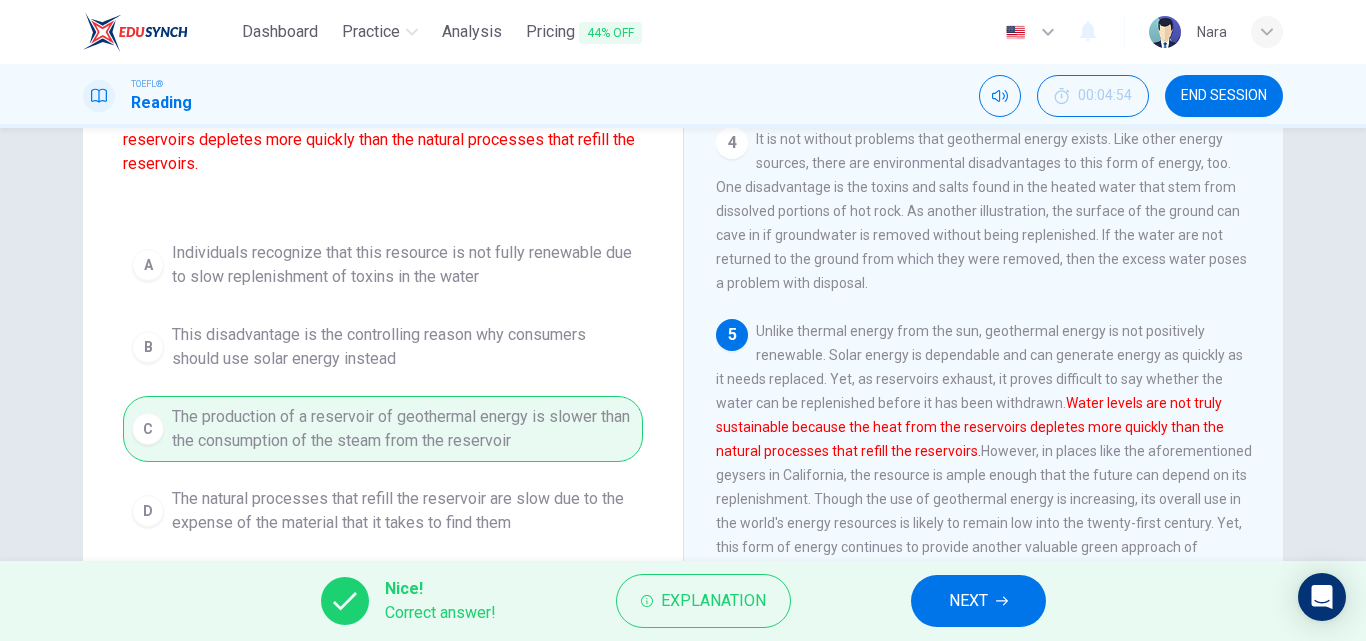 click on "NEXT" at bounding box center (968, 601) 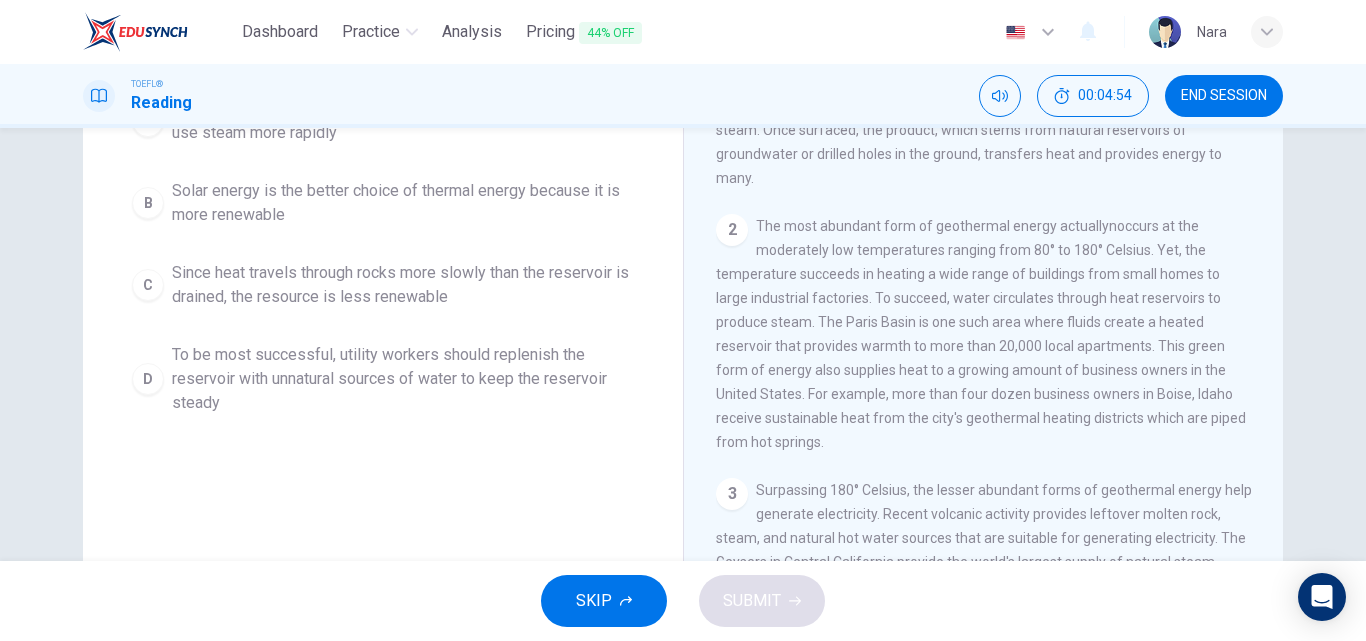 scroll, scrollTop: 0, scrollLeft: 0, axis: both 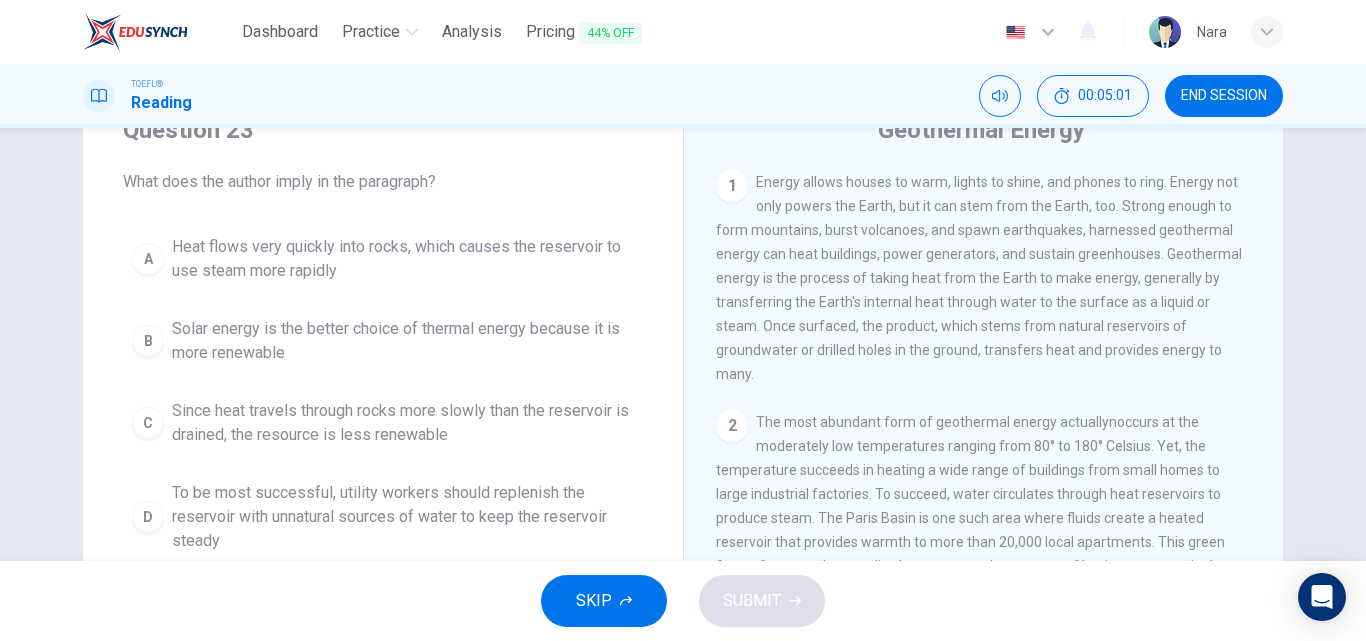 click on "Solar energy is the better choice of thermal energy because it is more renewable" at bounding box center (403, 259) 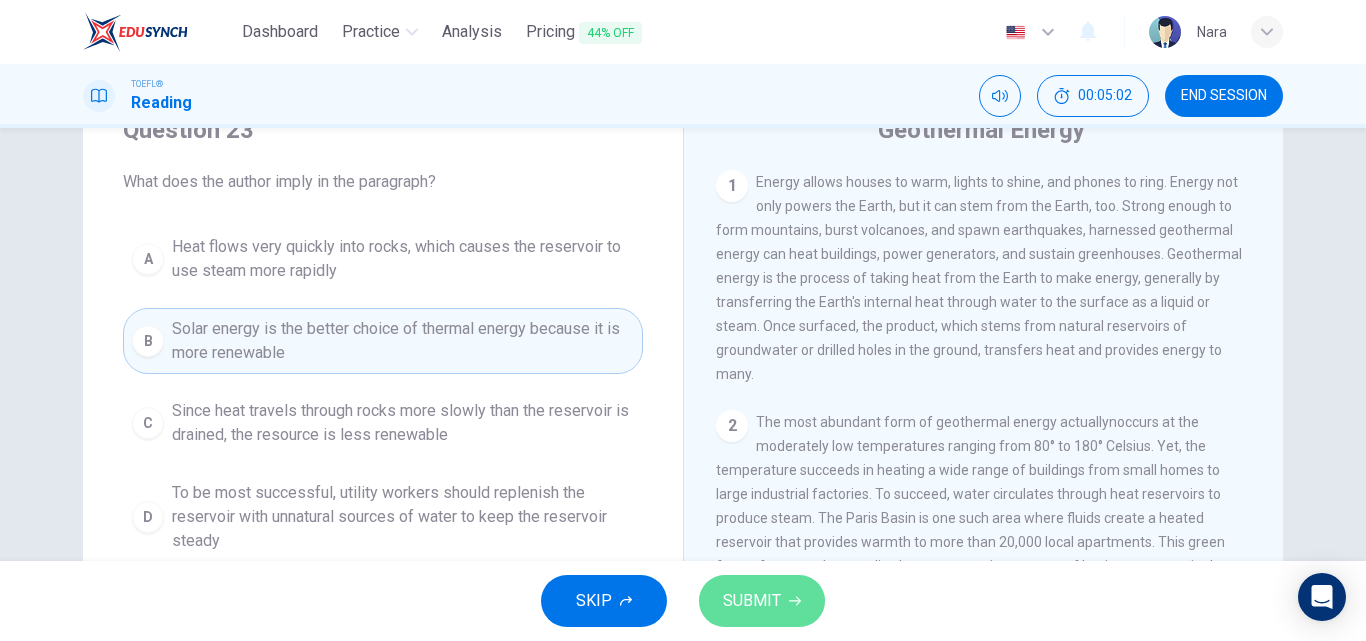 click on "SUBMIT" at bounding box center [762, 601] 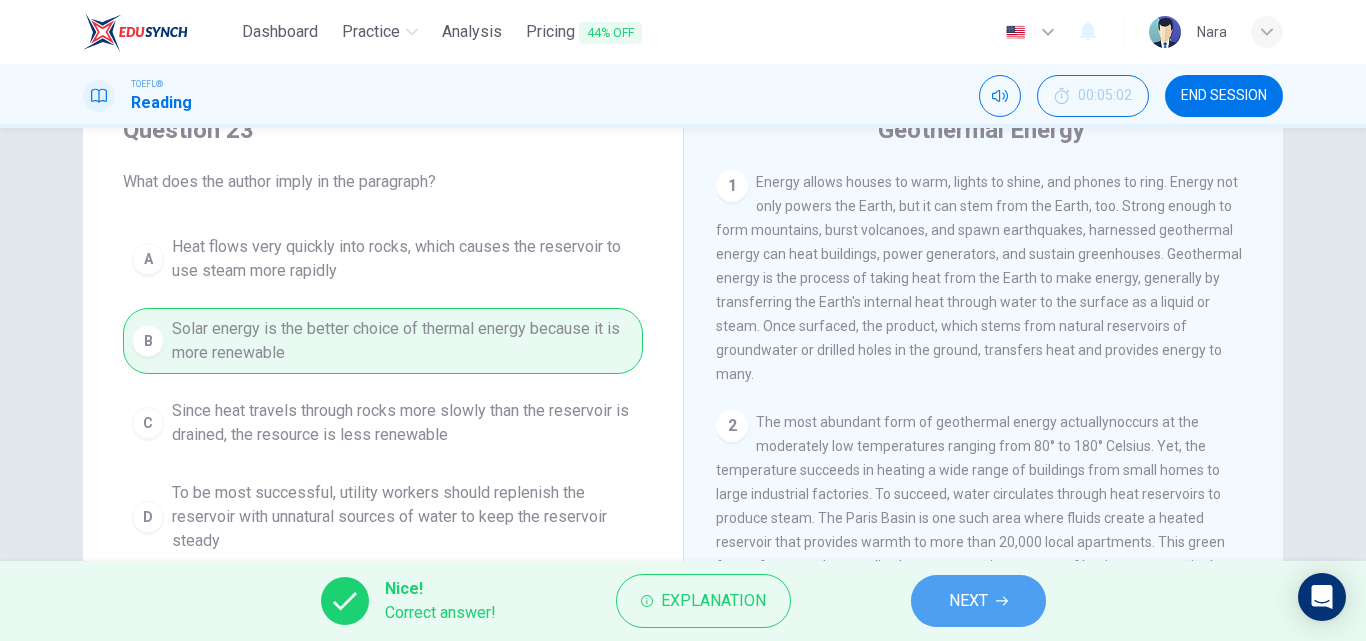 click on "NEXT" at bounding box center (968, 601) 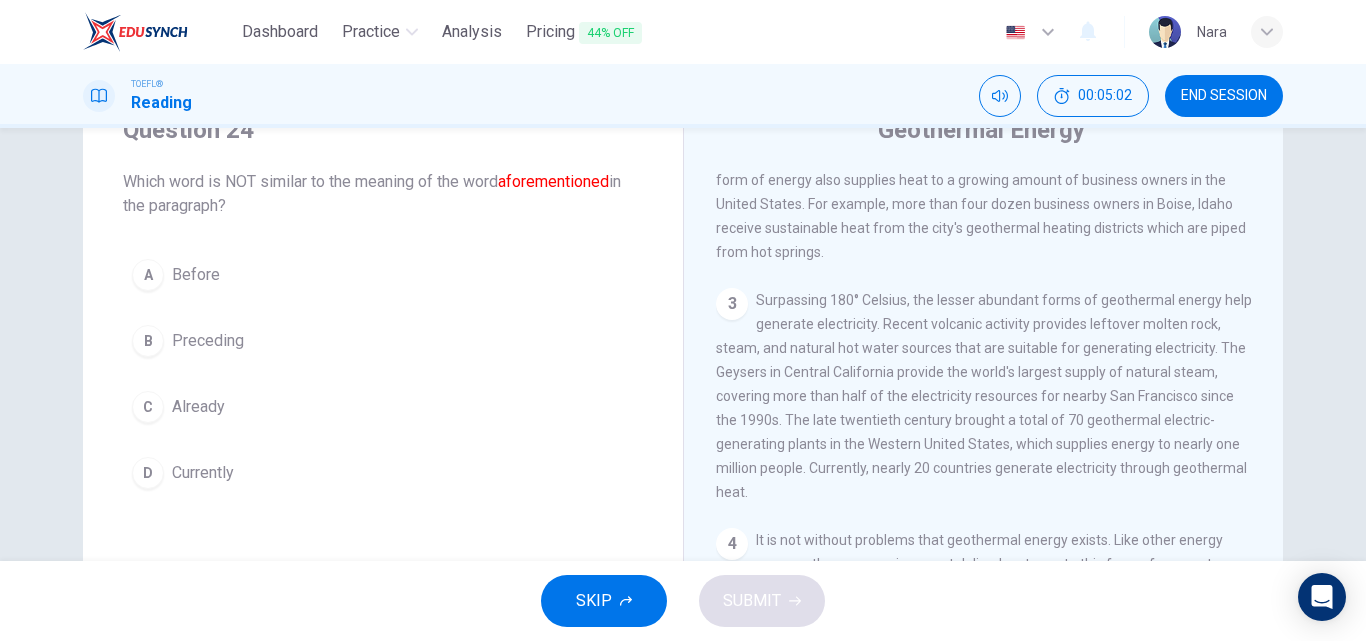 scroll, scrollTop: 695, scrollLeft: 0, axis: vertical 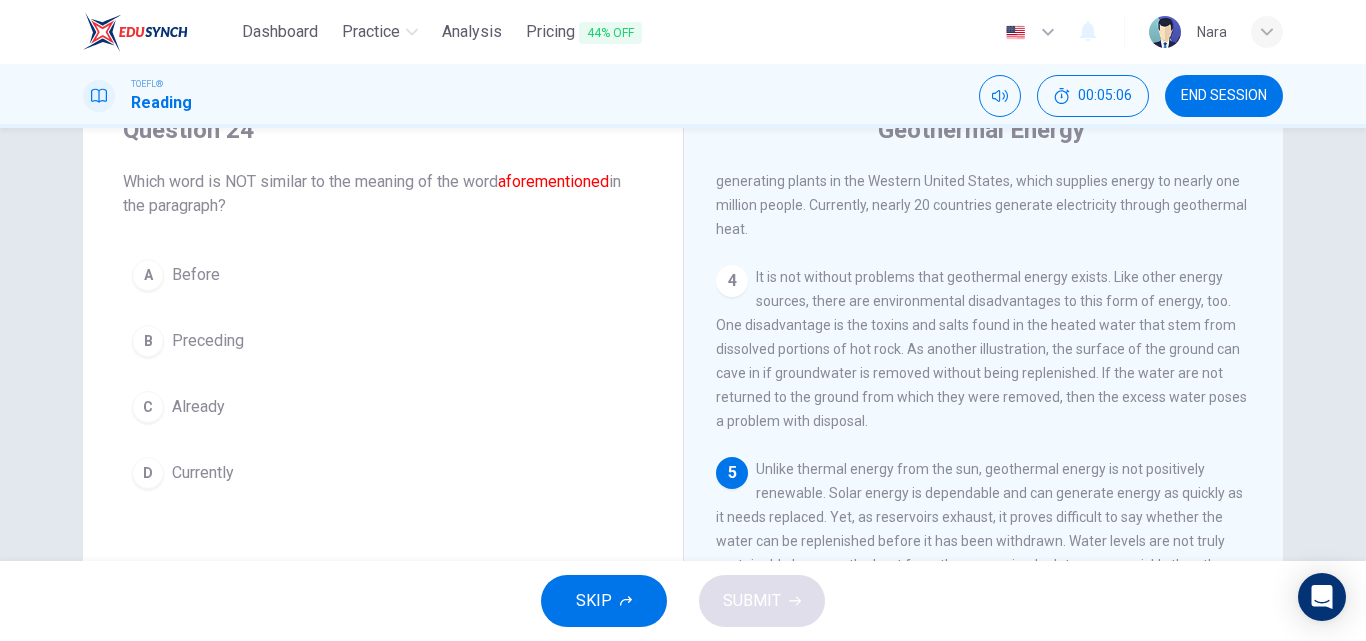 click on "D Currently" at bounding box center [383, 473] 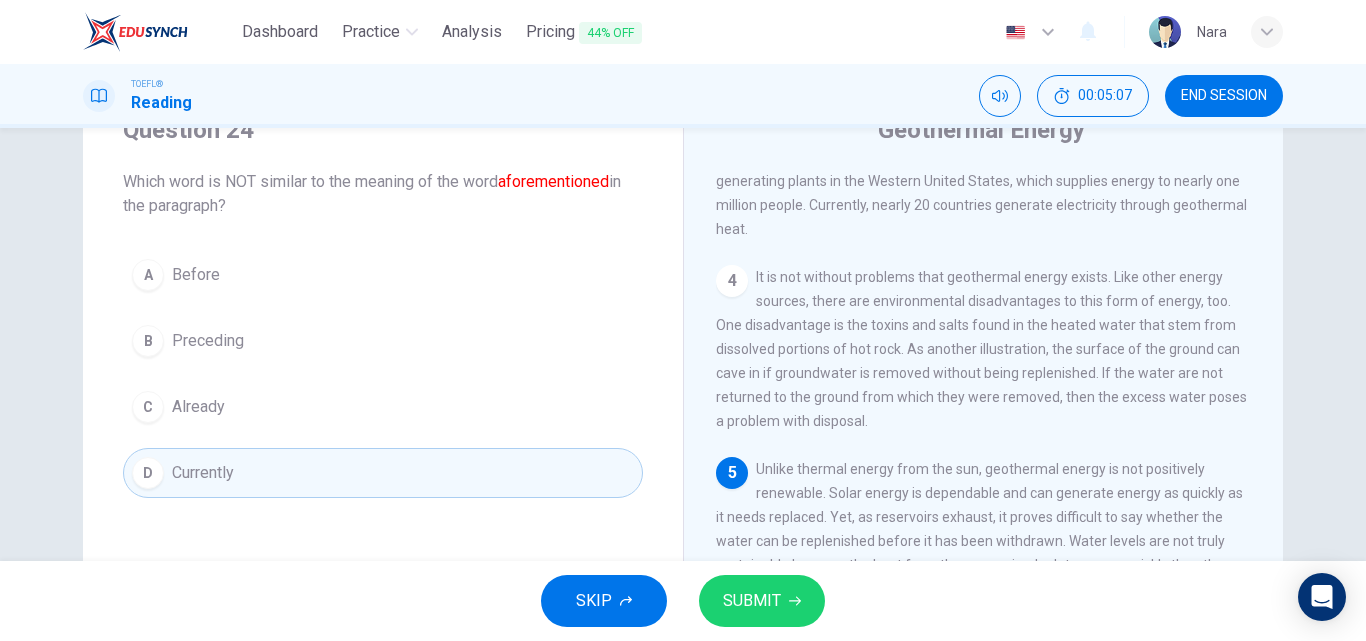 click on "SUBMIT" at bounding box center (752, 601) 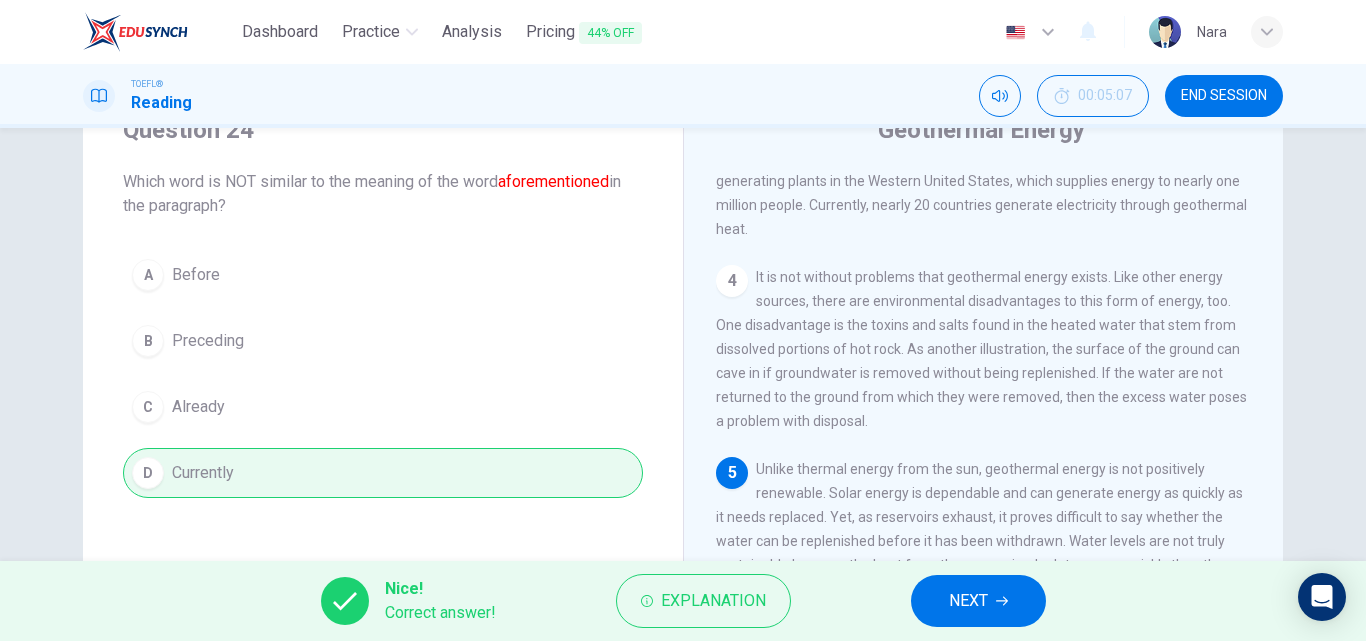 click on "NEXT" at bounding box center [968, 601] 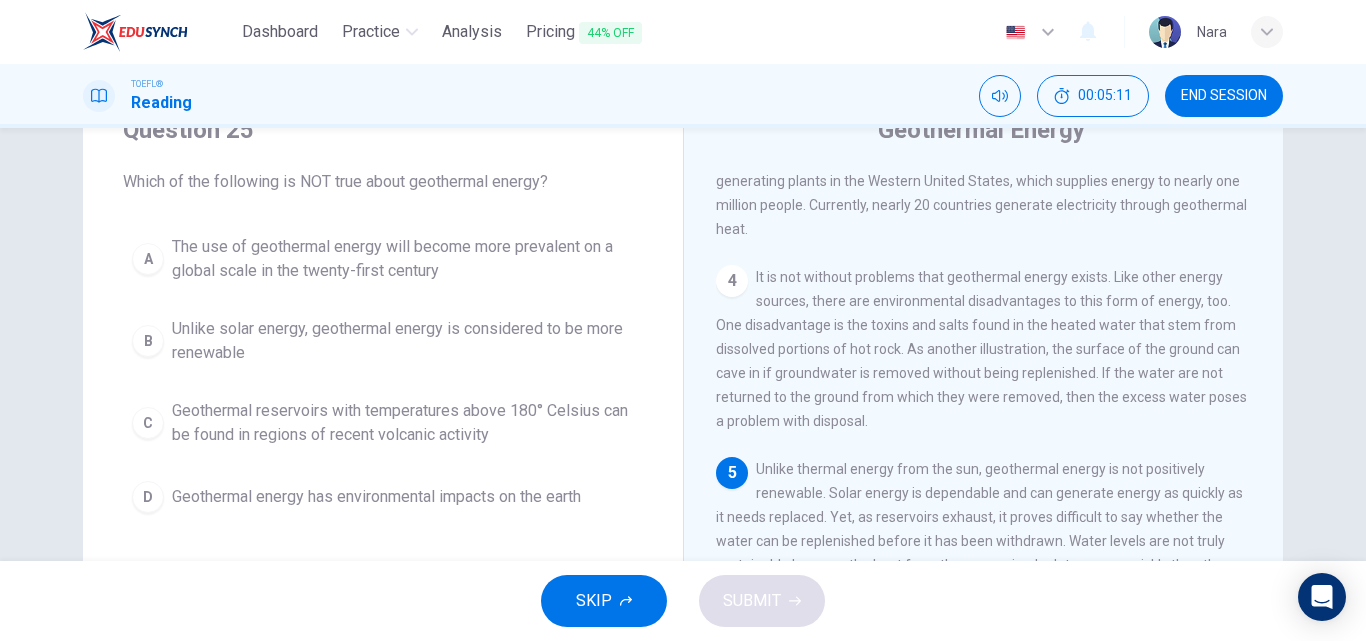click on "Unlike solar energy, geothermal energy is considered to be more renewable" at bounding box center [403, 259] 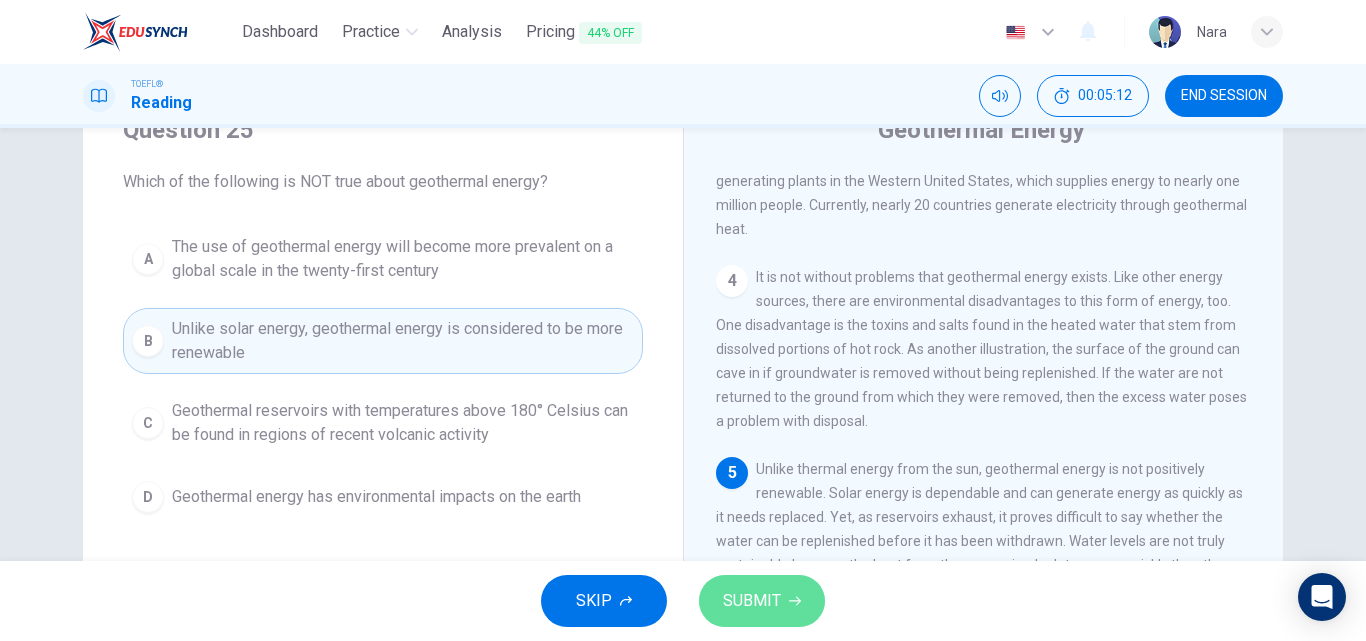 drag, startPoint x: 754, startPoint y: 605, endPoint x: 765, endPoint y: 615, distance: 14.866069 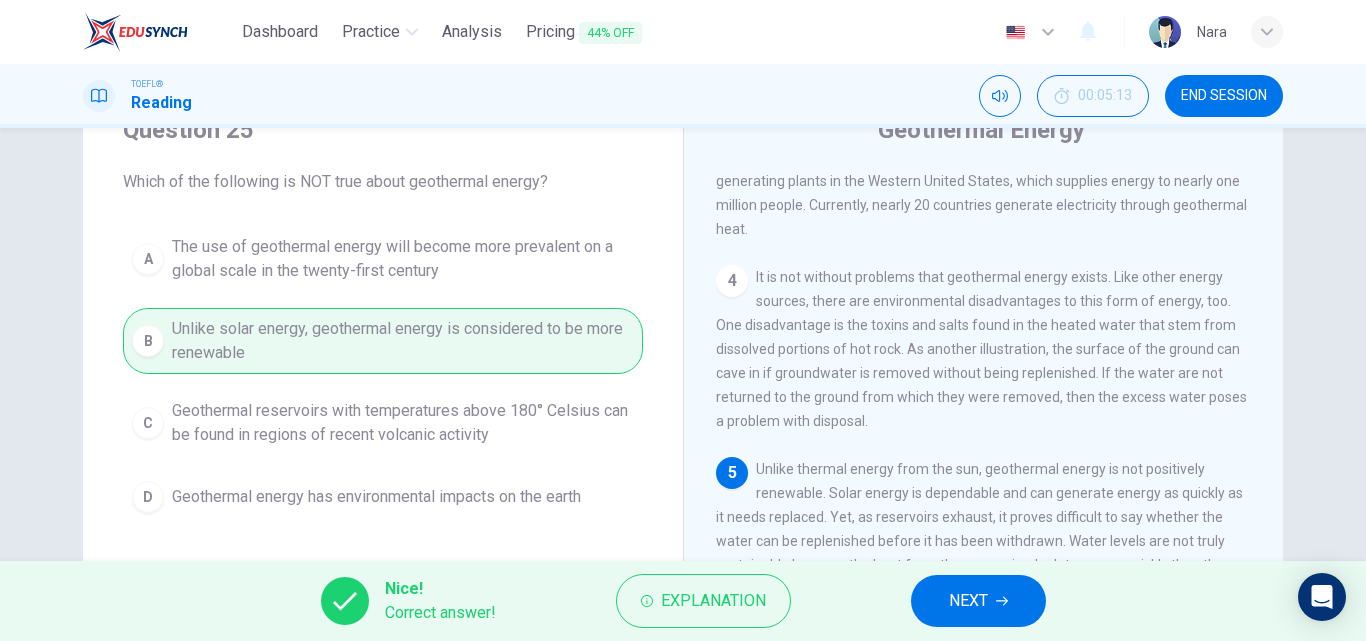 drag, startPoint x: 987, startPoint y: 614, endPoint x: 1018, endPoint y: 611, distance: 31.144823 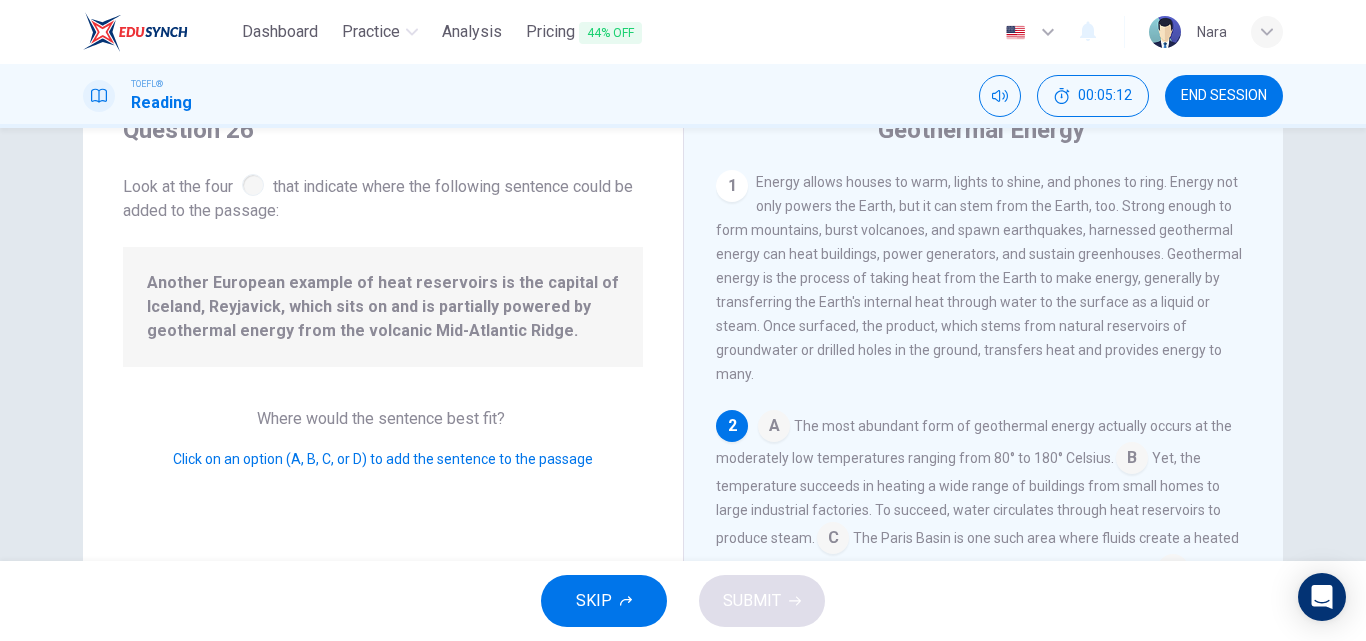 scroll, scrollTop: 146, scrollLeft: 0, axis: vertical 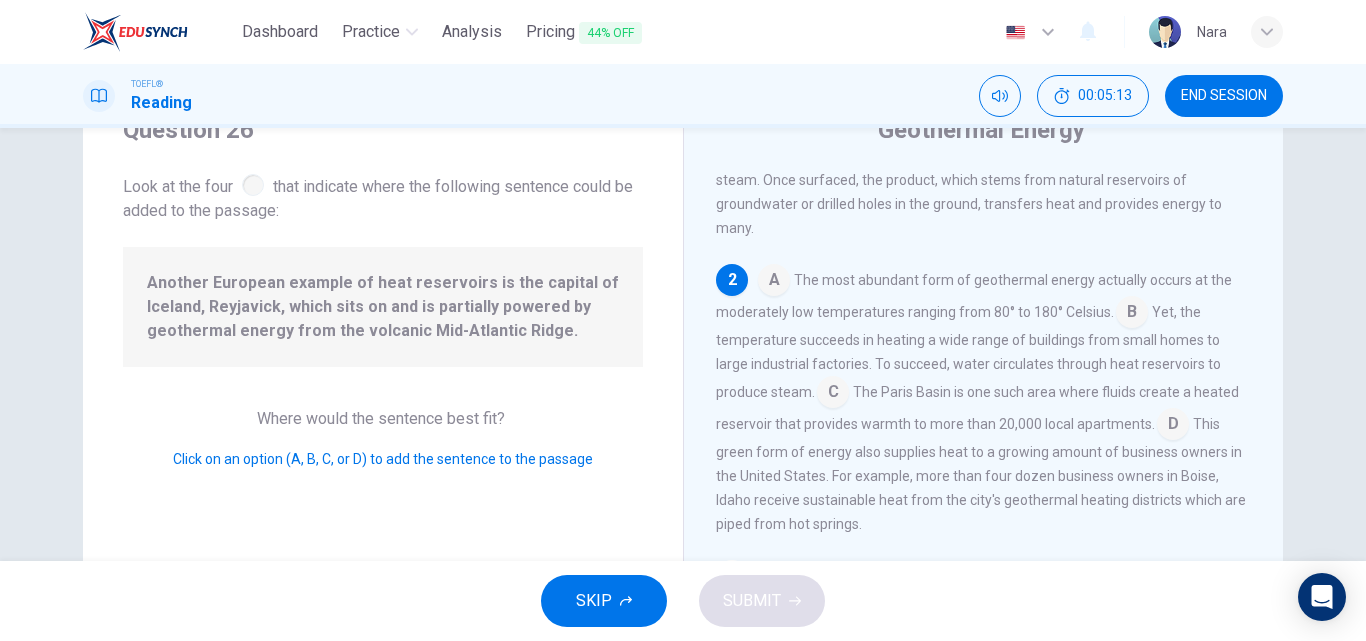 click on "Another European example of heat reservoirs is the capital of Iceland, Reyjavick, which sits on and is partially powered by geothermal energy from the volcanic Mid-Atlantic Ridge." at bounding box center [383, 307] 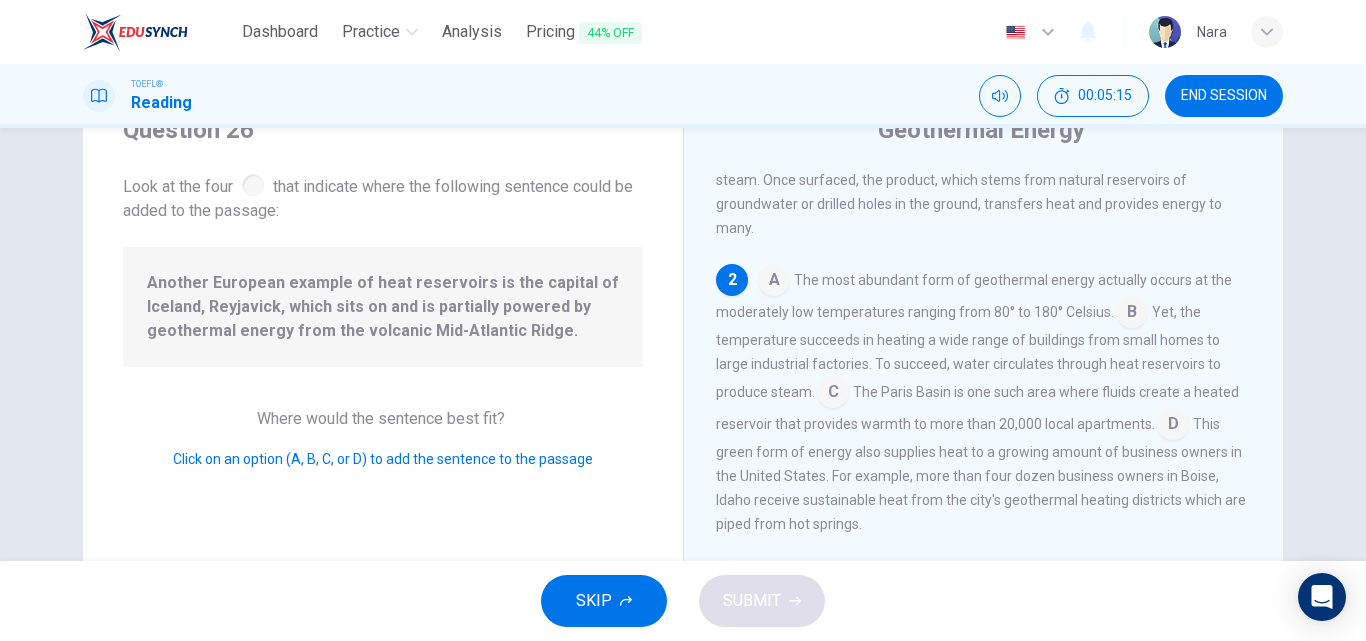 click at bounding box center [774, 282] 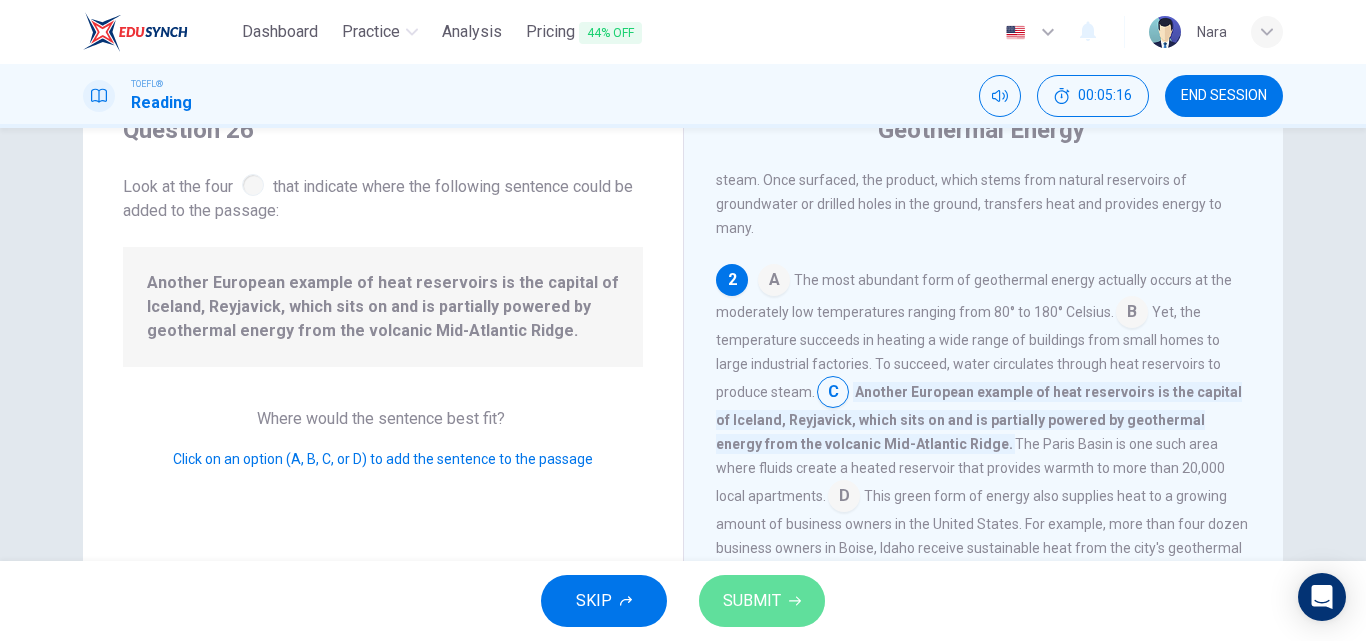 click on "SUBMIT" at bounding box center (762, 601) 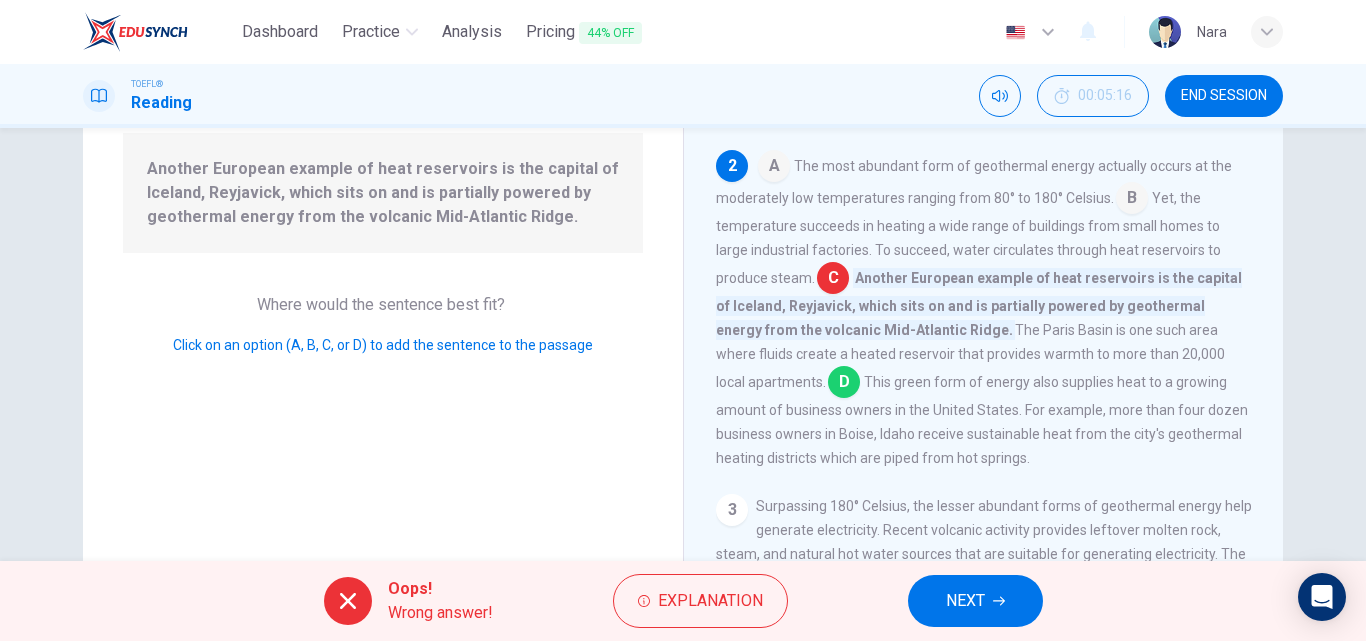scroll, scrollTop: 201, scrollLeft: 0, axis: vertical 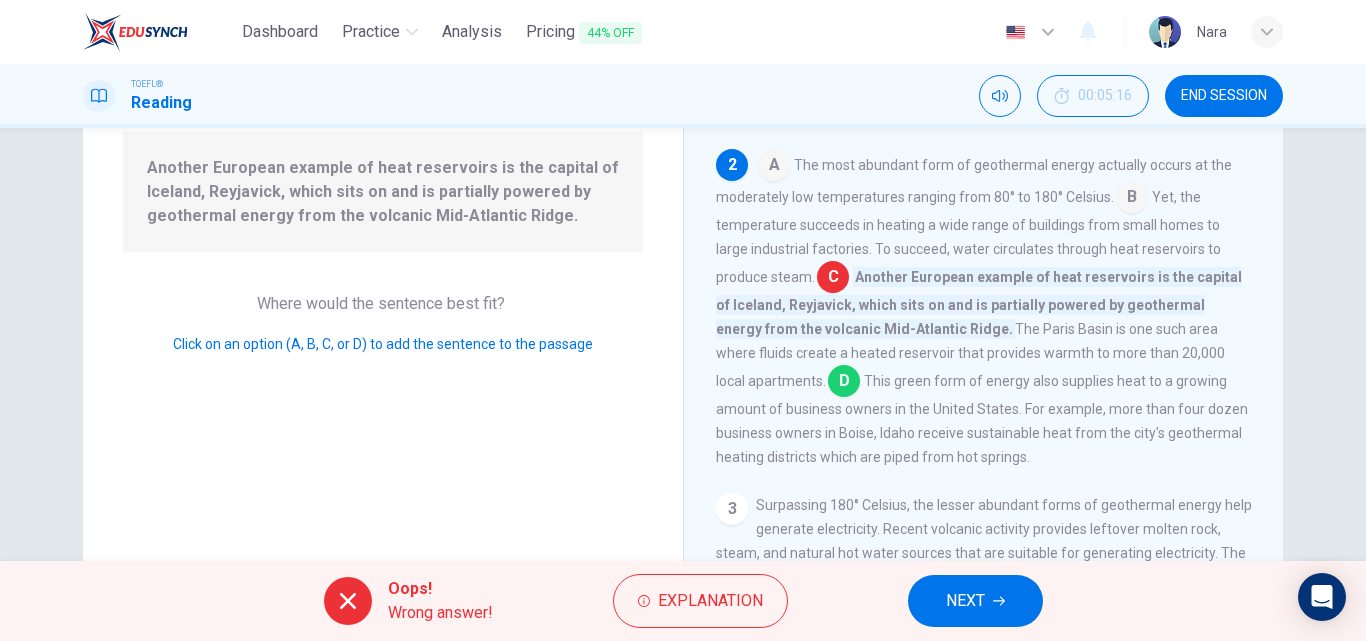 click on "NEXT" at bounding box center [975, 601] 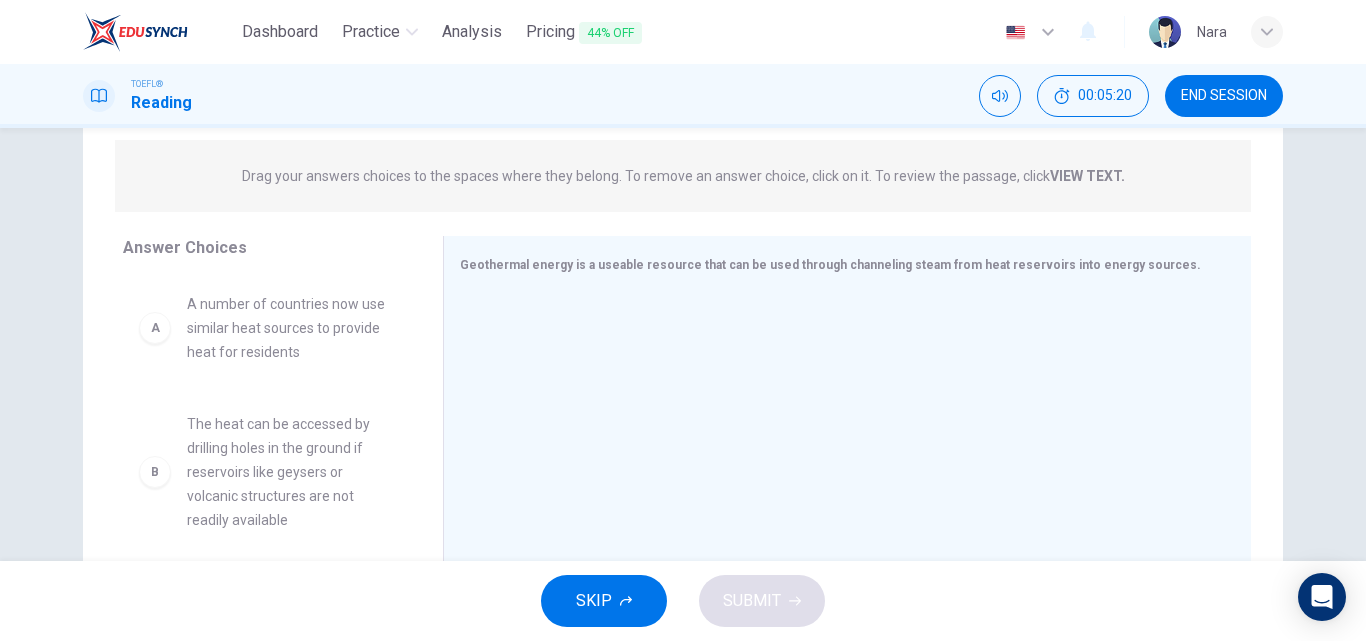 scroll, scrollTop: 230, scrollLeft: 0, axis: vertical 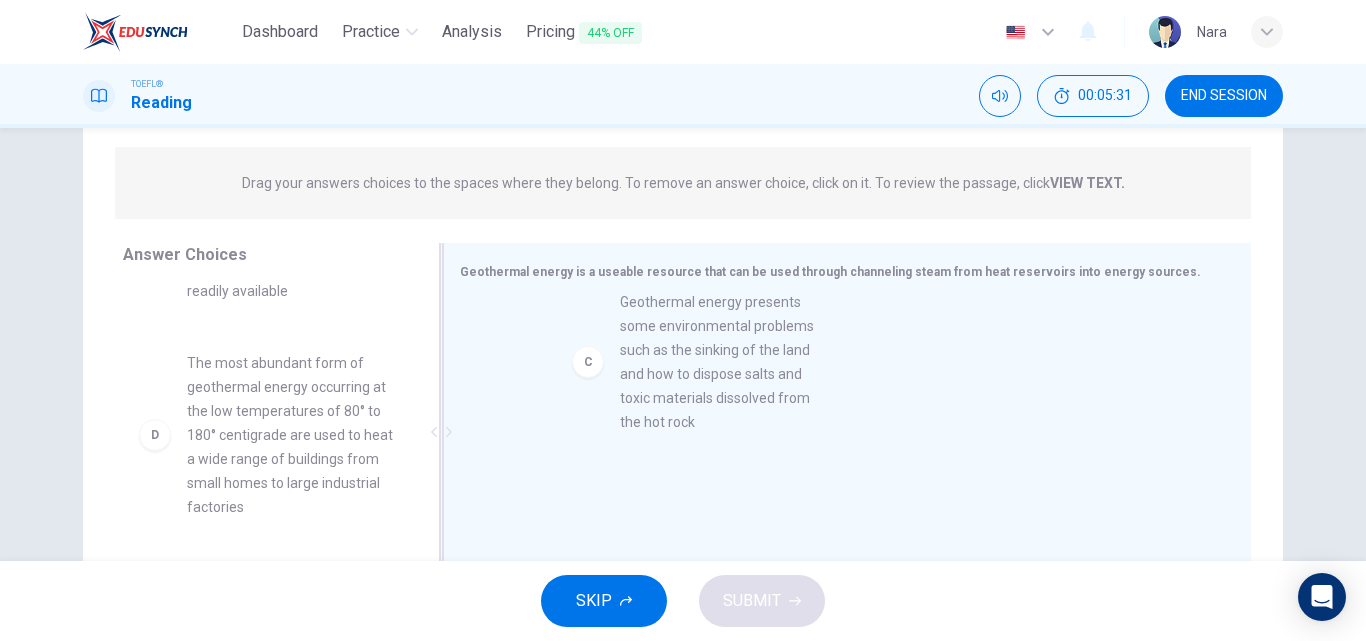 drag, startPoint x: 318, startPoint y: 458, endPoint x: 761, endPoint y: 397, distance: 447.18005 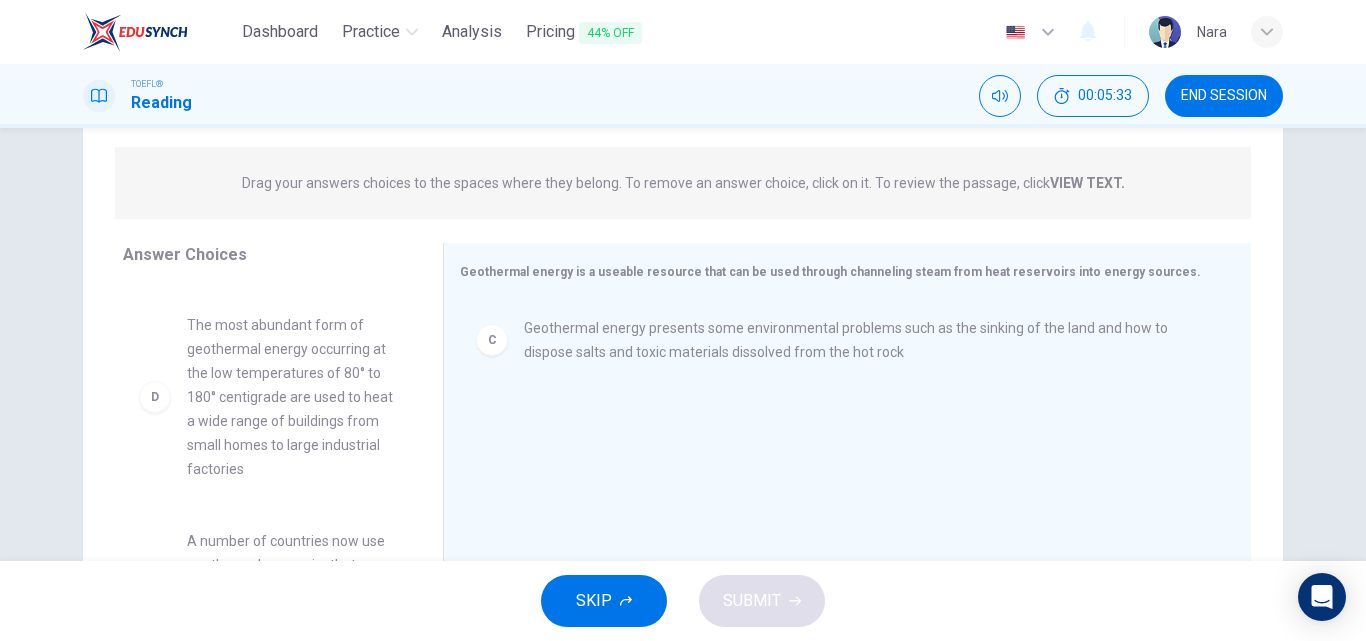 scroll, scrollTop: 291, scrollLeft: 0, axis: vertical 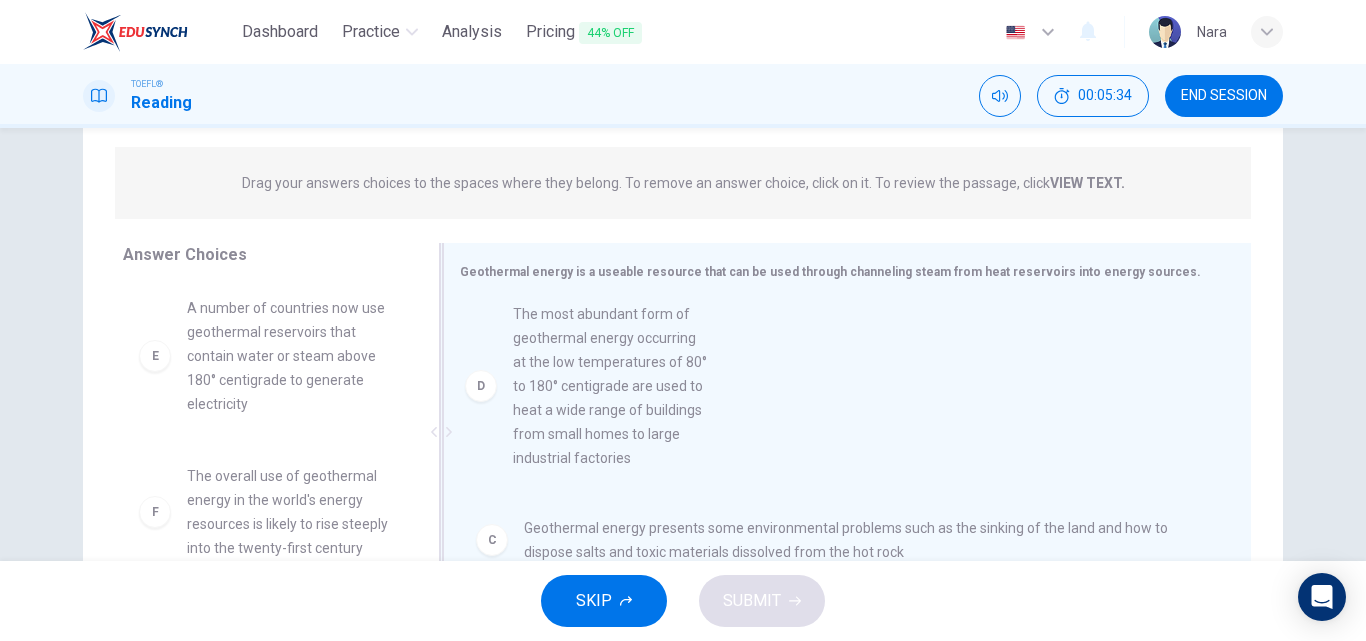drag, startPoint x: 305, startPoint y: 388, endPoint x: 646, endPoint y: 398, distance: 341.1466 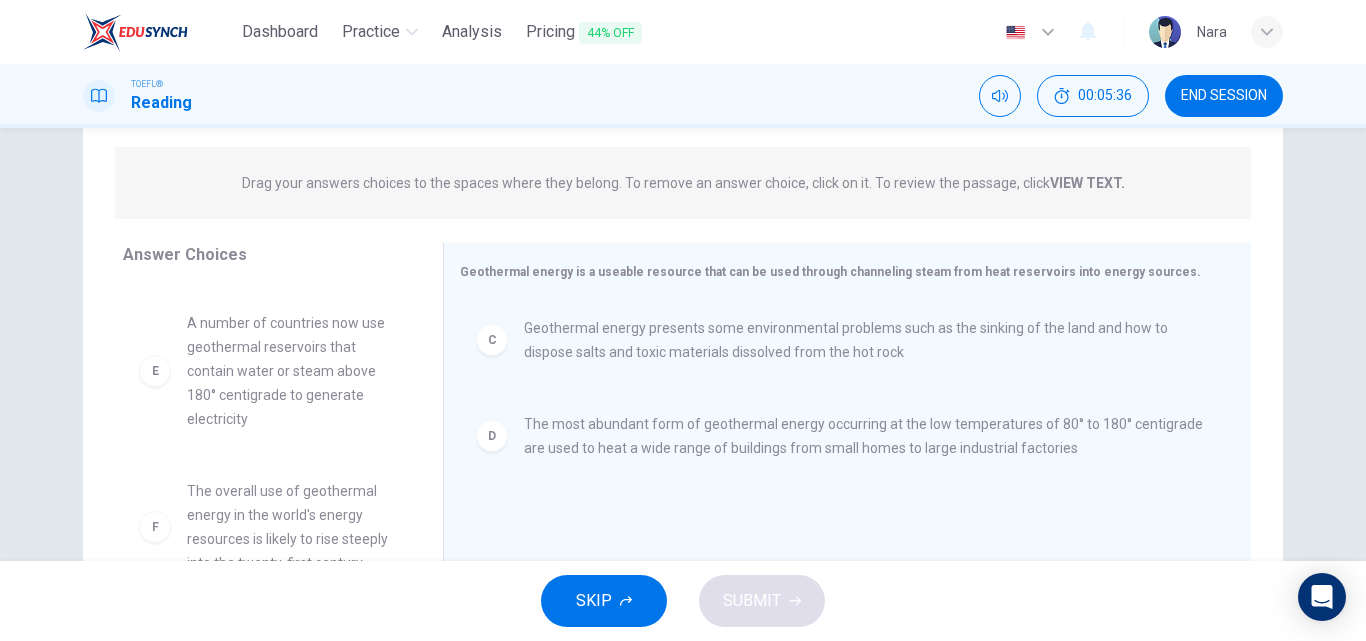drag, startPoint x: 411, startPoint y: 439, endPoint x: 416, endPoint y: 515, distance: 76.1643 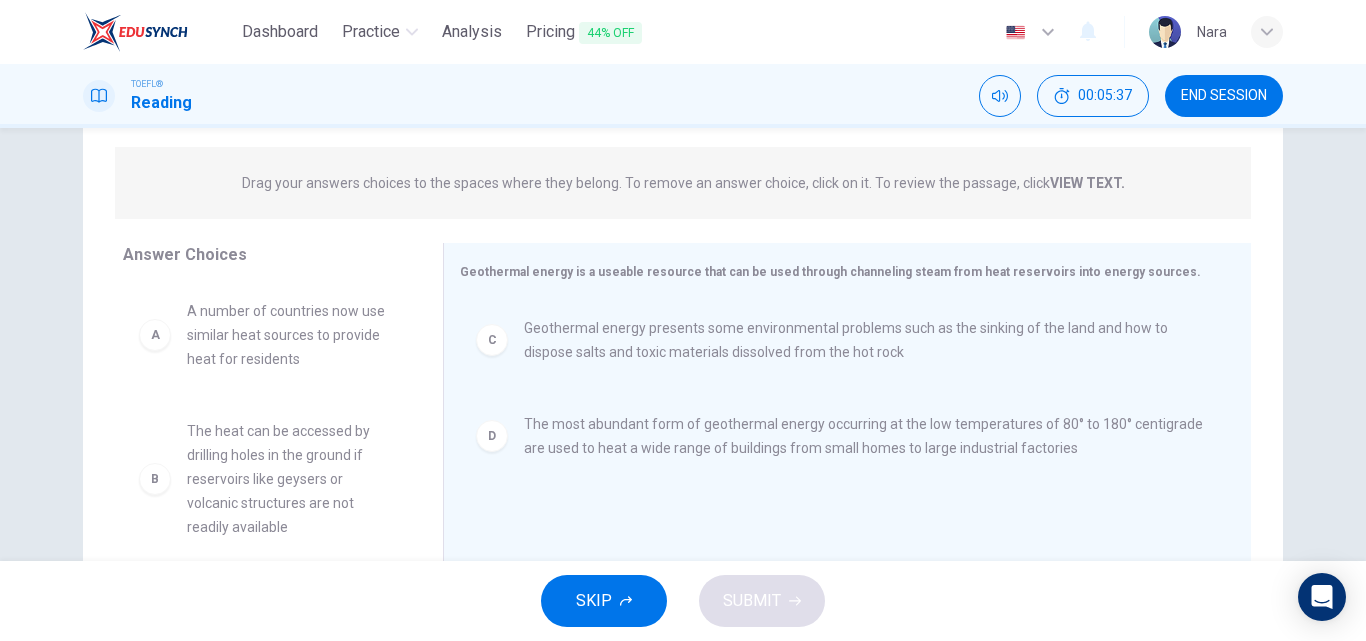 scroll, scrollTop: 300, scrollLeft: 0, axis: vertical 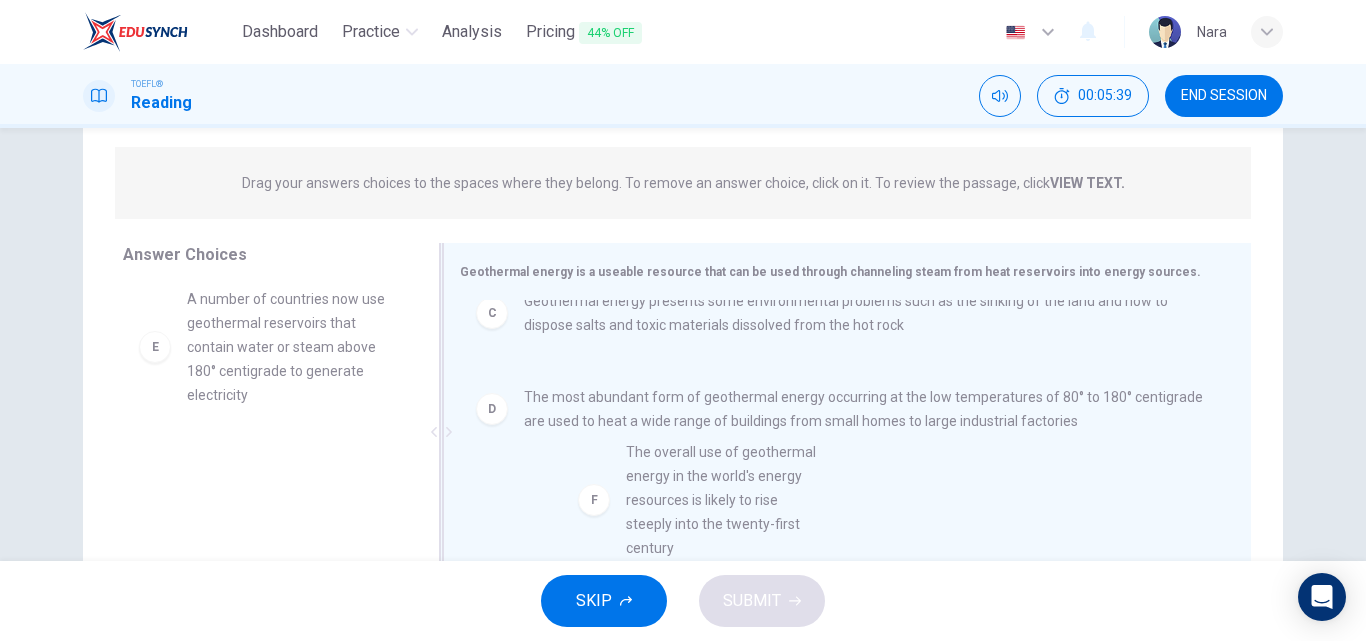 drag, startPoint x: 292, startPoint y: 510, endPoint x: 747, endPoint y: 495, distance: 455.2472 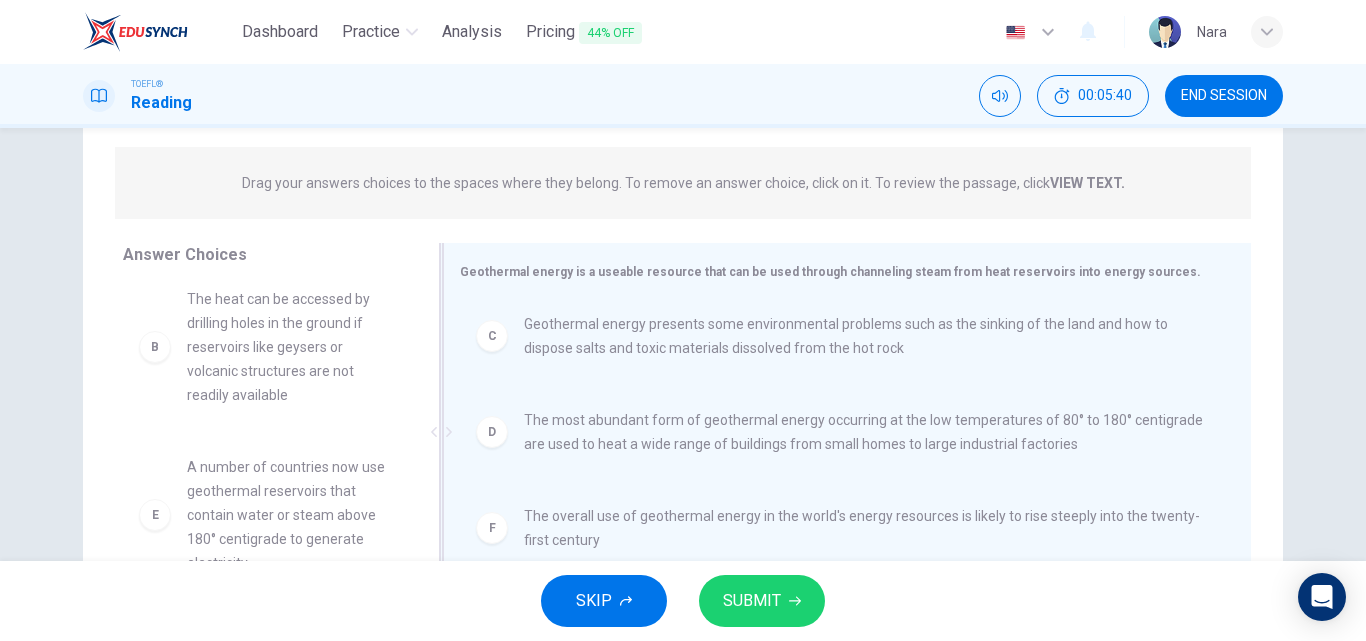 scroll, scrollTop: 4, scrollLeft: 0, axis: vertical 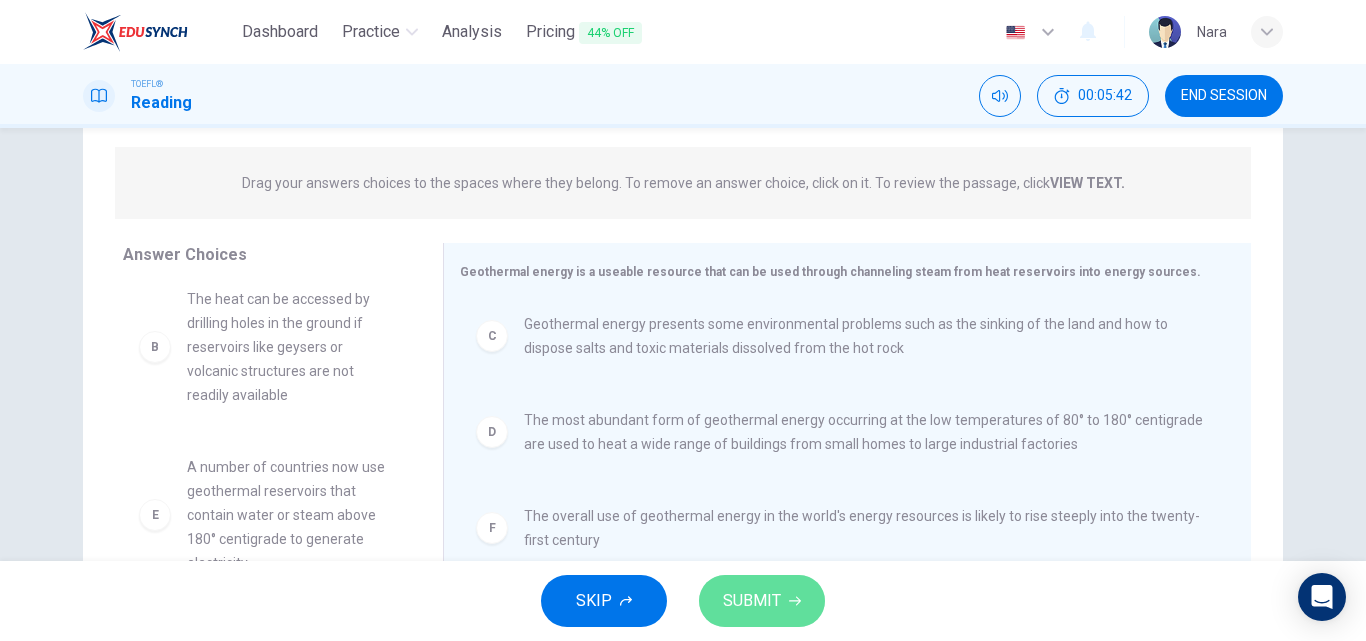 click on "SUBMIT" at bounding box center (762, 601) 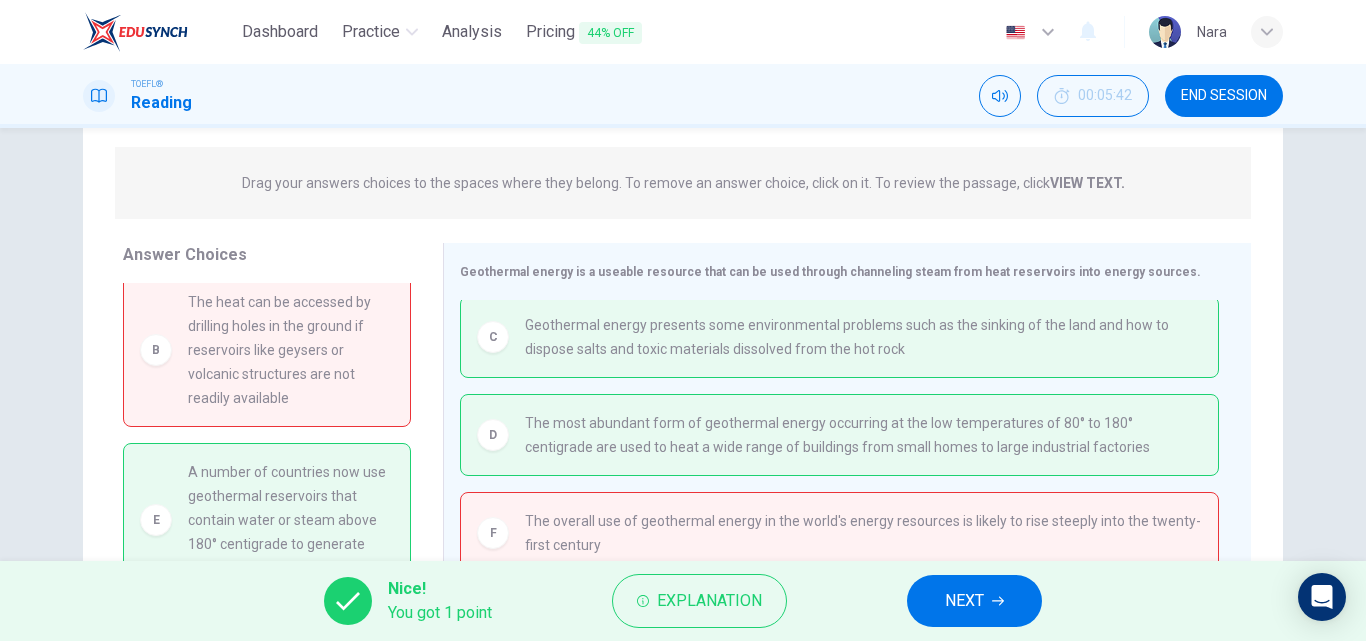 scroll, scrollTop: 138, scrollLeft: 0, axis: vertical 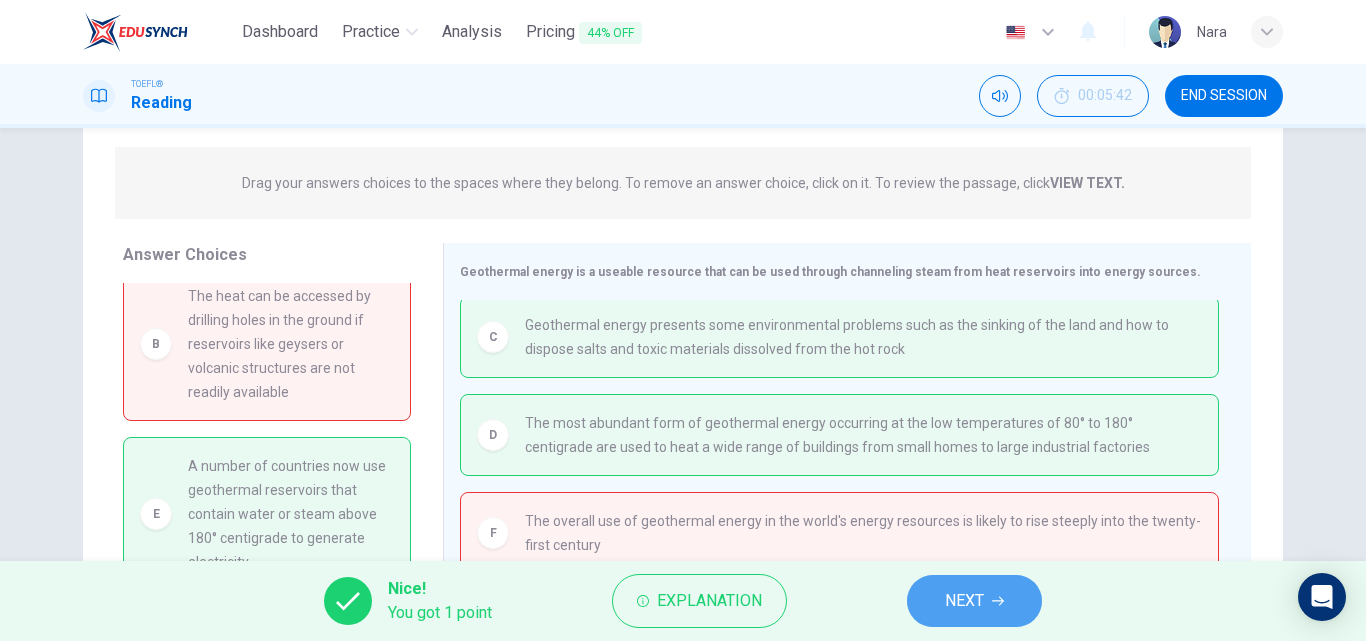 click on "NEXT" at bounding box center [974, 601] 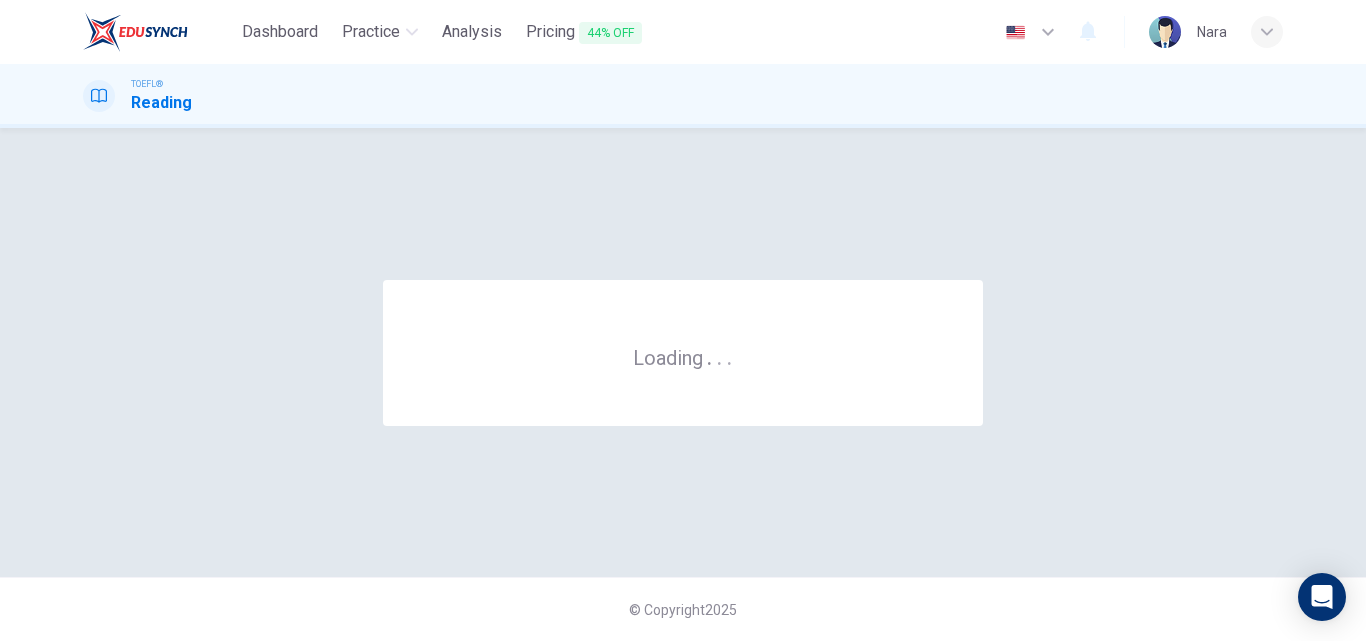 scroll, scrollTop: 0, scrollLeft: 0, axis: both 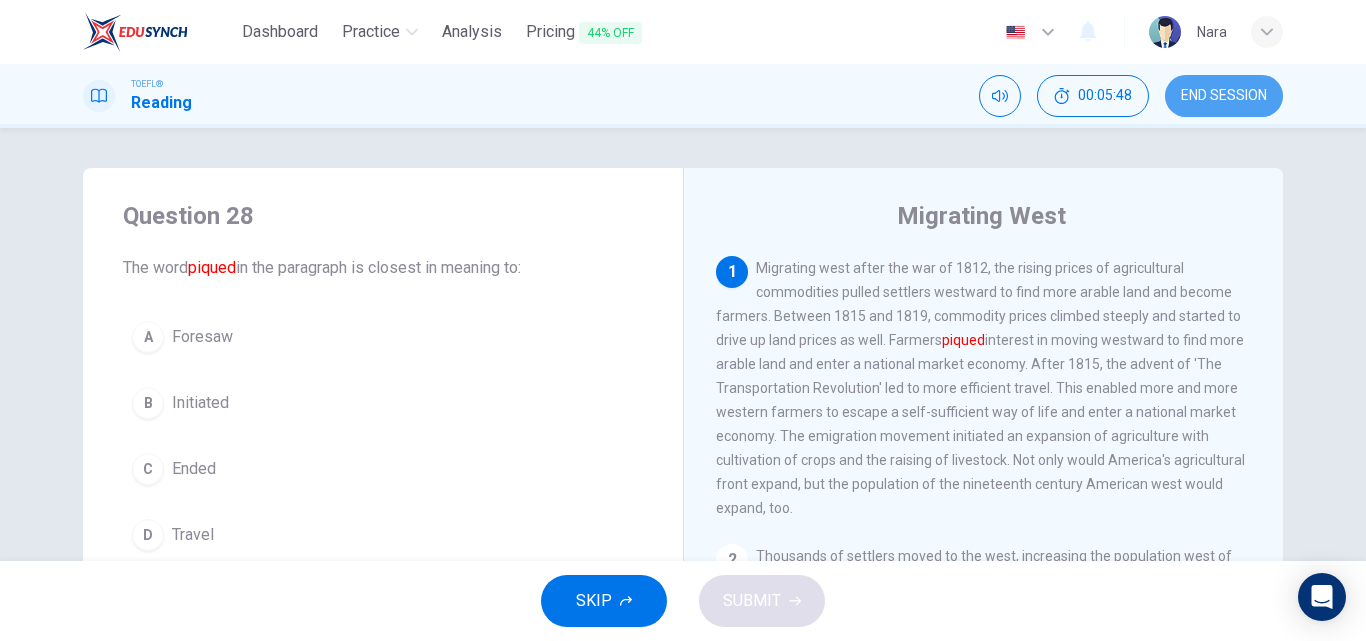 click on "END SESSION" at bounding box center [1224, 96] 